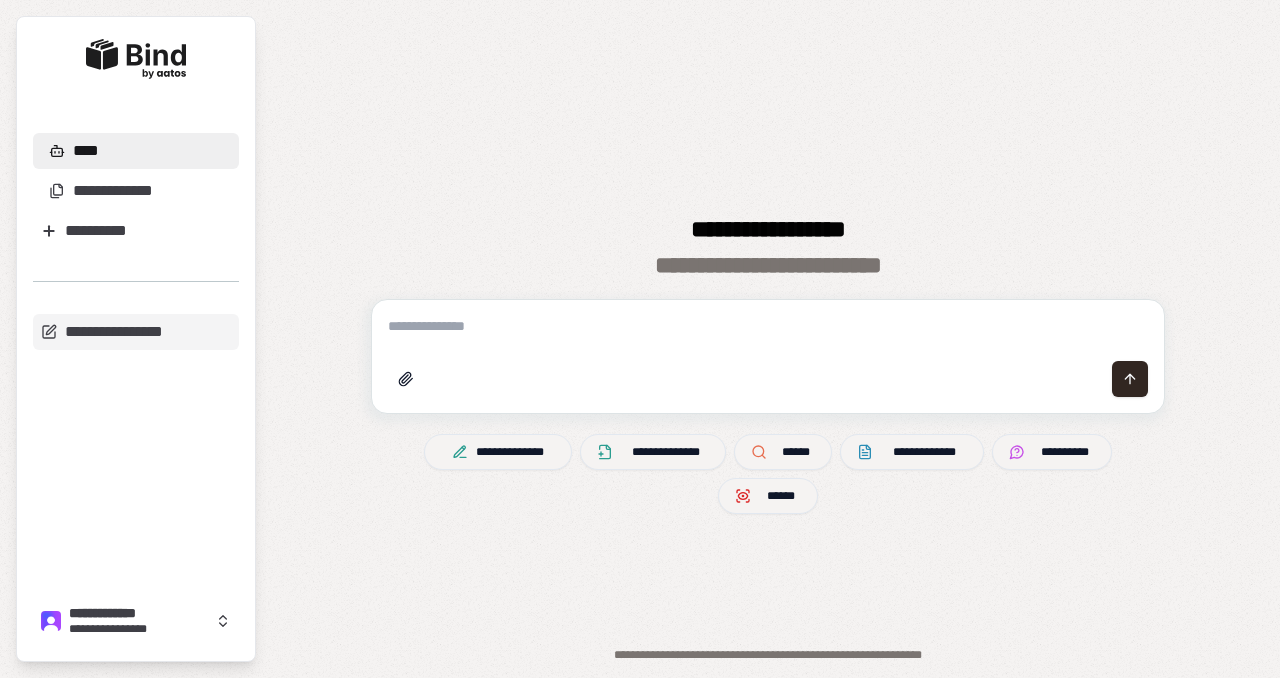 scroll, scrollTop: 0, scrollLeft: 0, axis: both 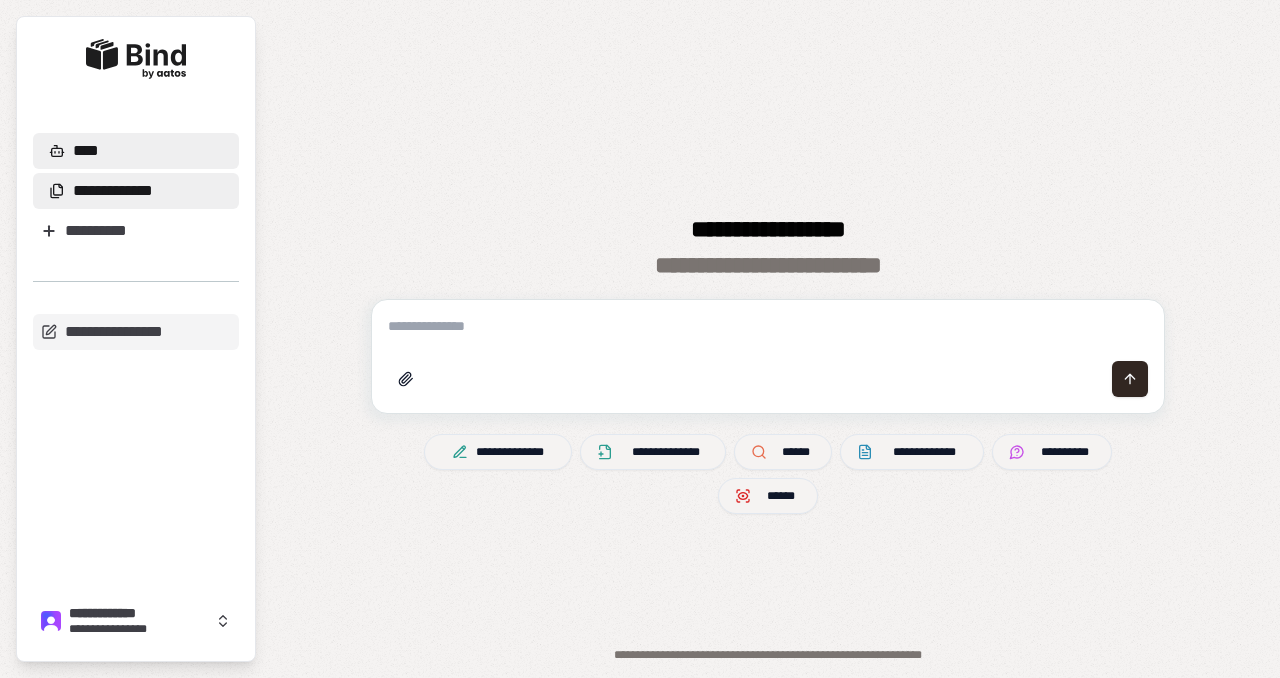 click on "**********" at bounding box center [113, 191] 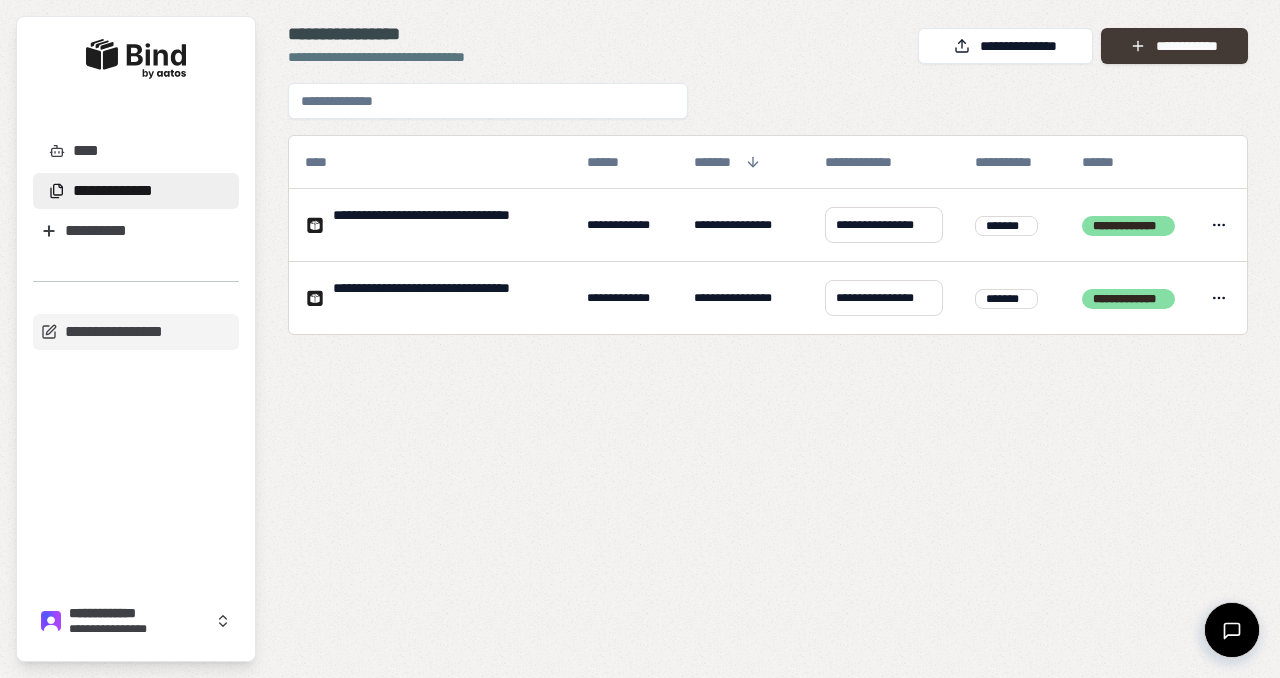 click on "**********" at bounding box center (1174, 46) 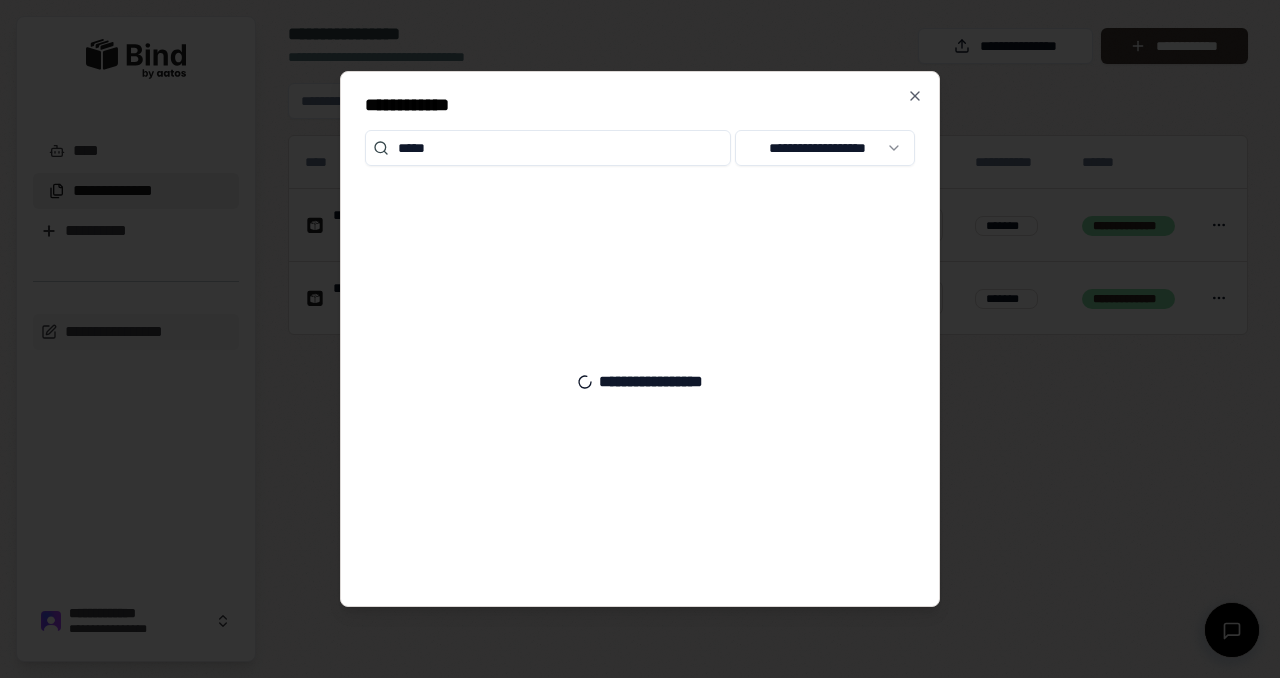 type on "******" 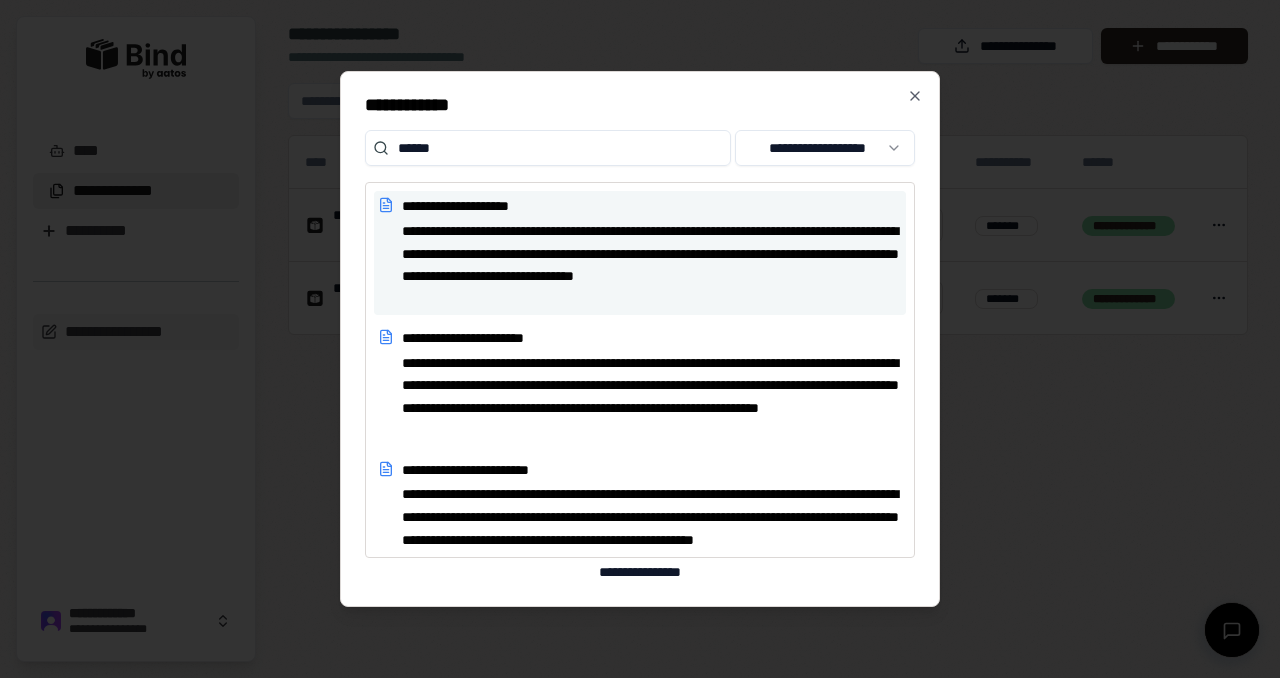 click on "**********" at bounding box center (652, 206) 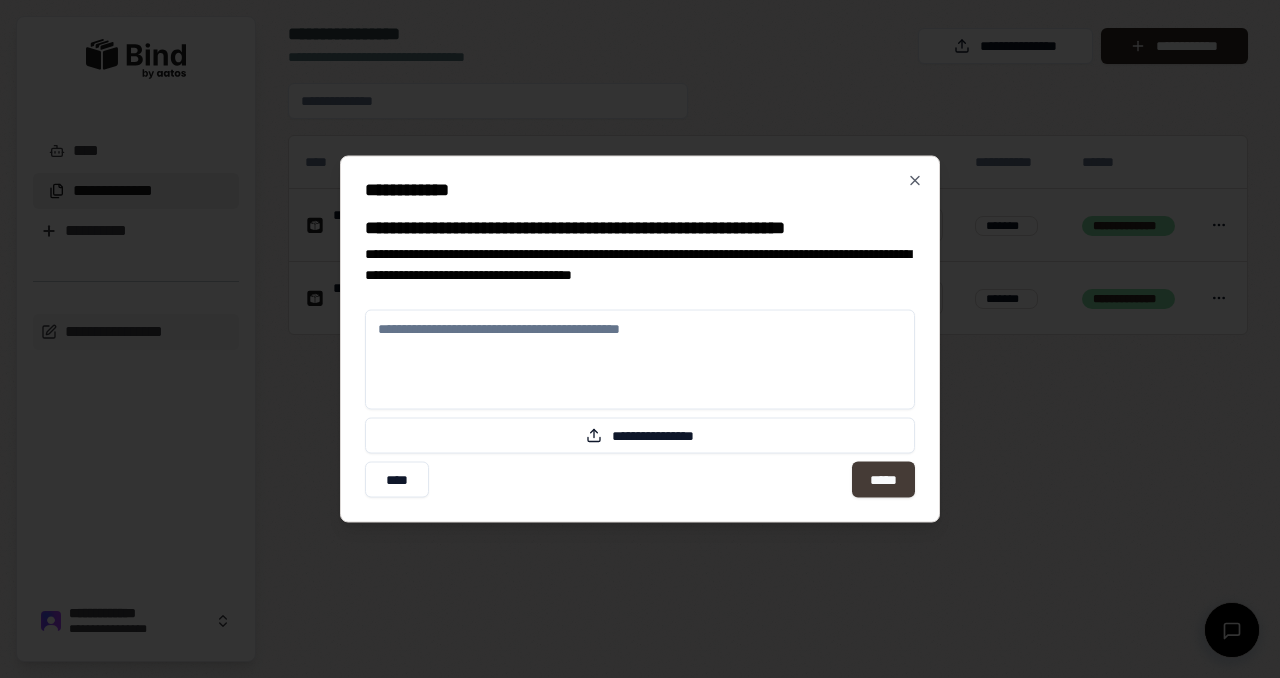 click on "*****" at bounding box center (883, 480) 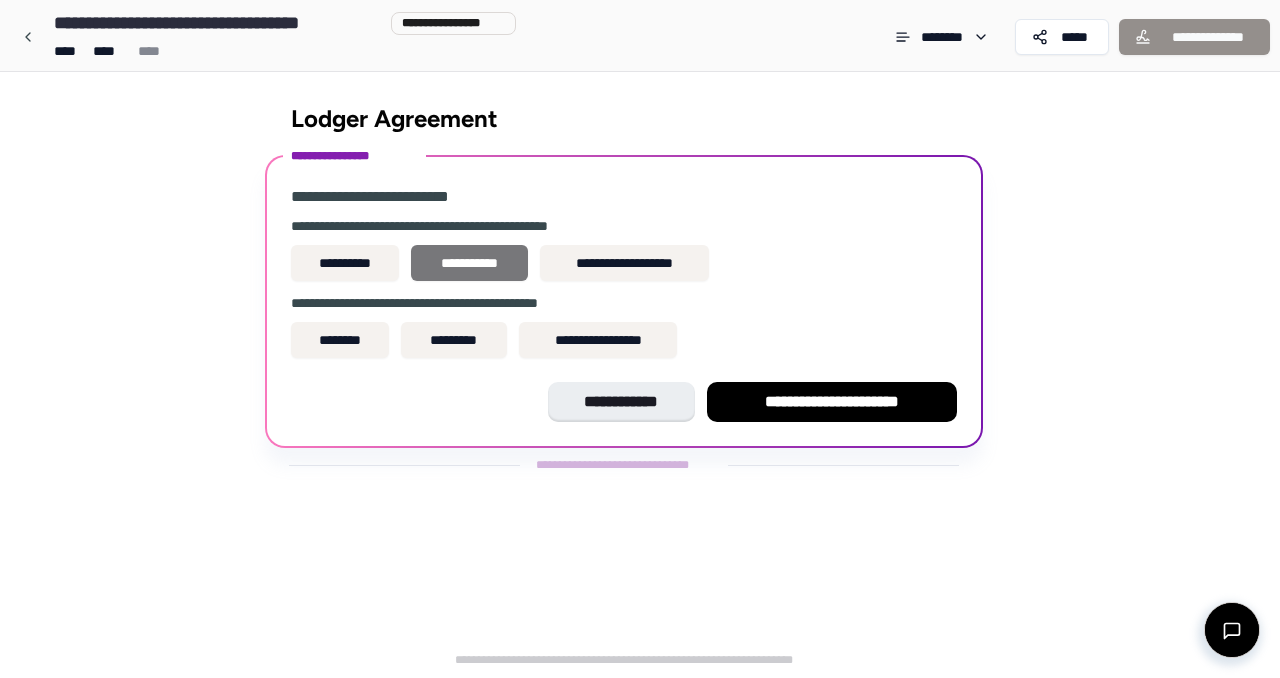 click on "**********" at bounding box center (469, 263) 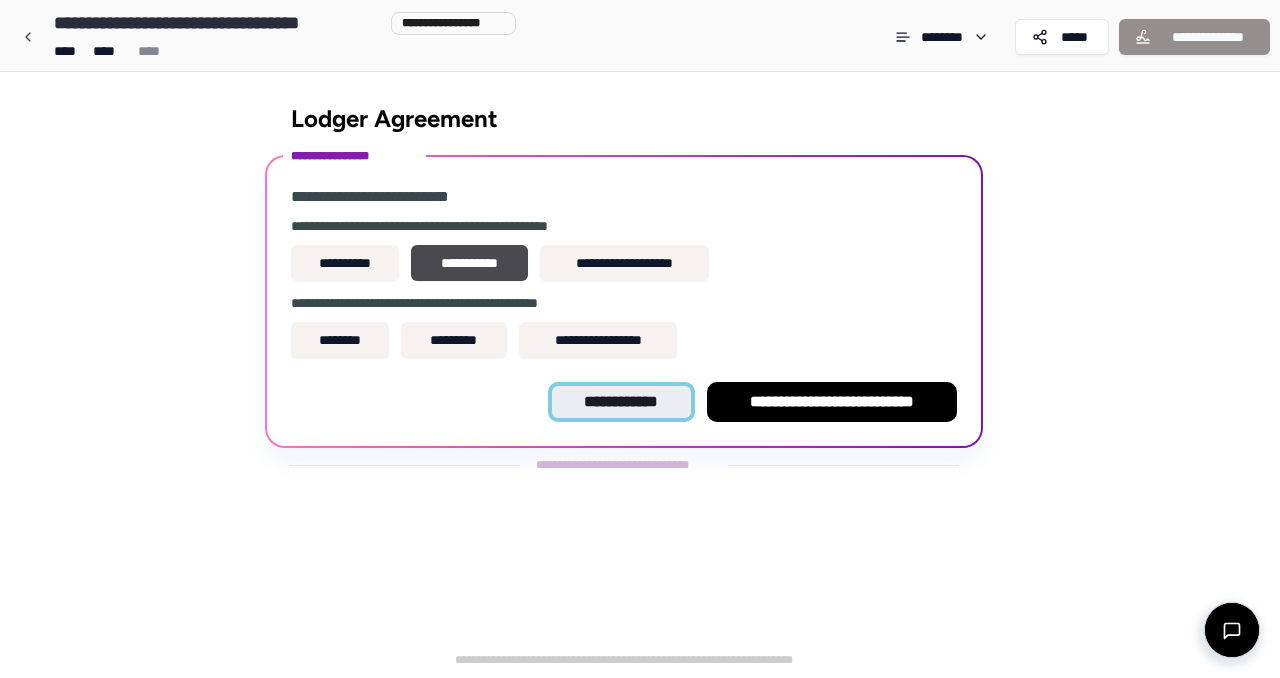 click on "**********" at bounding box center (621, 402) 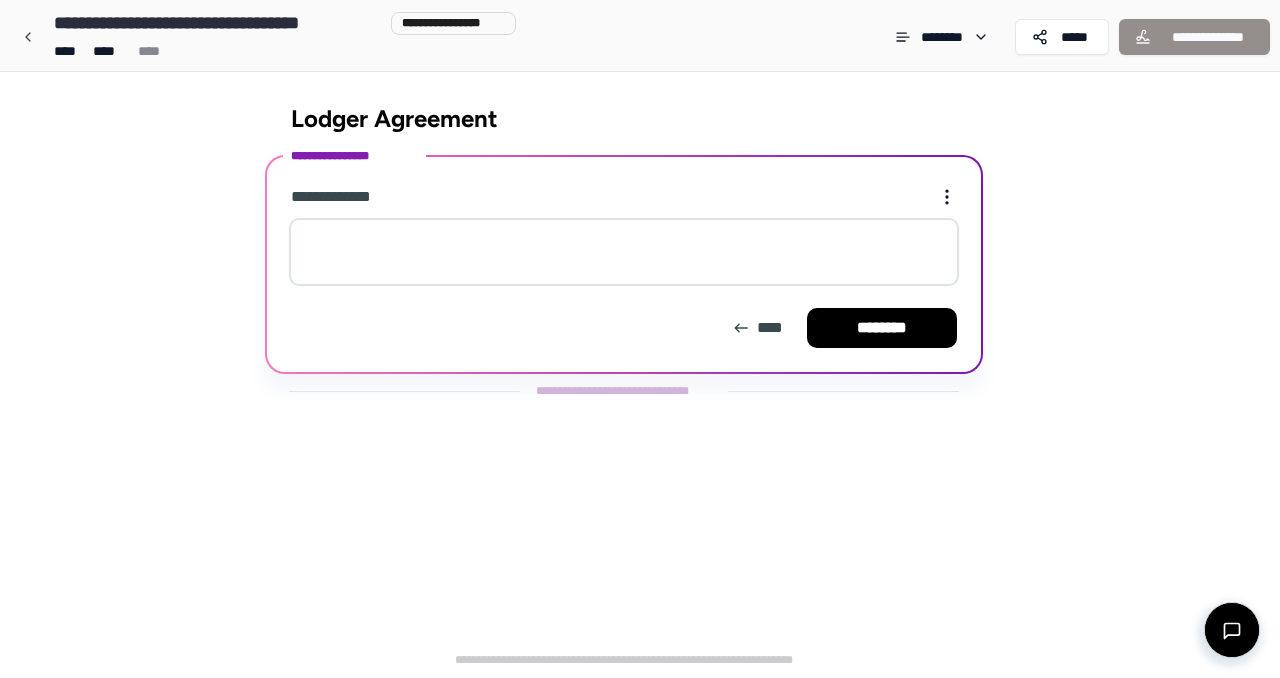 click at bounding box center (624, 252) 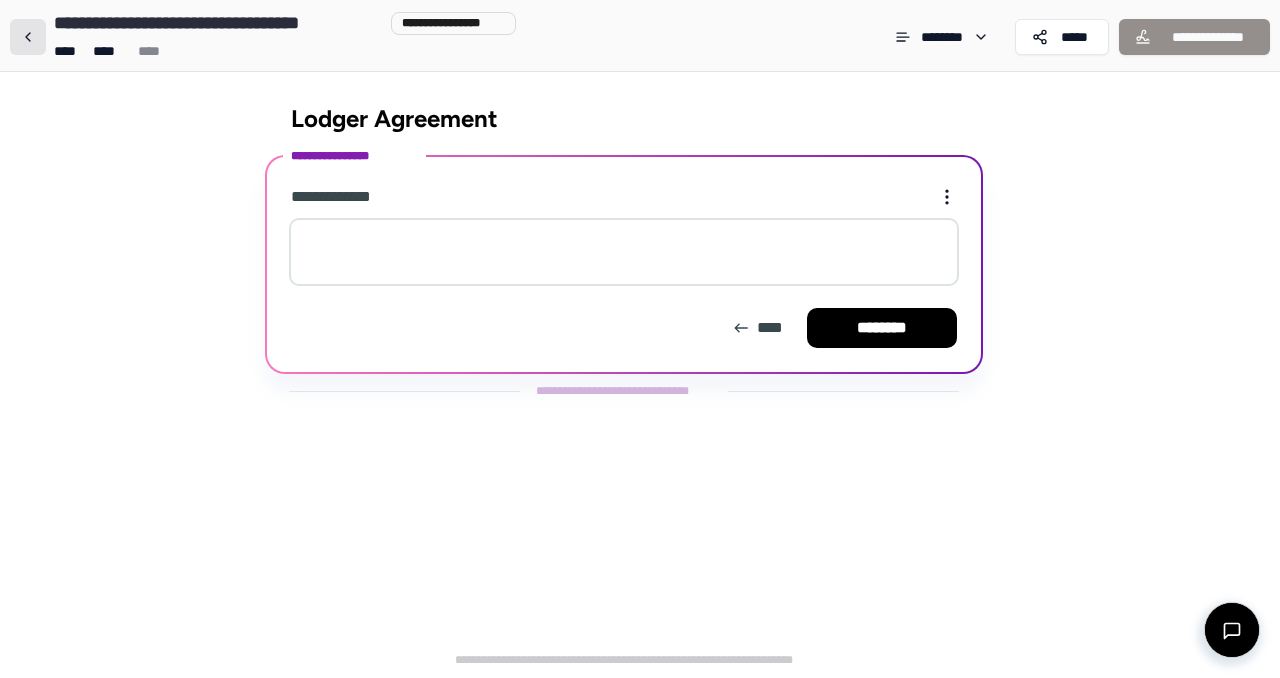 click at bounding box center [28, 37] 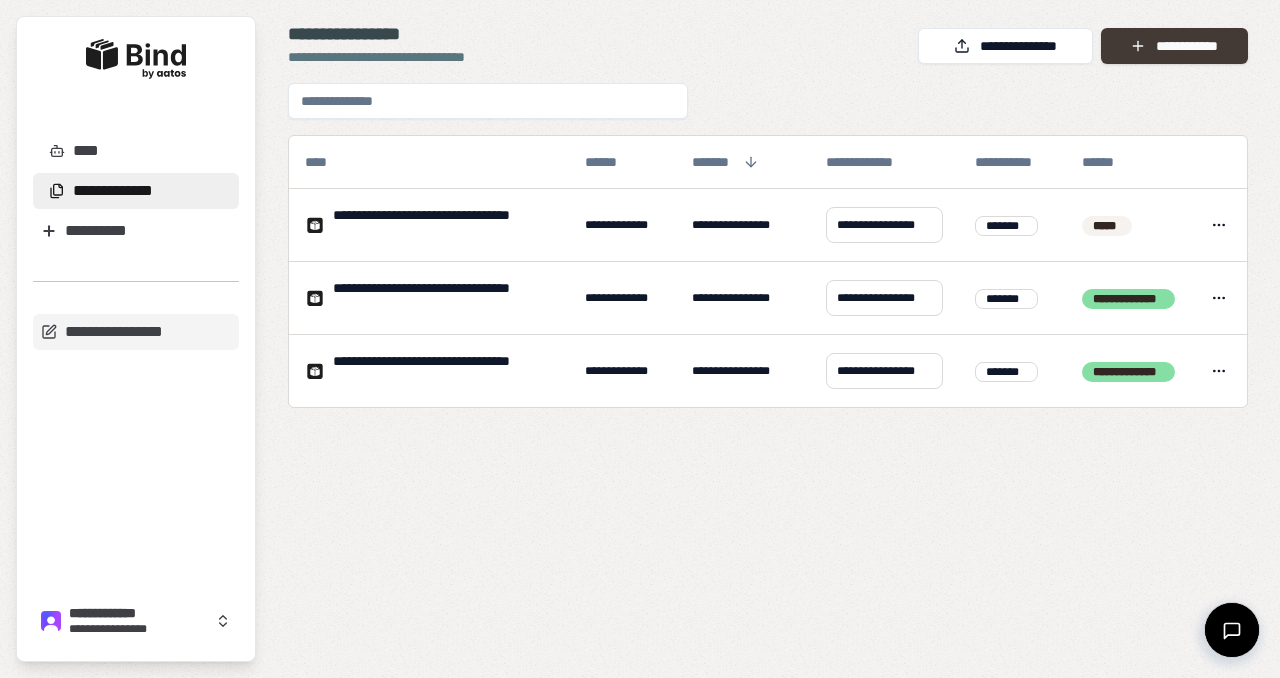 click on "**********" at bounding box center [1174, 46] 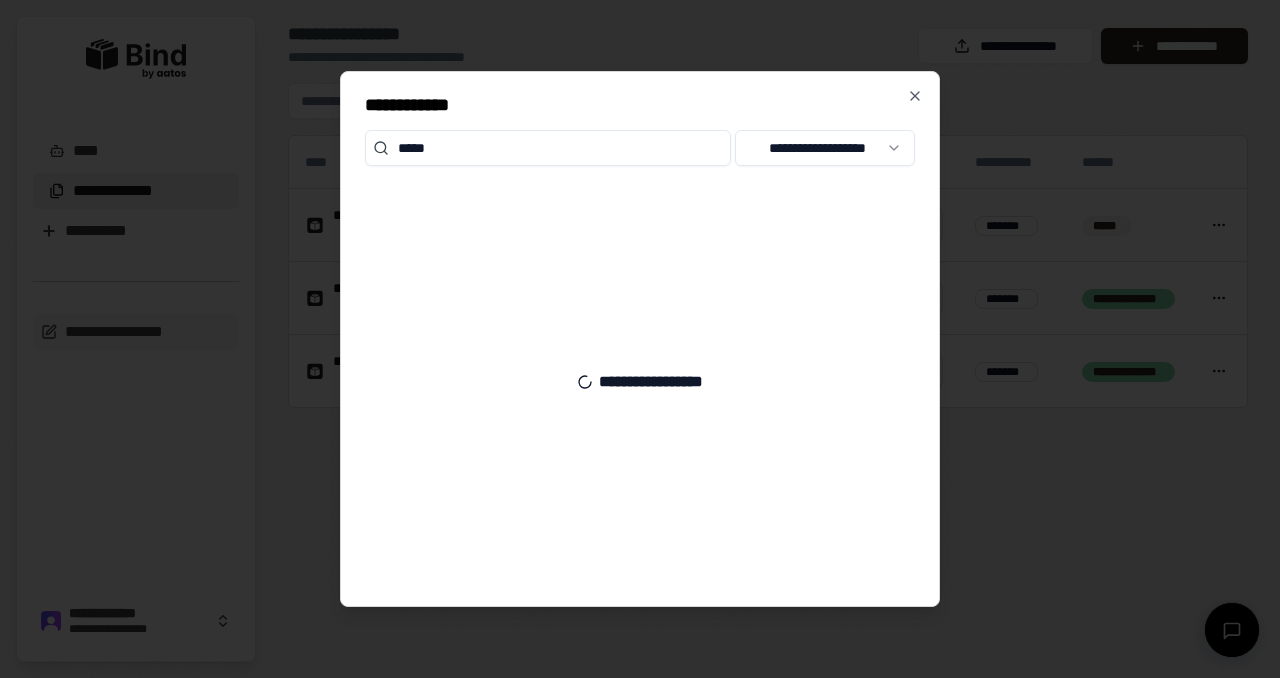 type on "******" 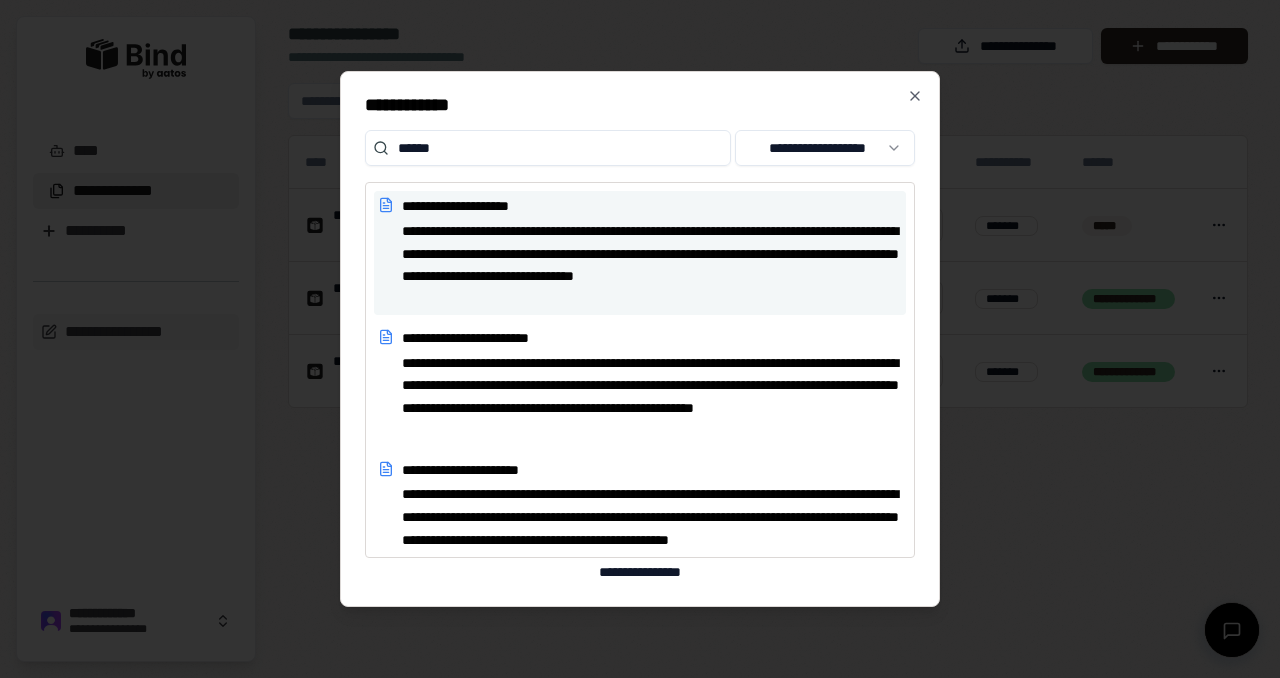 click on "**********" at bounding box center [652, 206] 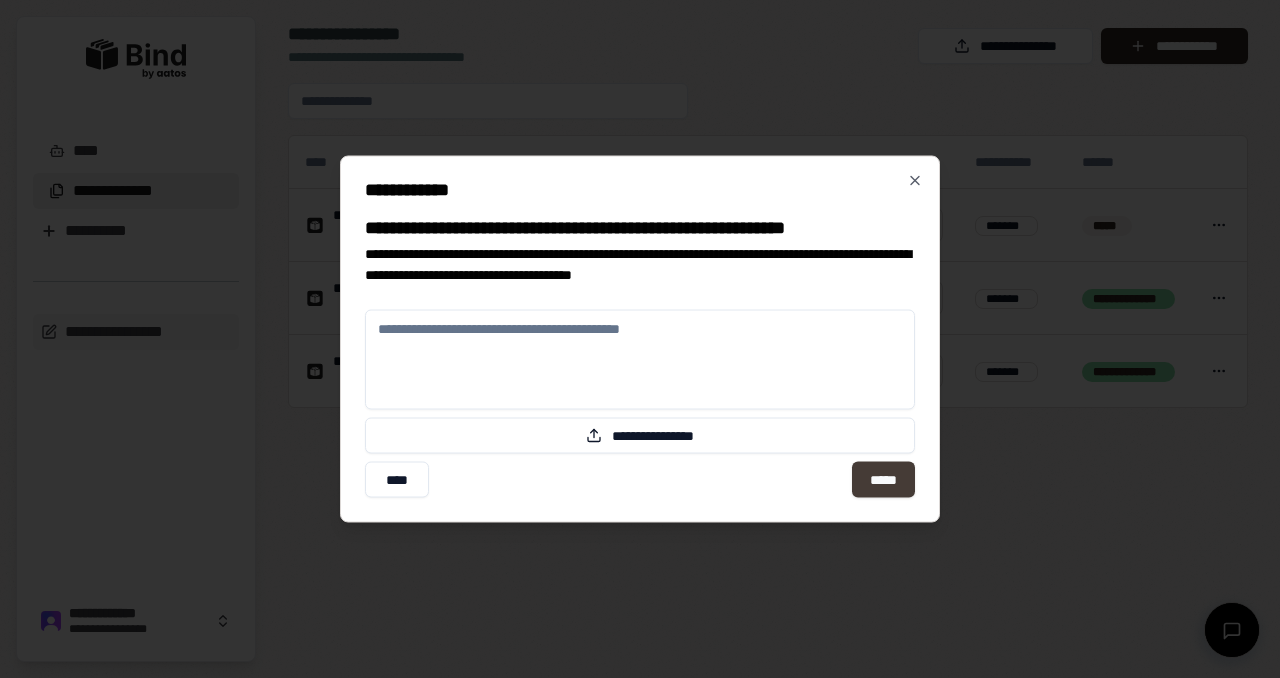 click on "*****" at bounding box center (883, 480) 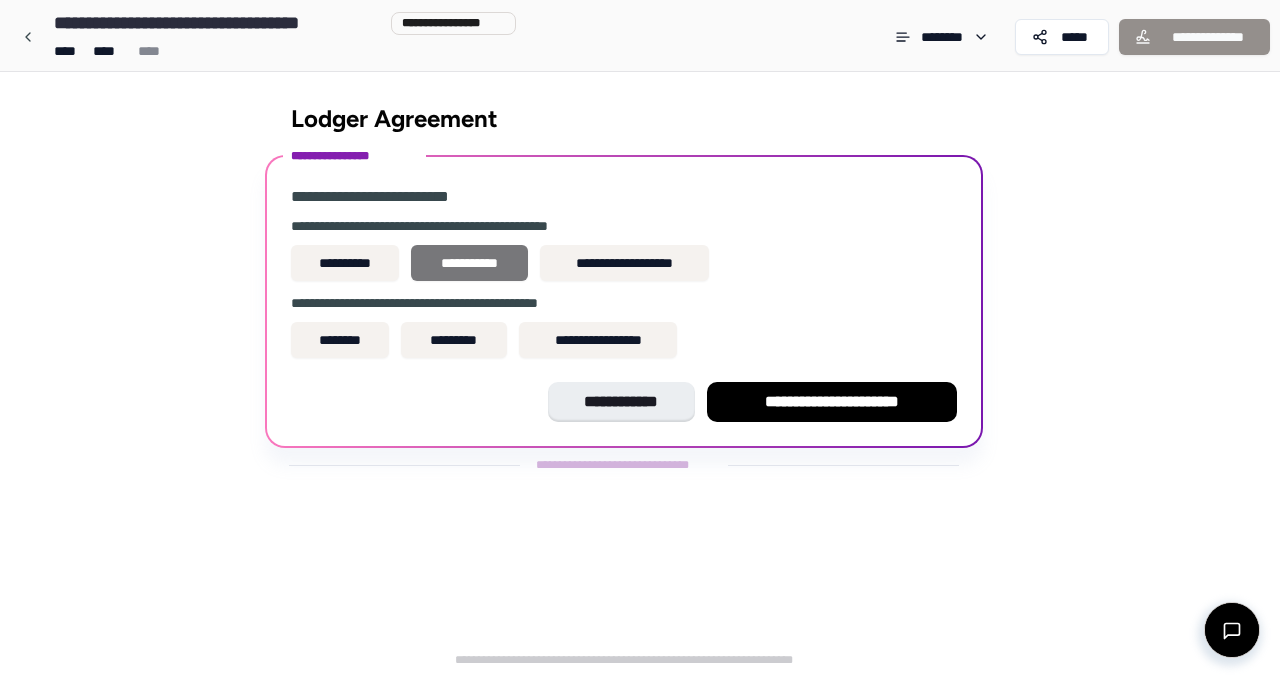 click on "**********" at bounding box center [469, 263] 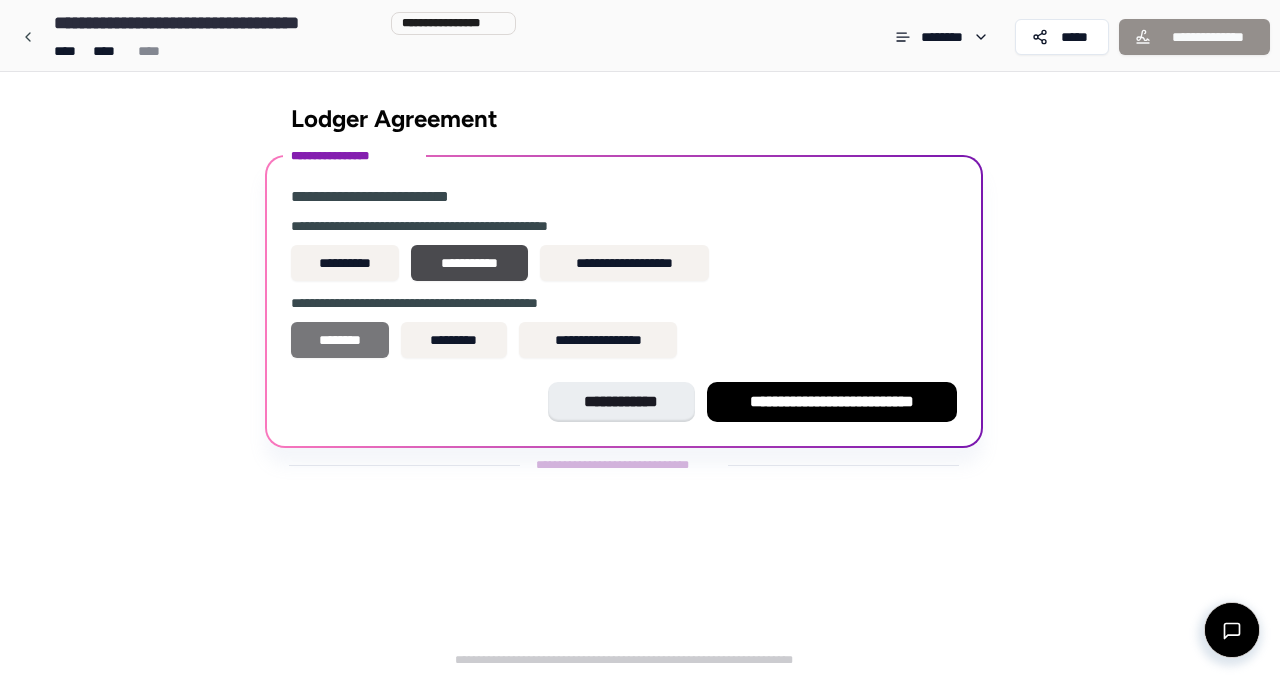 click on "********" at bounding box center (340, 340) 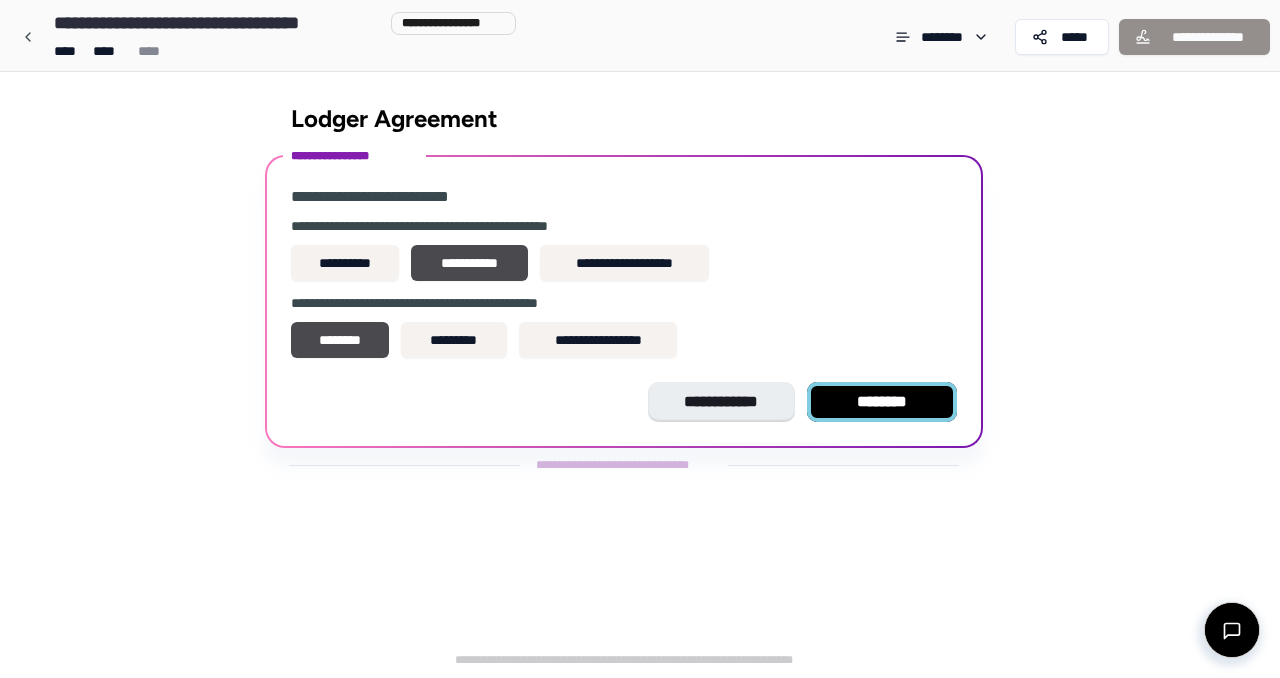 click on "********" at bounding box center (882, 402) 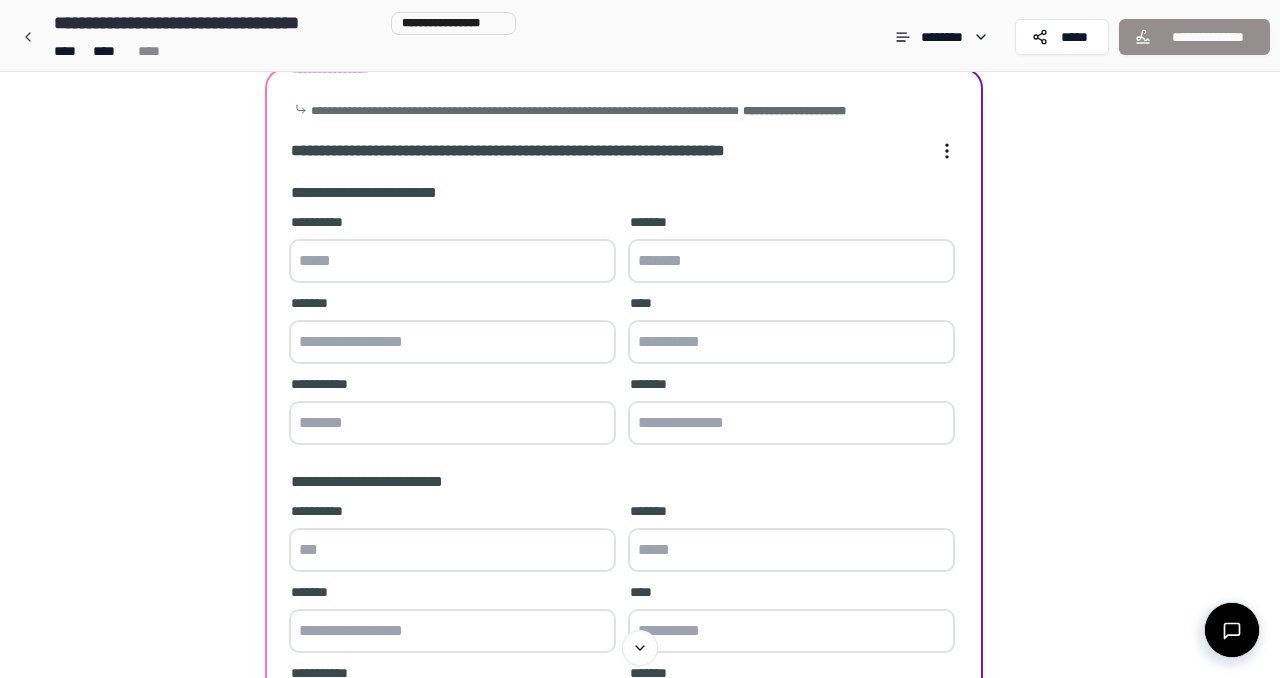 scroll, scrollTop: 0, scrollLeft: 0, axis: both 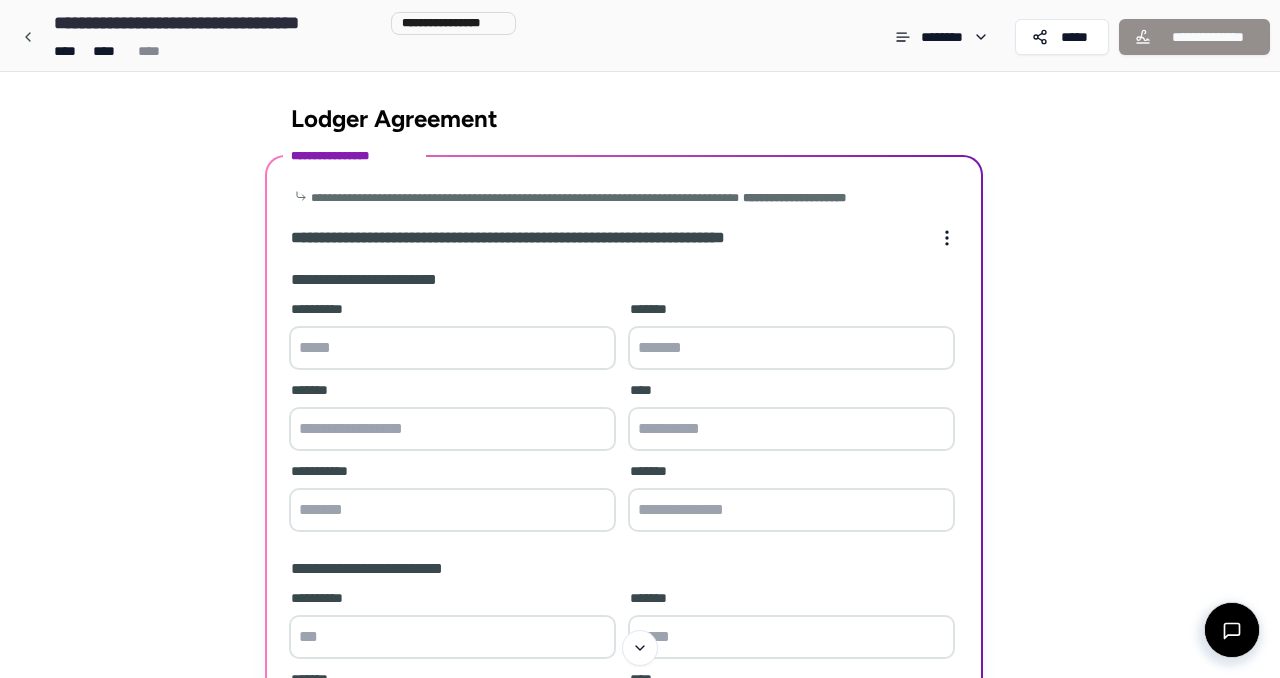 click at bounding box center (452, 348) 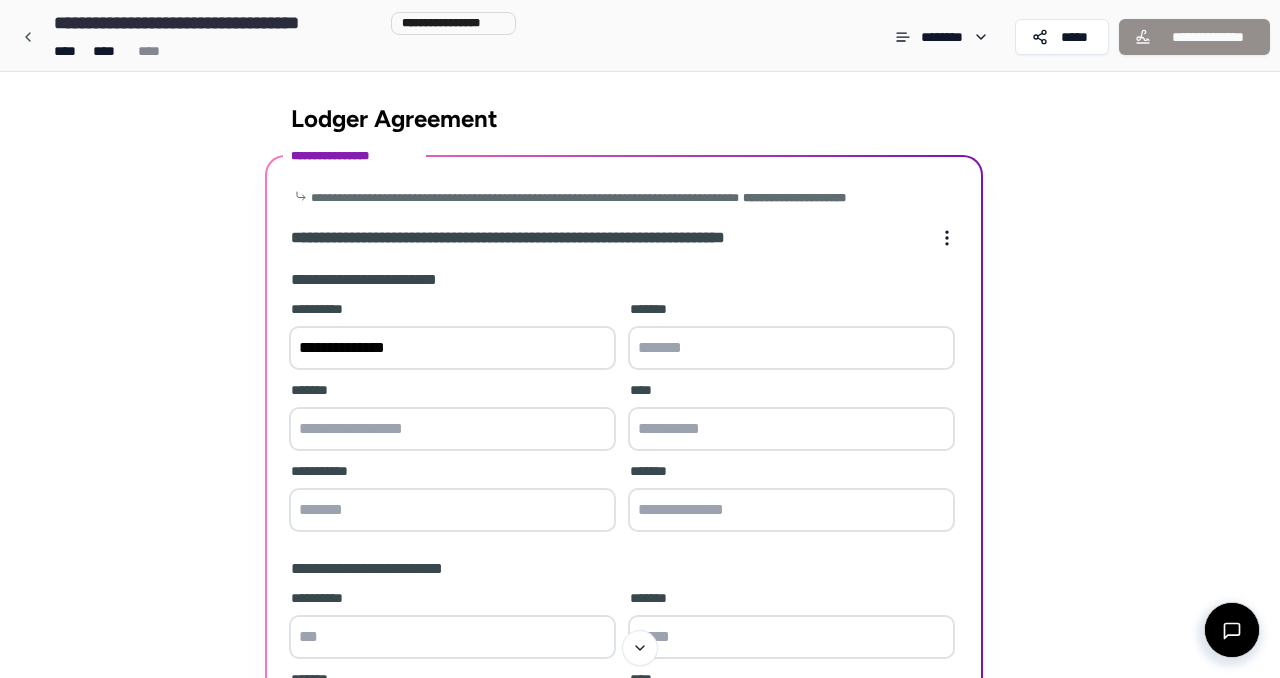 click at bounding box center (791, 348) 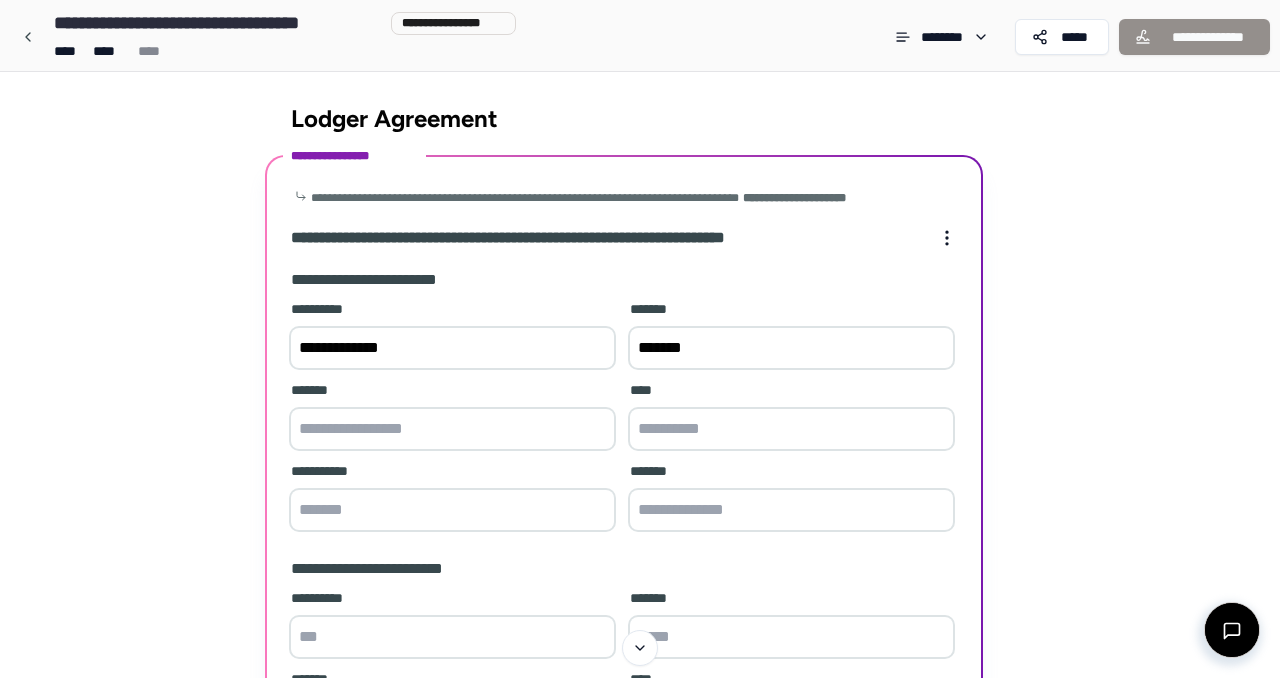 type on "*******" 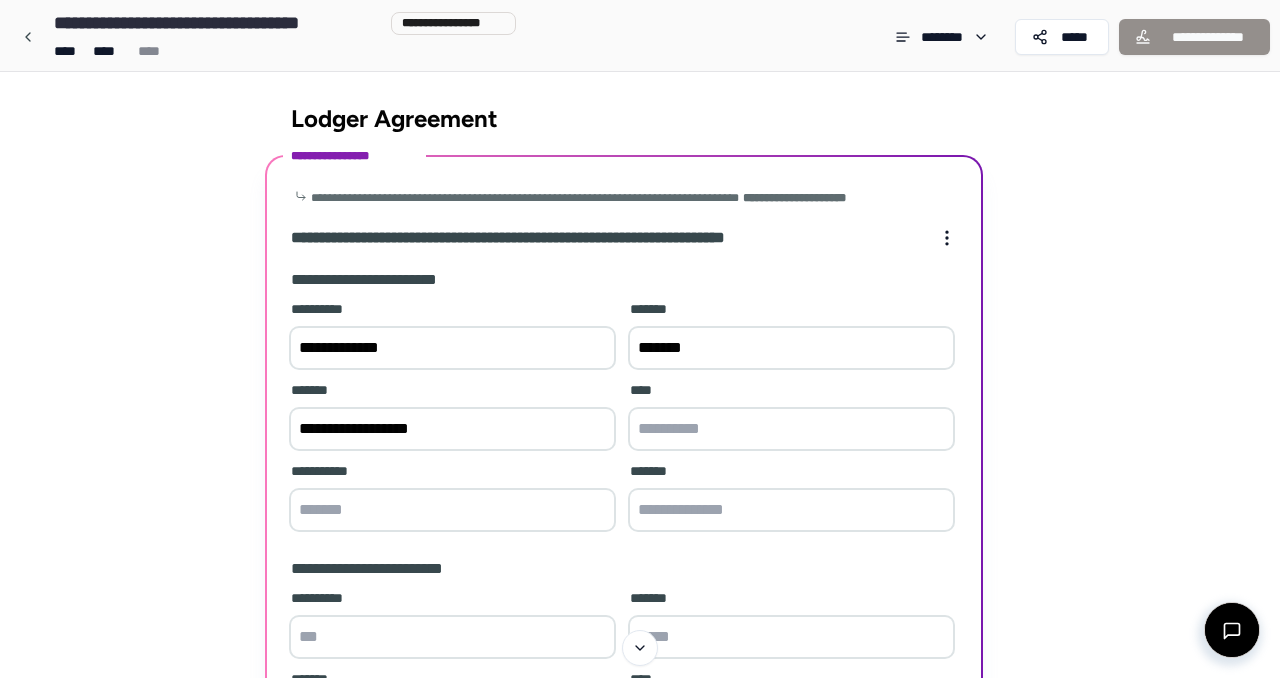 type on "**********" 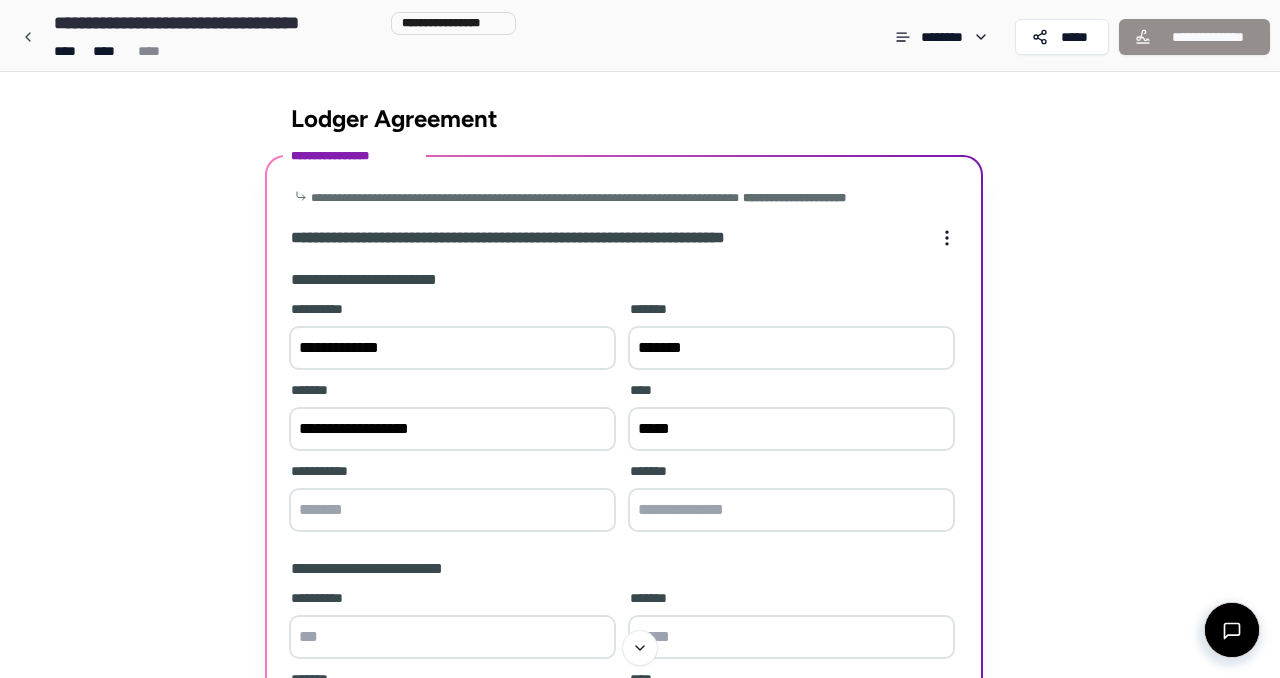 type on "******" 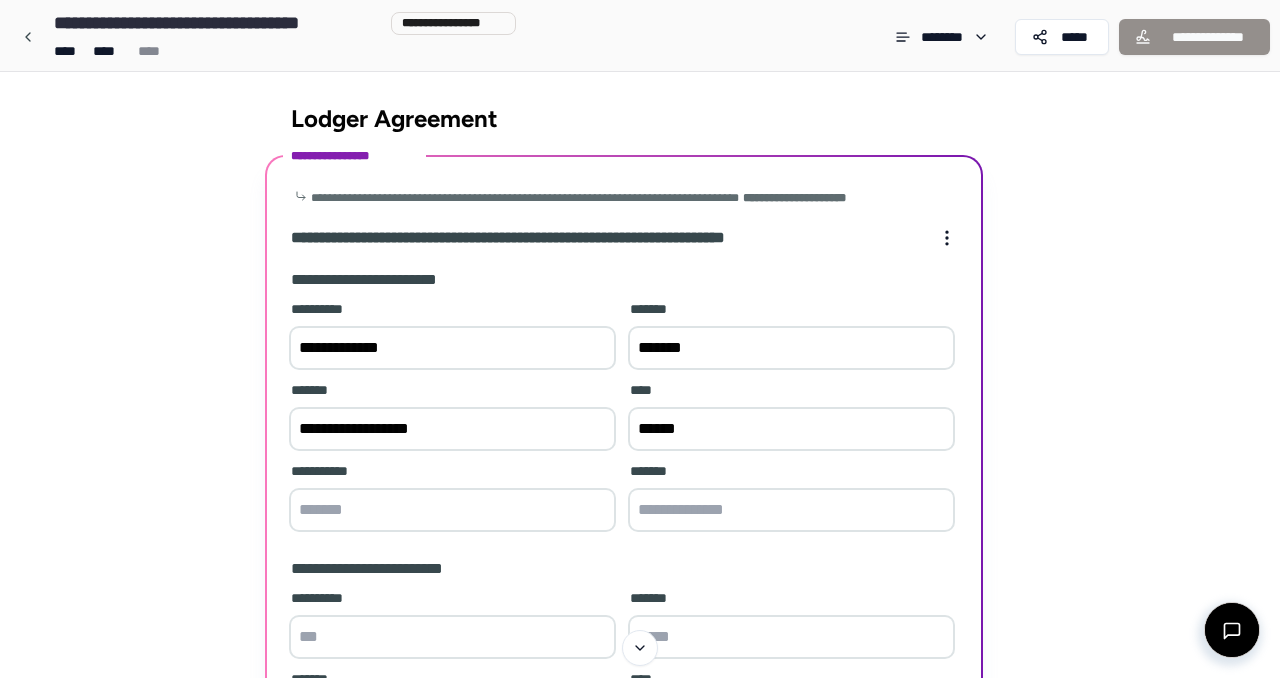 drag, startPoint x: 638, startPoint y: 431, endPoint x: 698, endPoint y: 435, distance: 60.133186 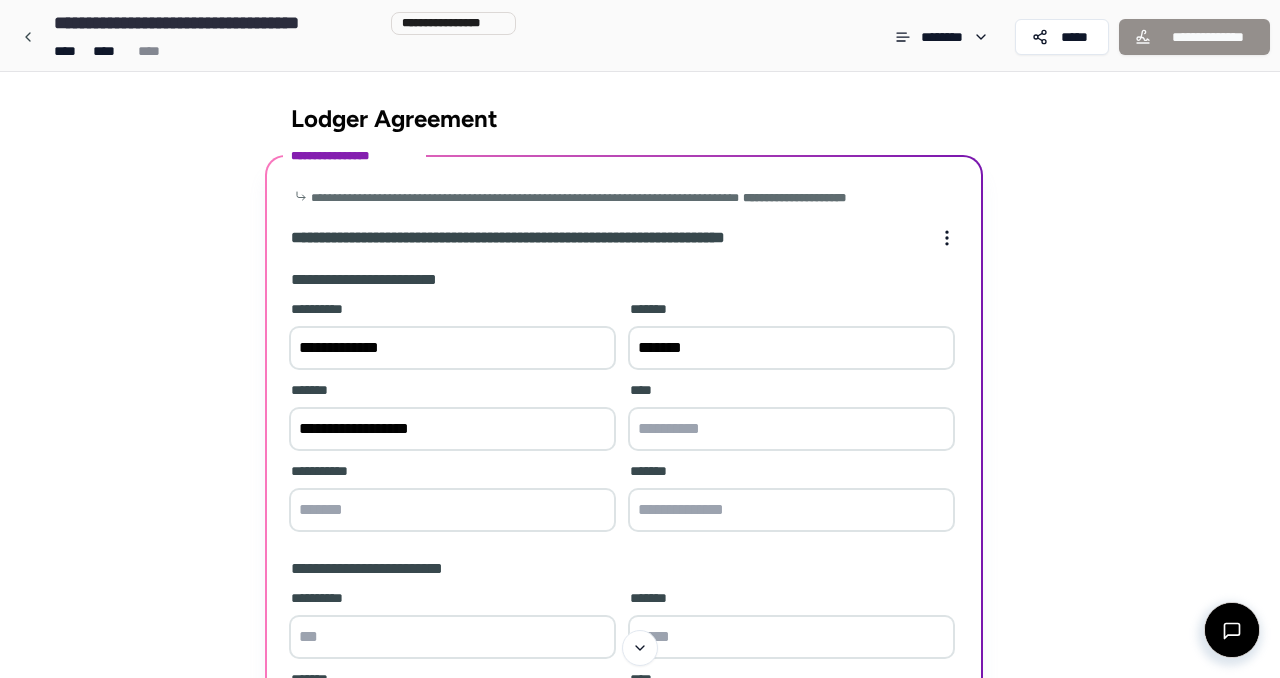 click on "**********" at bounding box center [452, 429] 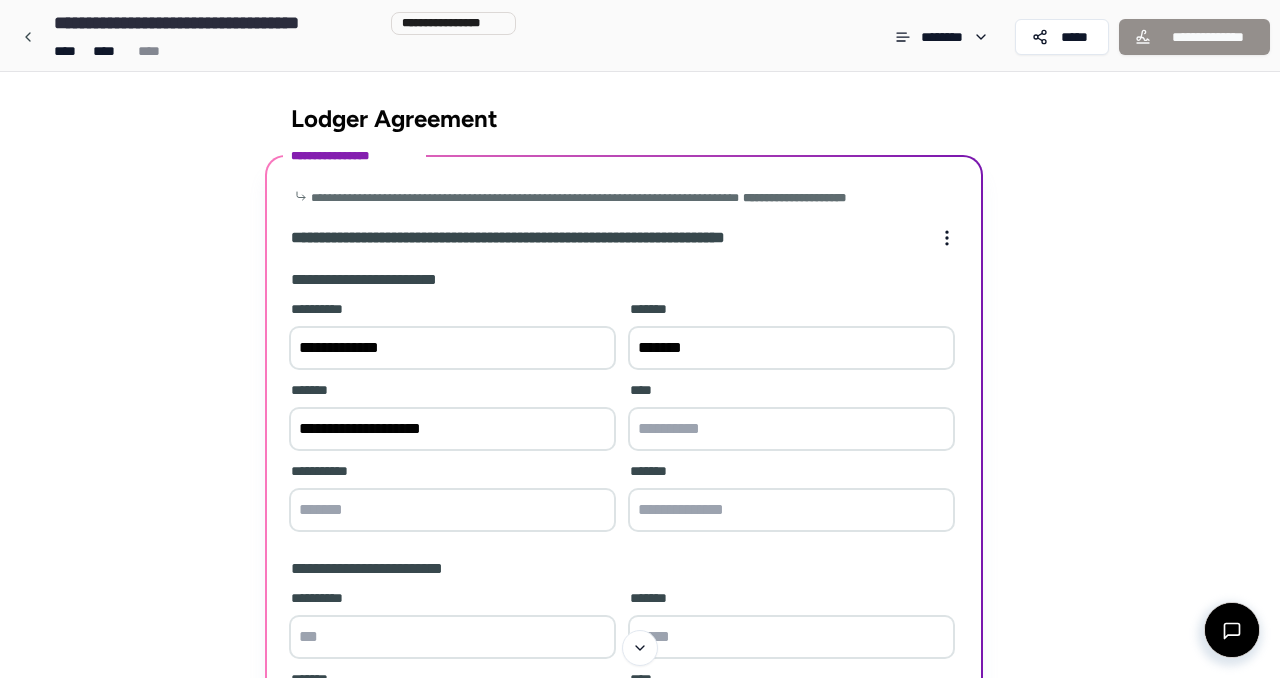 paste on "*******" 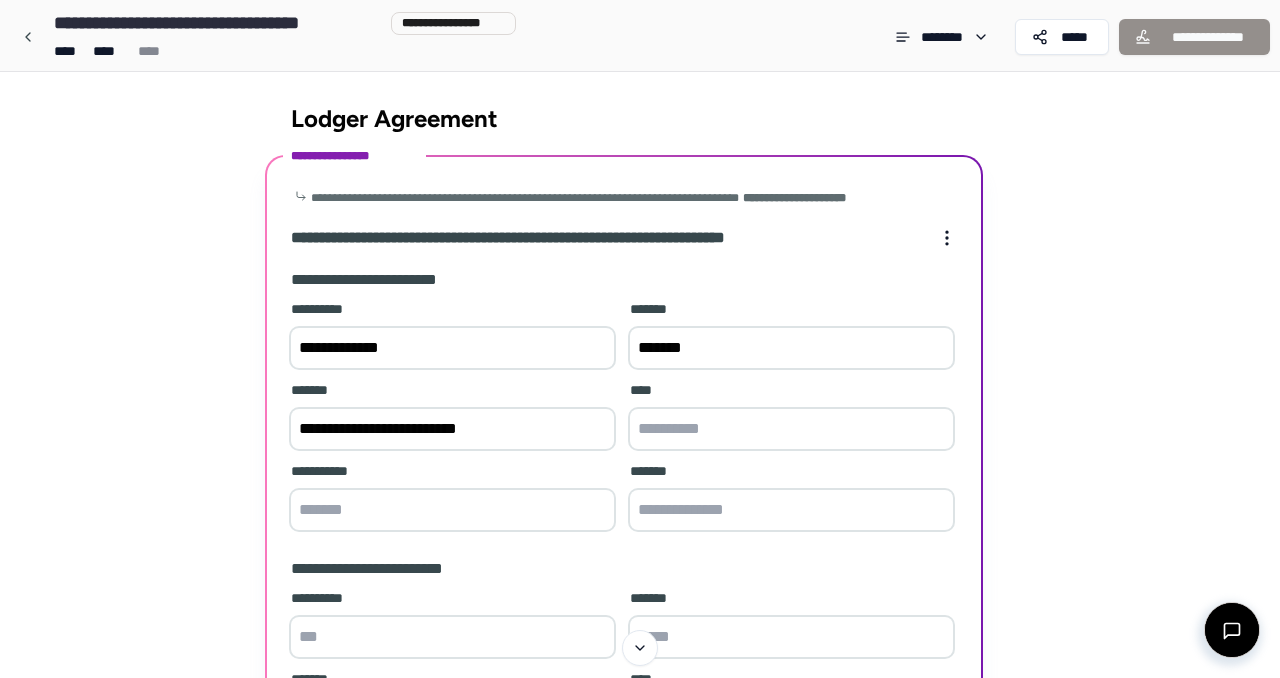 type on "**********" 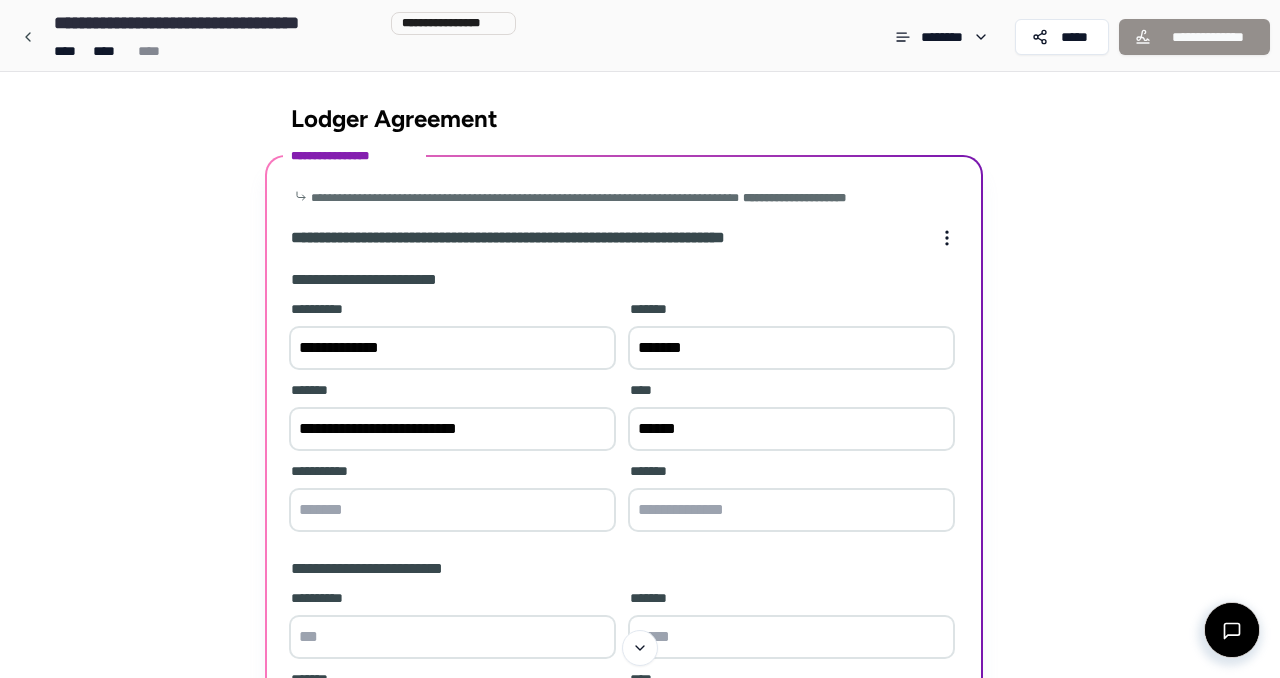 type on "******" 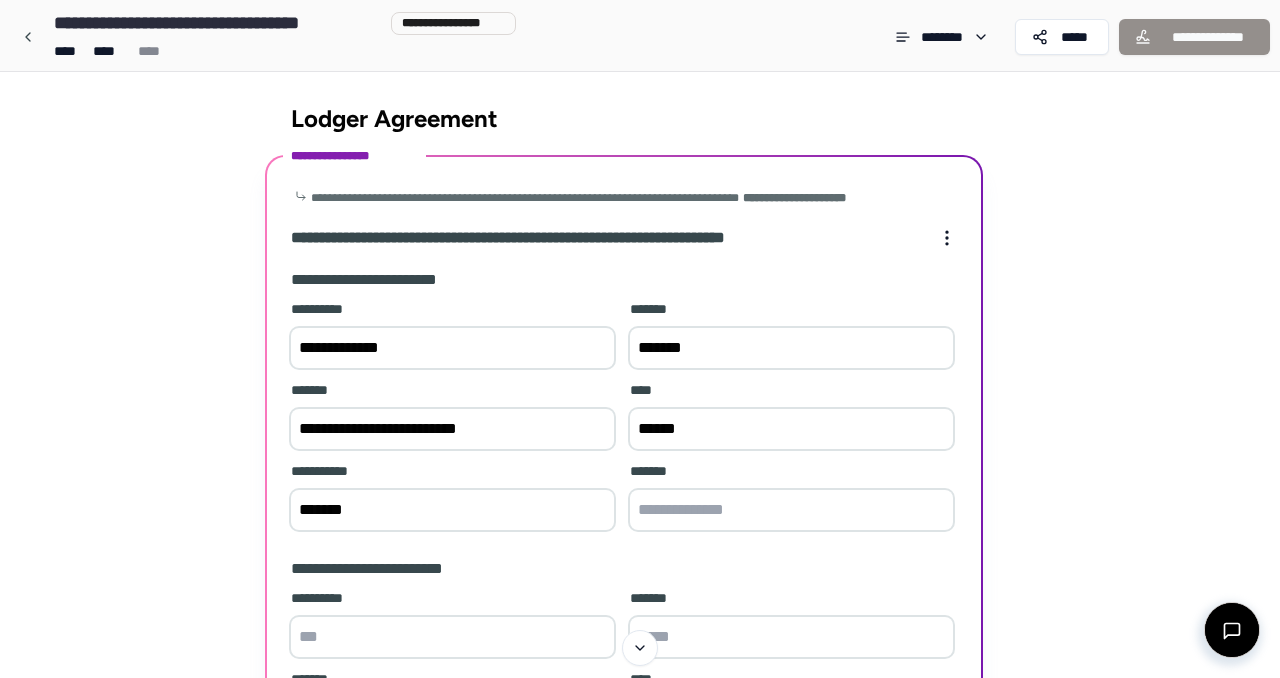 type on "*******" 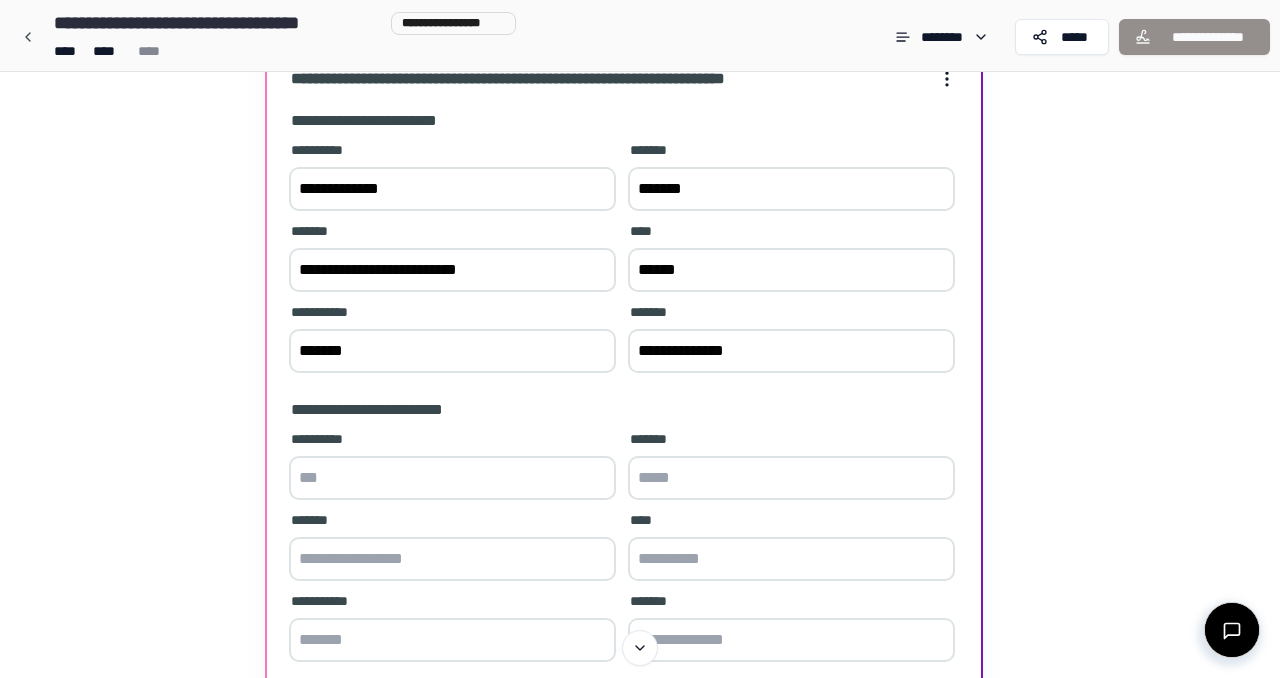 scroll, scrollTop: 148, scrollLeft: 0, axis: vertical 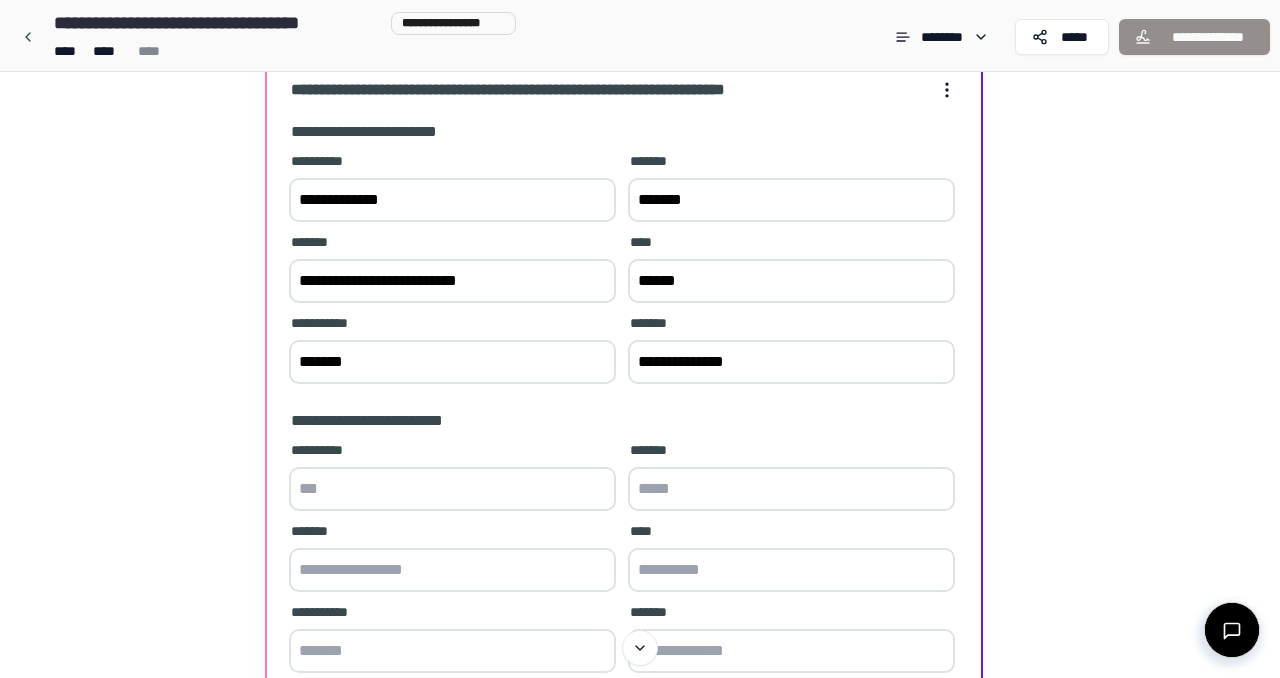 type on "**********" 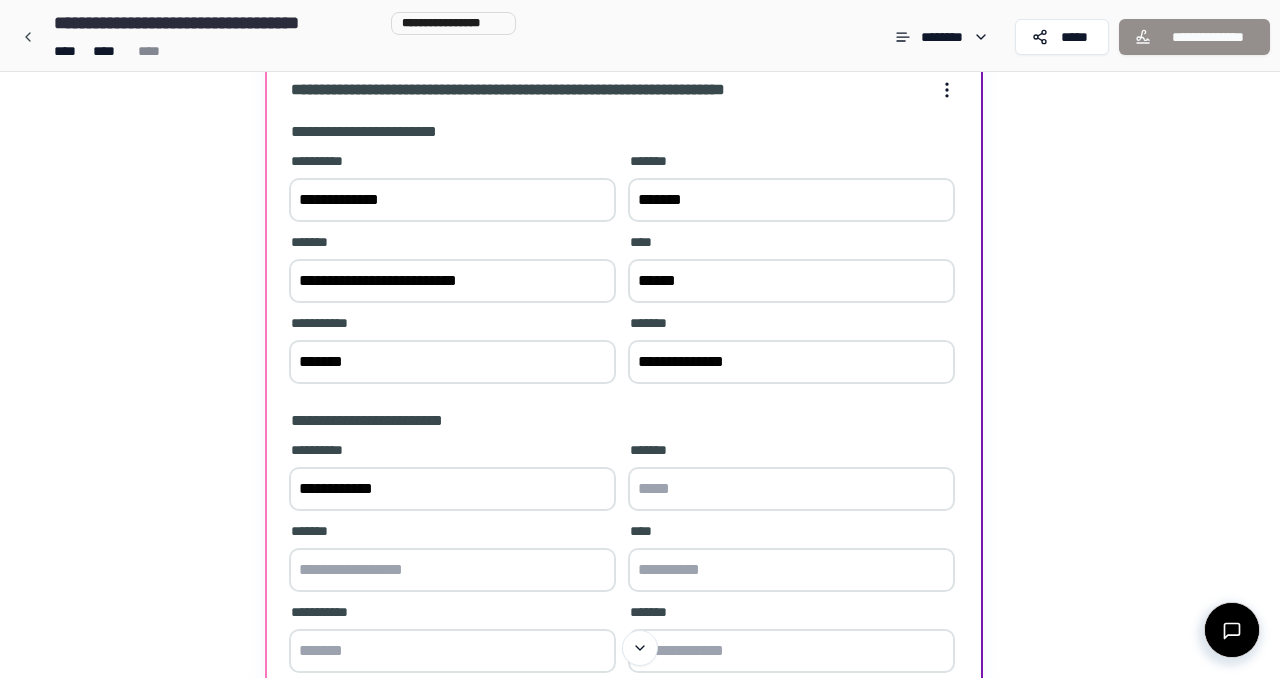 type on "**********" 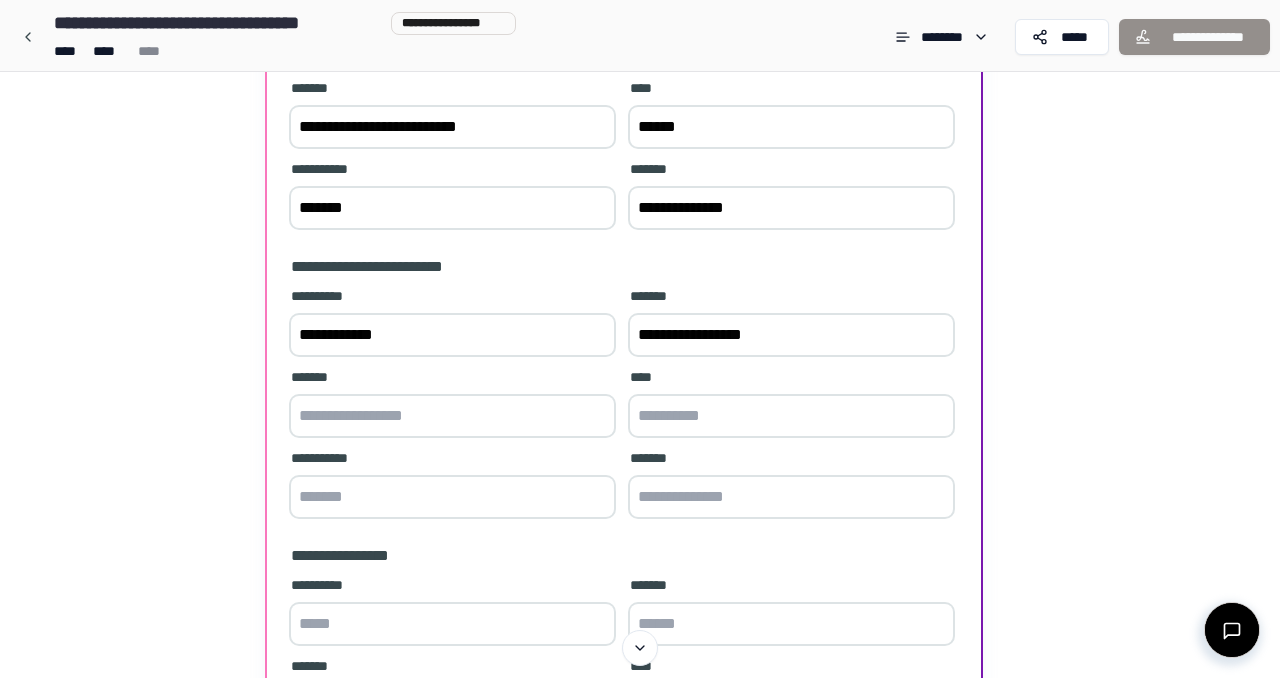 scroll, scrollTop: 322, scrollLeft: 0, axis: vertical 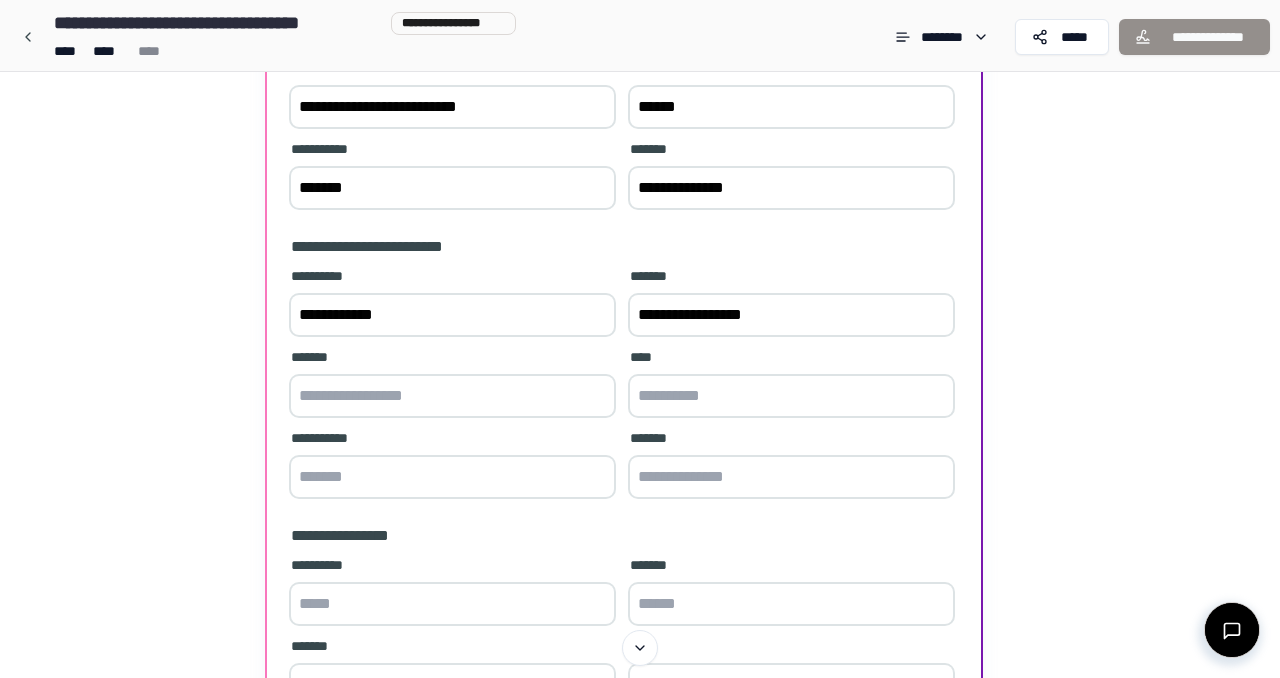 type on "**********" 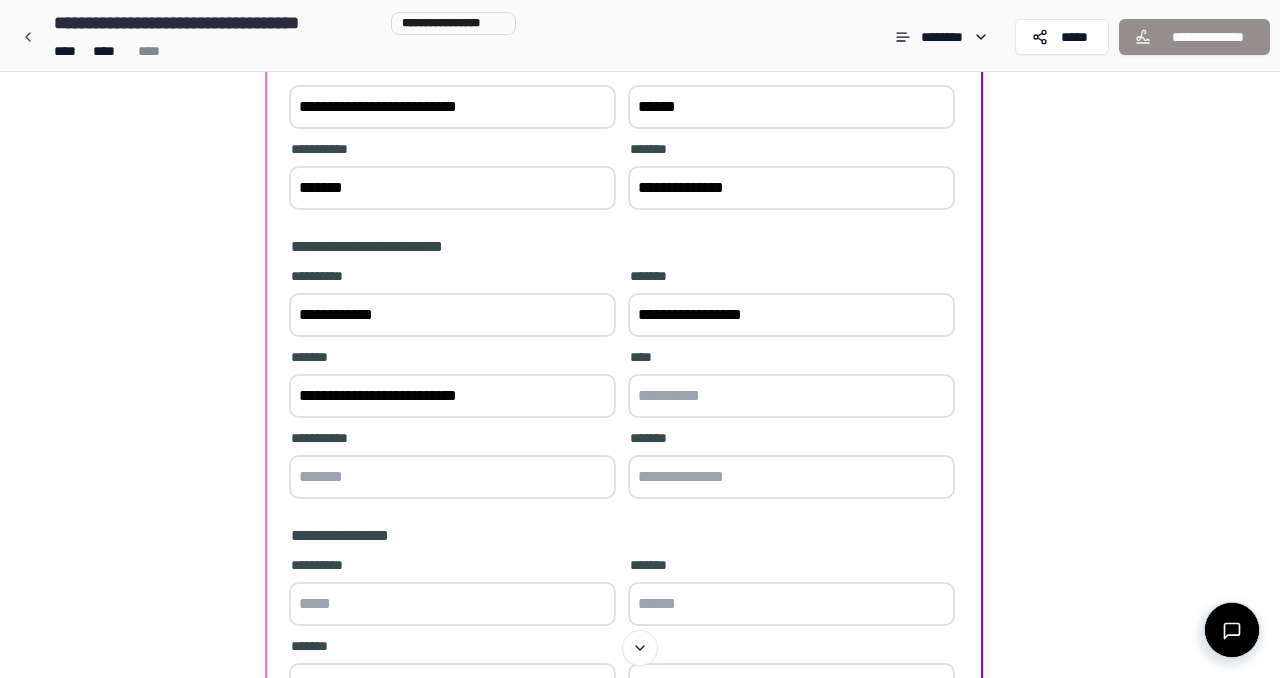 type on "**********" 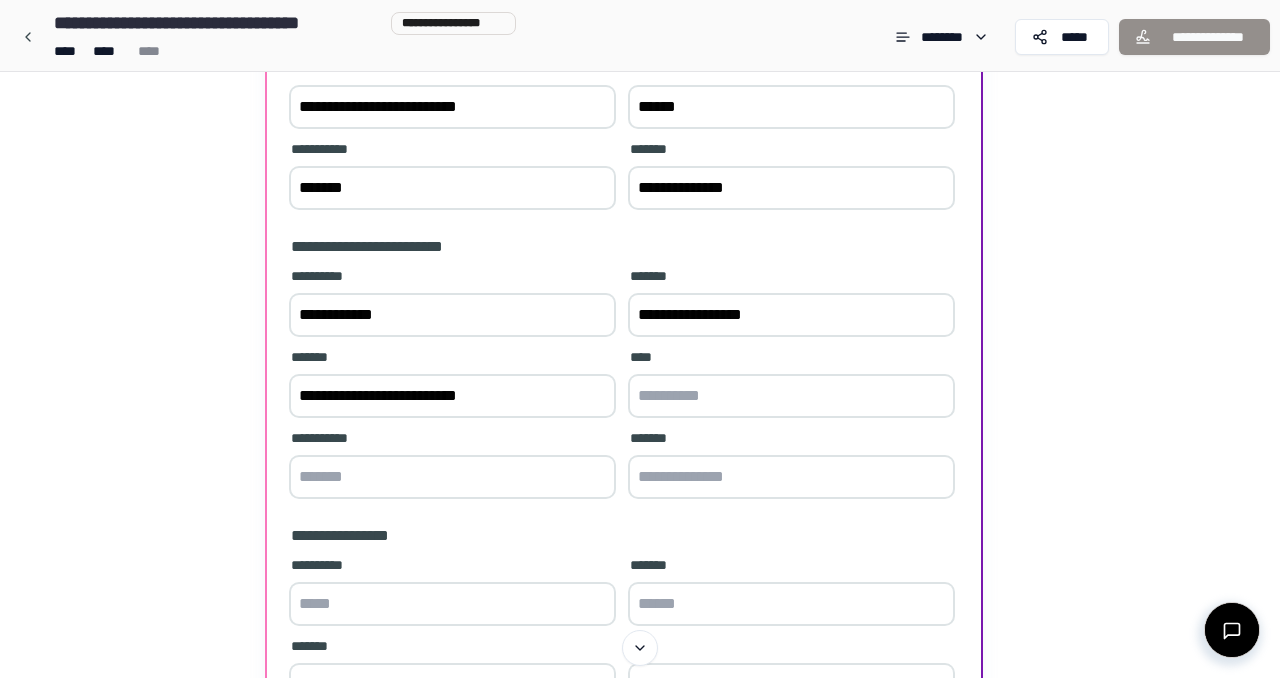 drag, startPoint x: 636, startPoint y: 109, endPoint x: 702, endPoint y: 115, distance: 66.27216 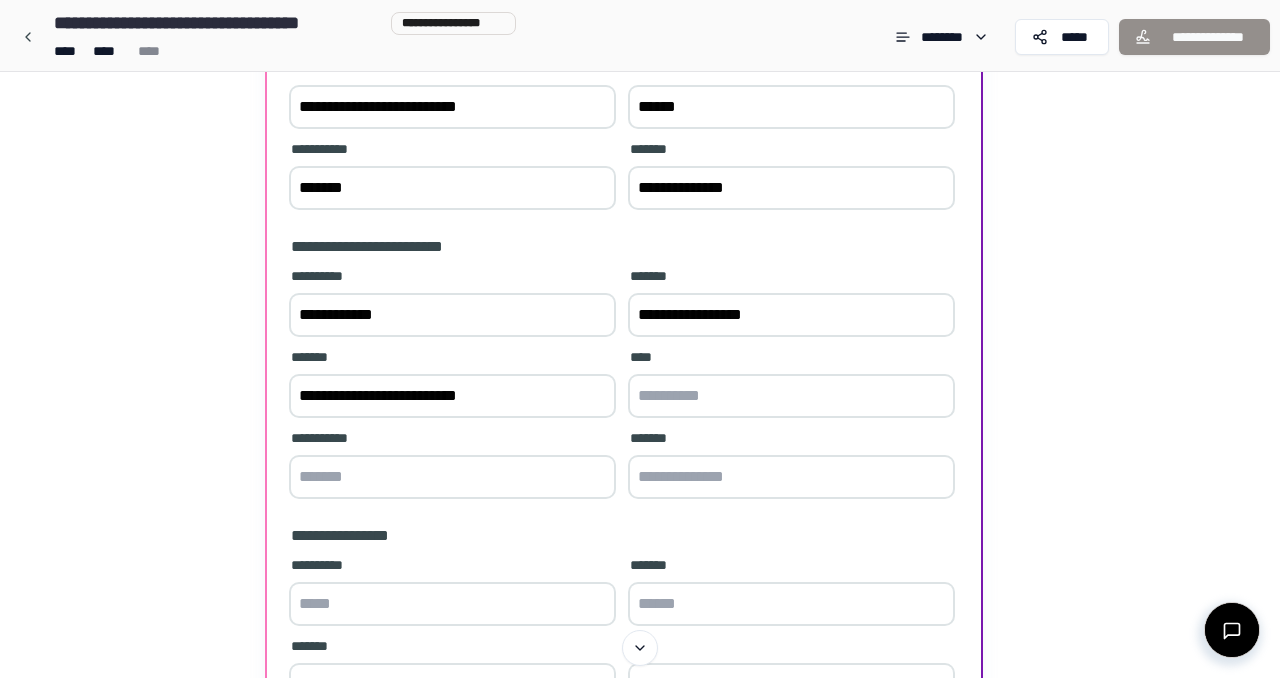 click at bounding box center (791, 396) 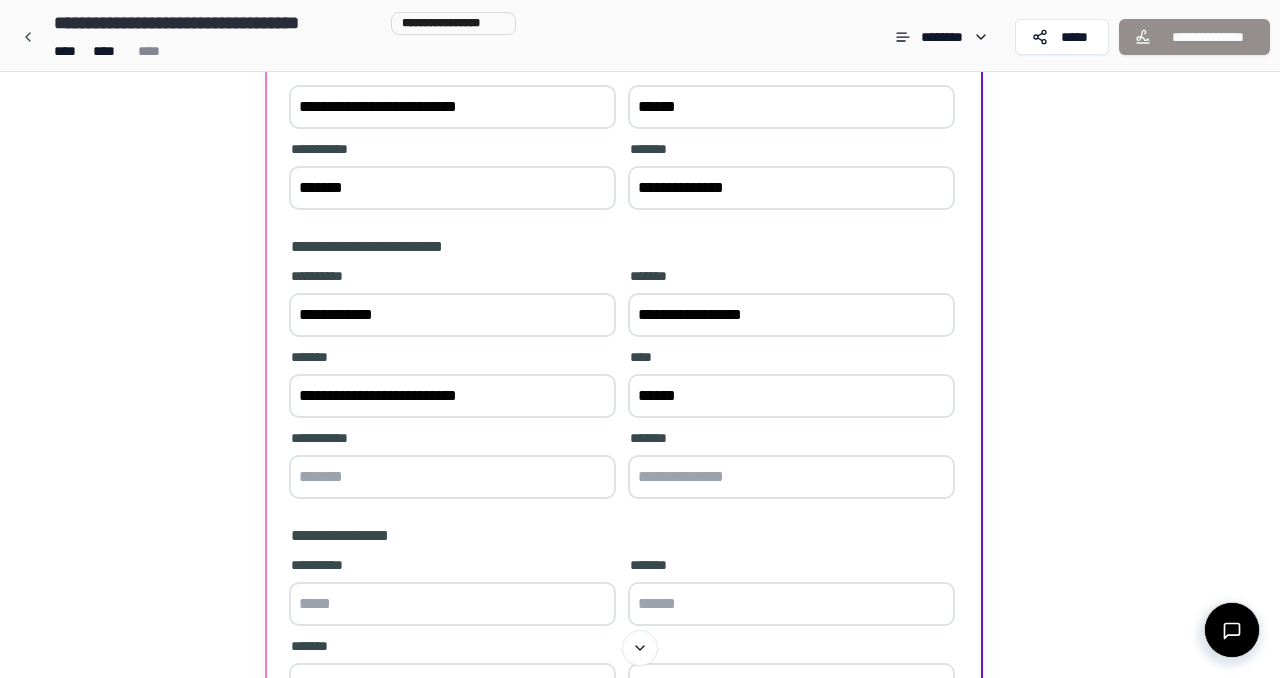 type on "******" 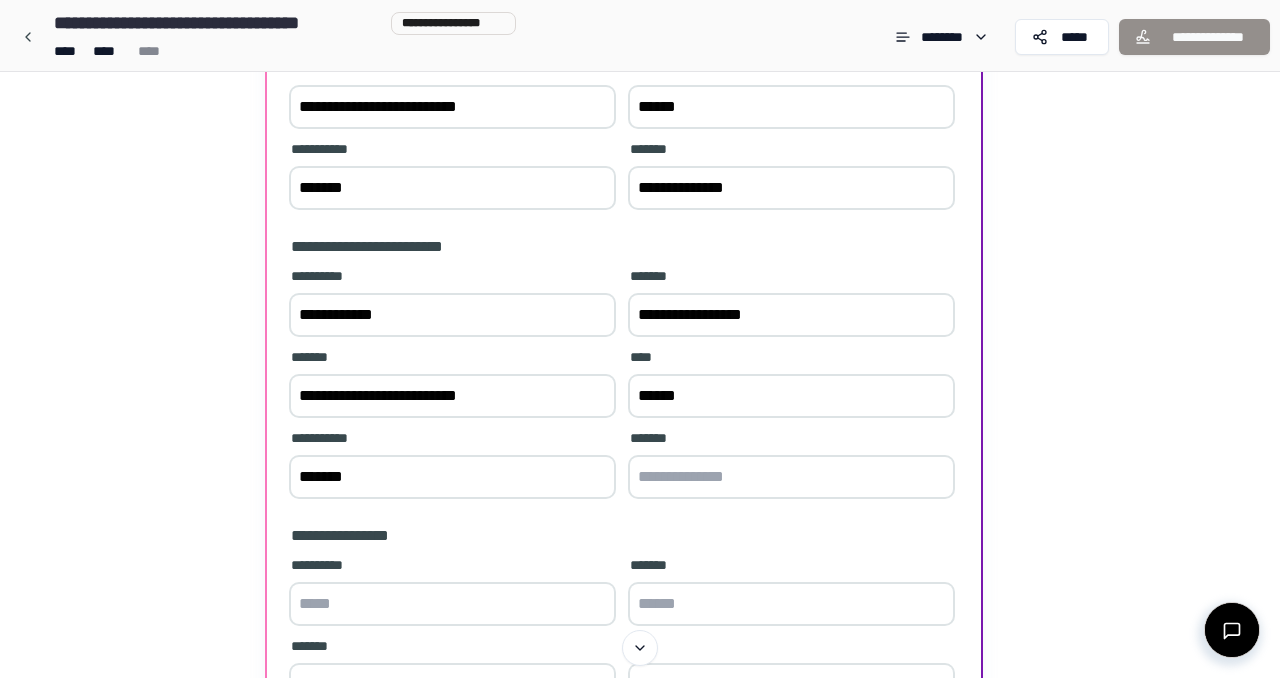 type on "*******" 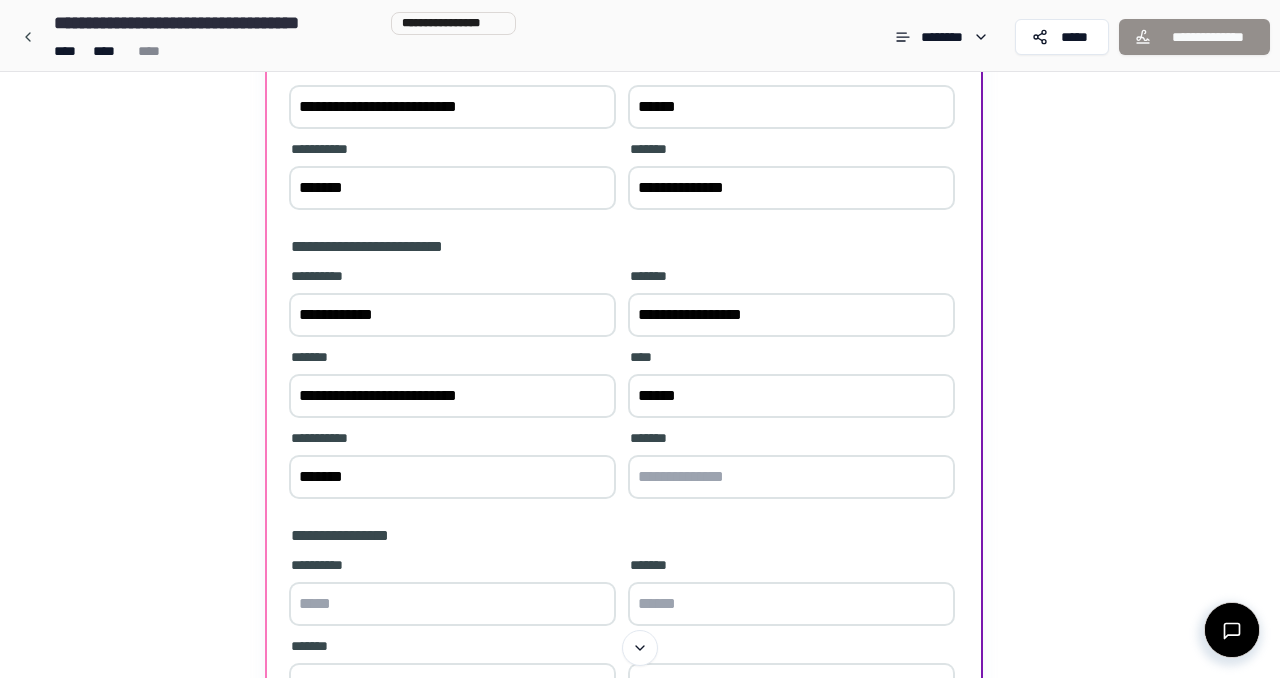 drag, startPoint x: 638, startPoint y: 185, endPoint x: 827, endPoint y: 191, distance: 189.09521 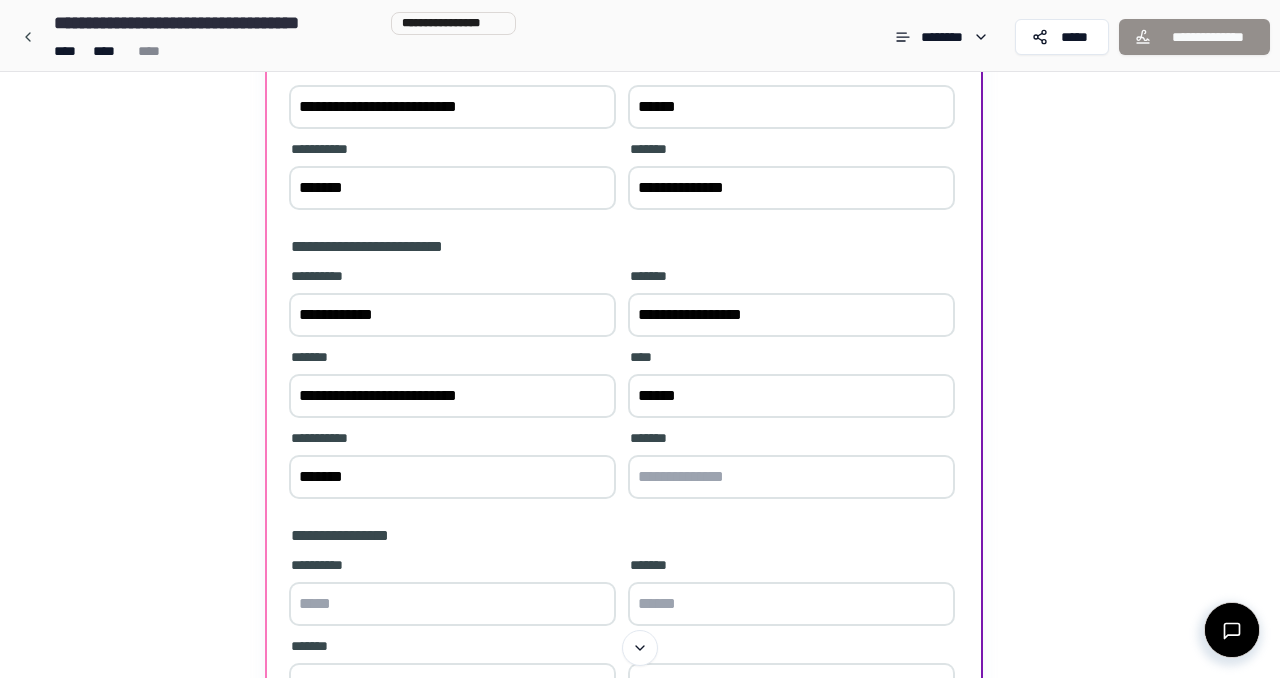 click at bounding box center [791, 477] 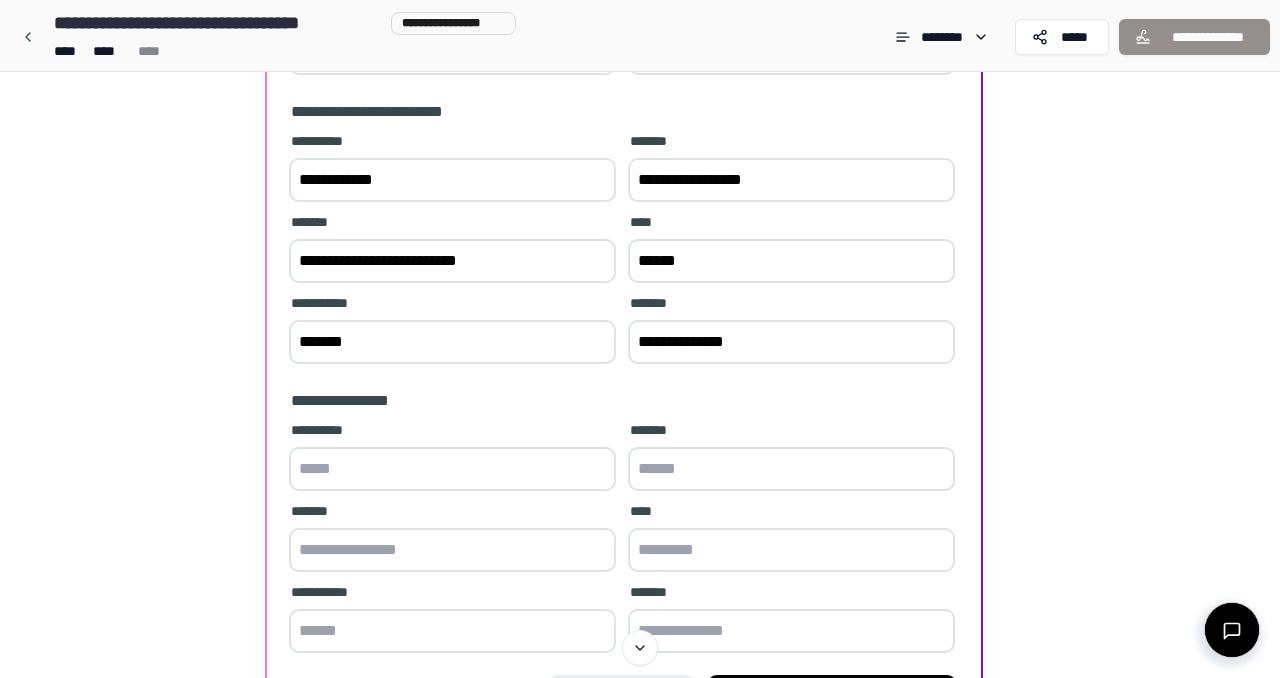 scroll, scrollTop: 466, scrollLeft: 0, axis: vertical 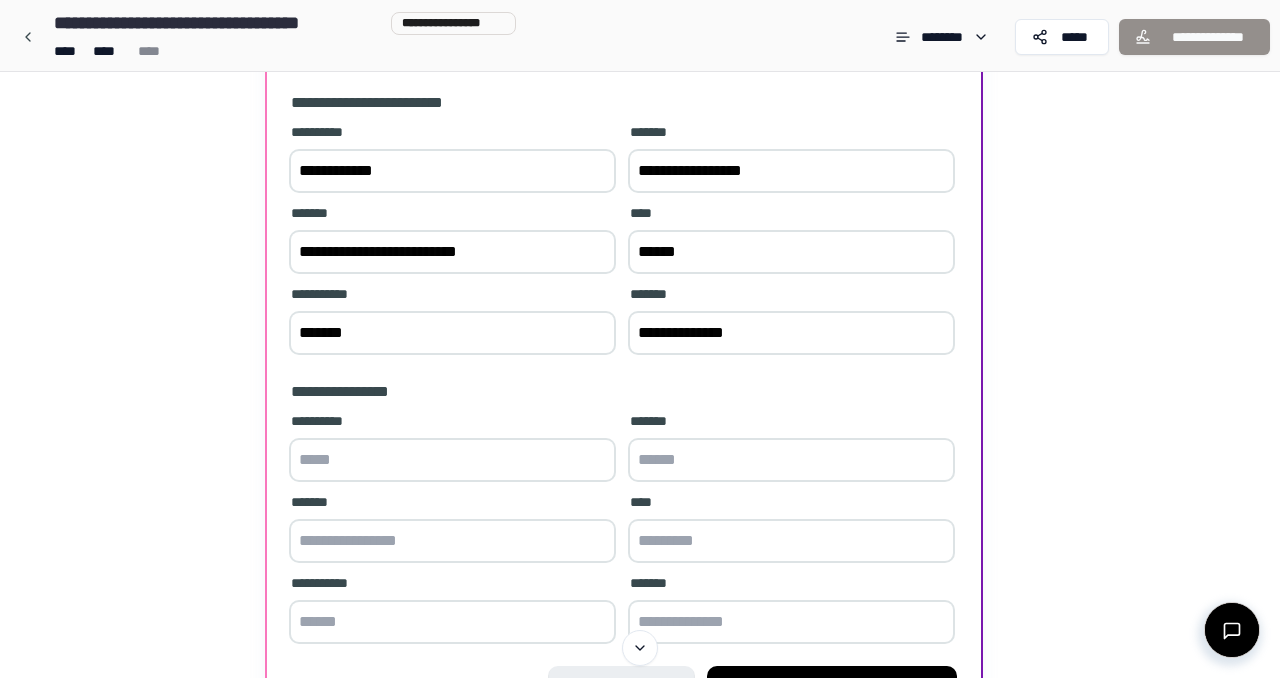 type on "**********" 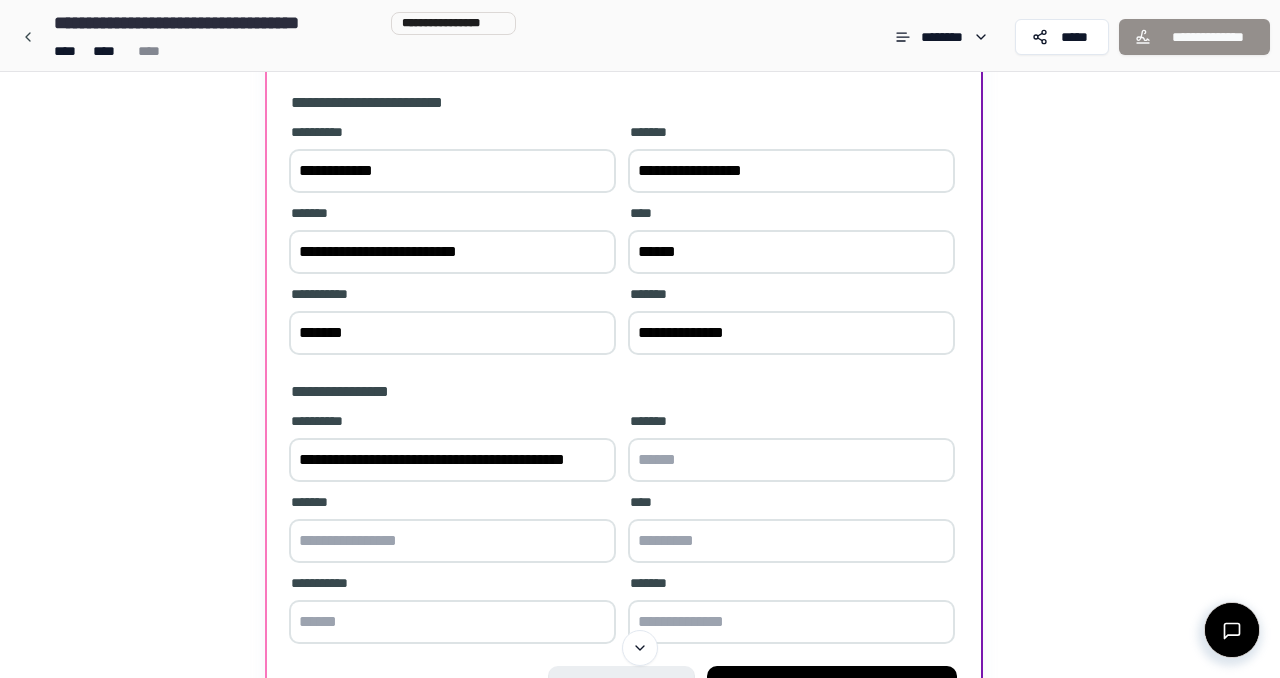 type on "**********" 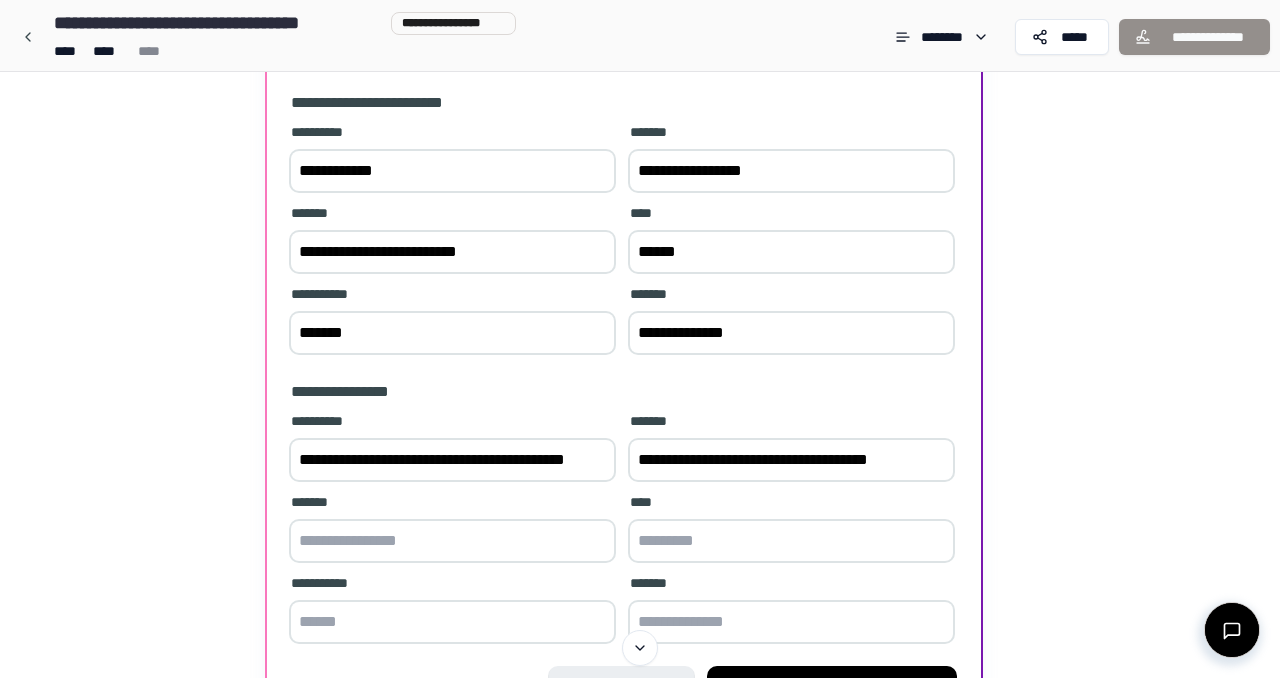 type on "**********" 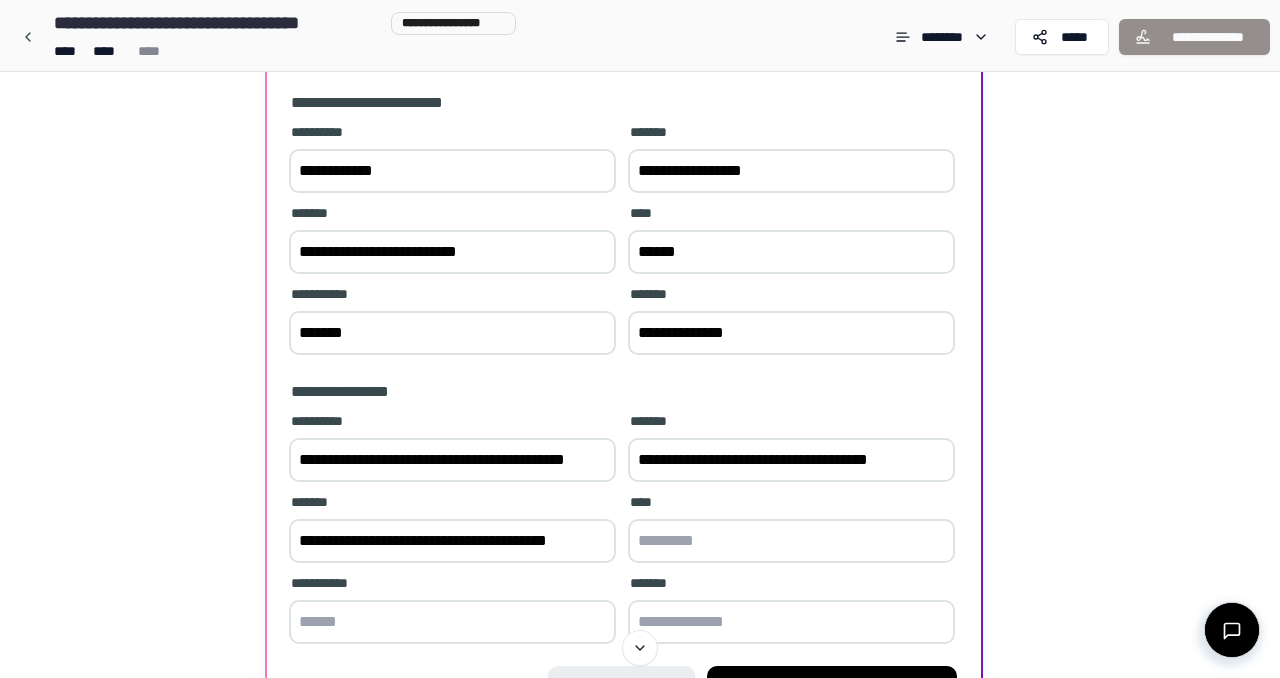 type on "**********" 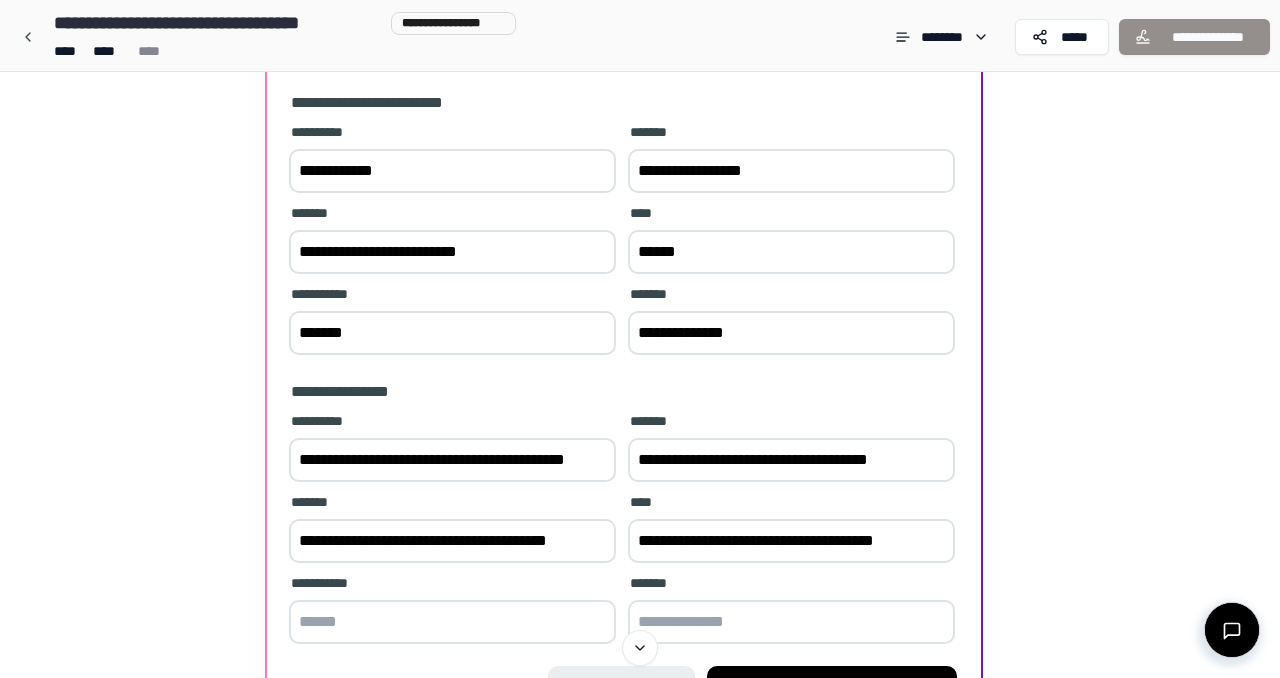 type on "**********" 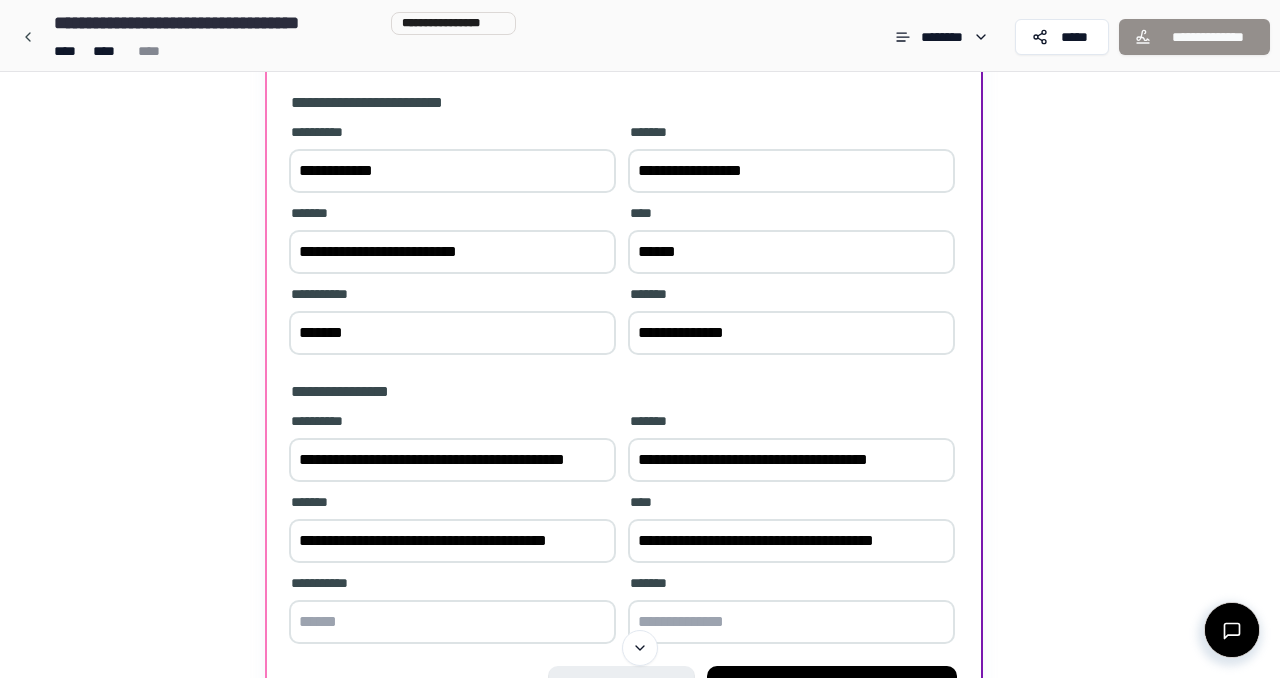 click at bounding box center (452, 622) 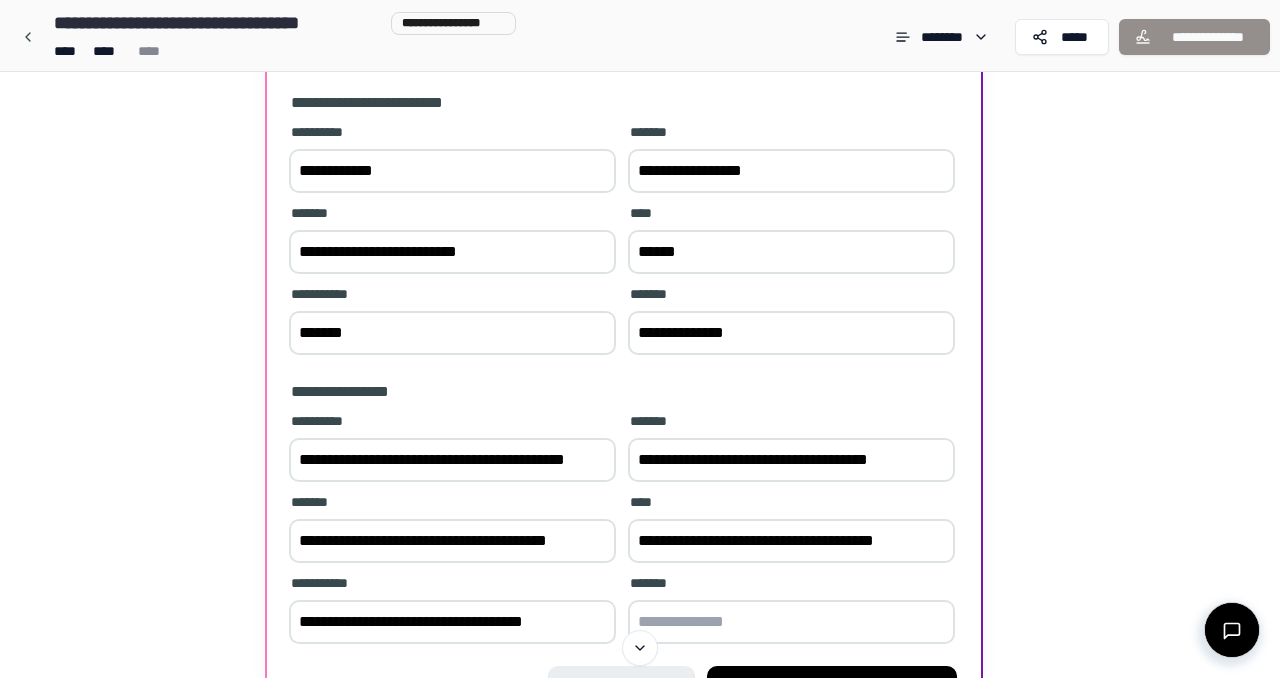 type on "**********" 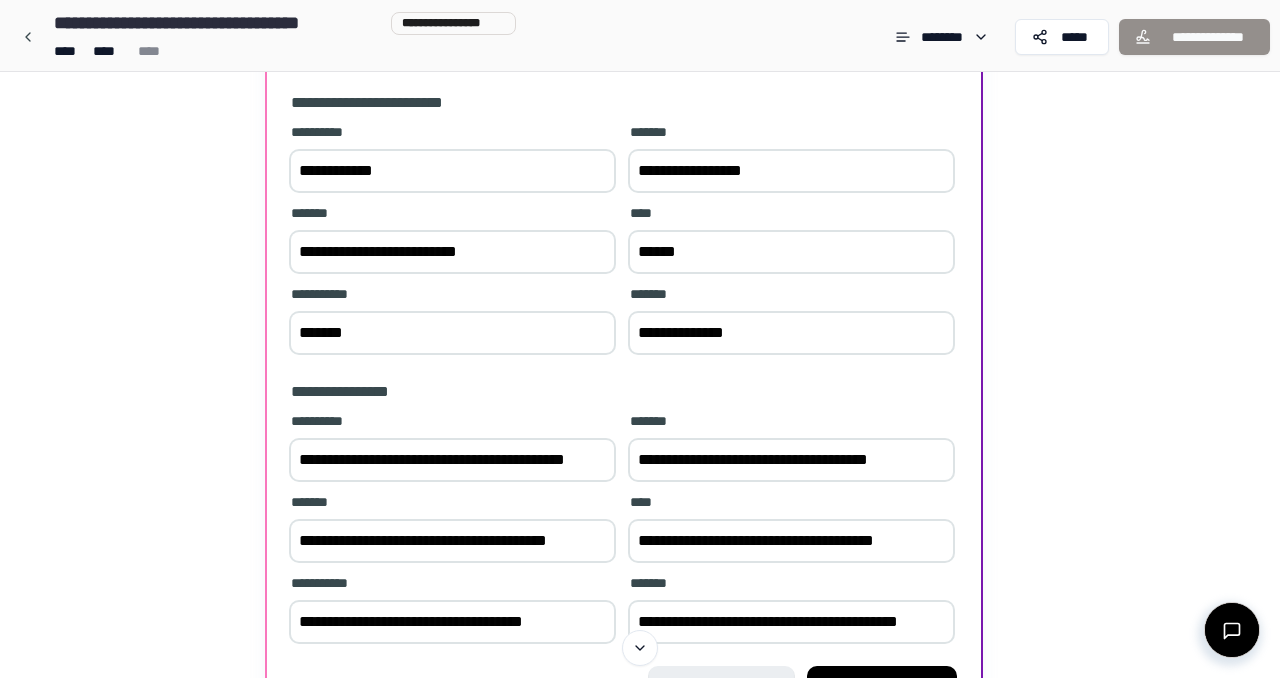 type on "**********" 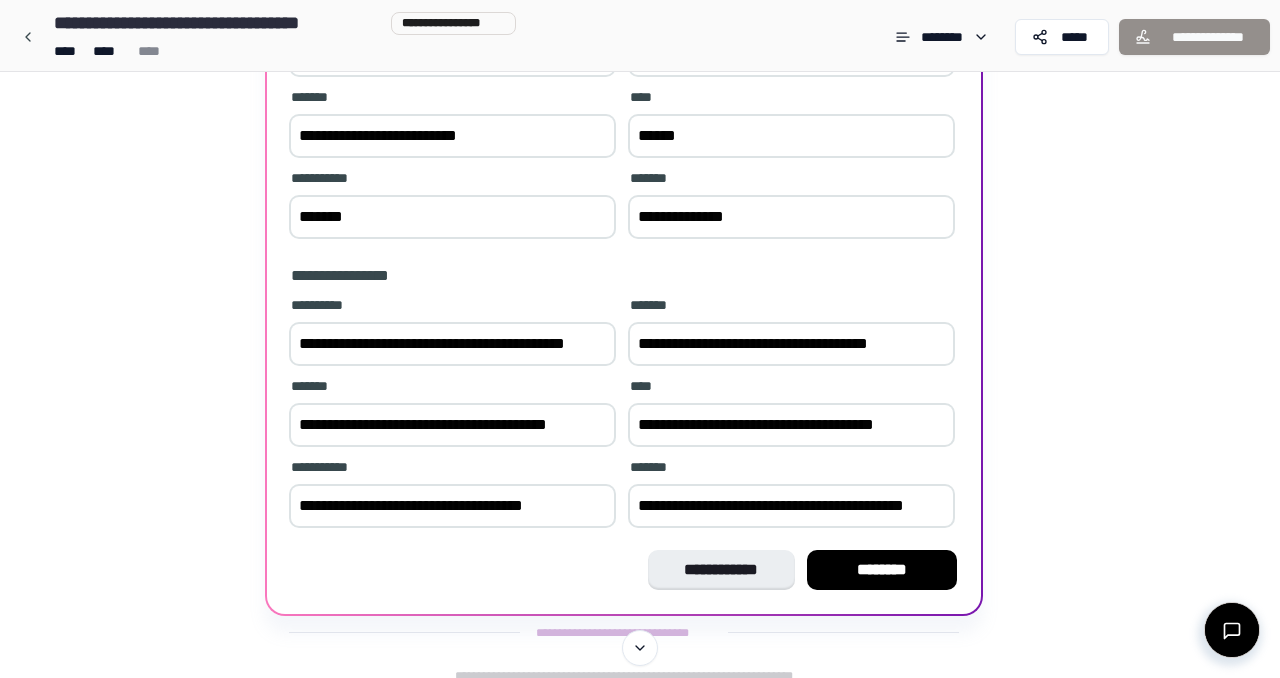 scroll, scrollTop: 574, scrollLeft: 0, axis: vertical 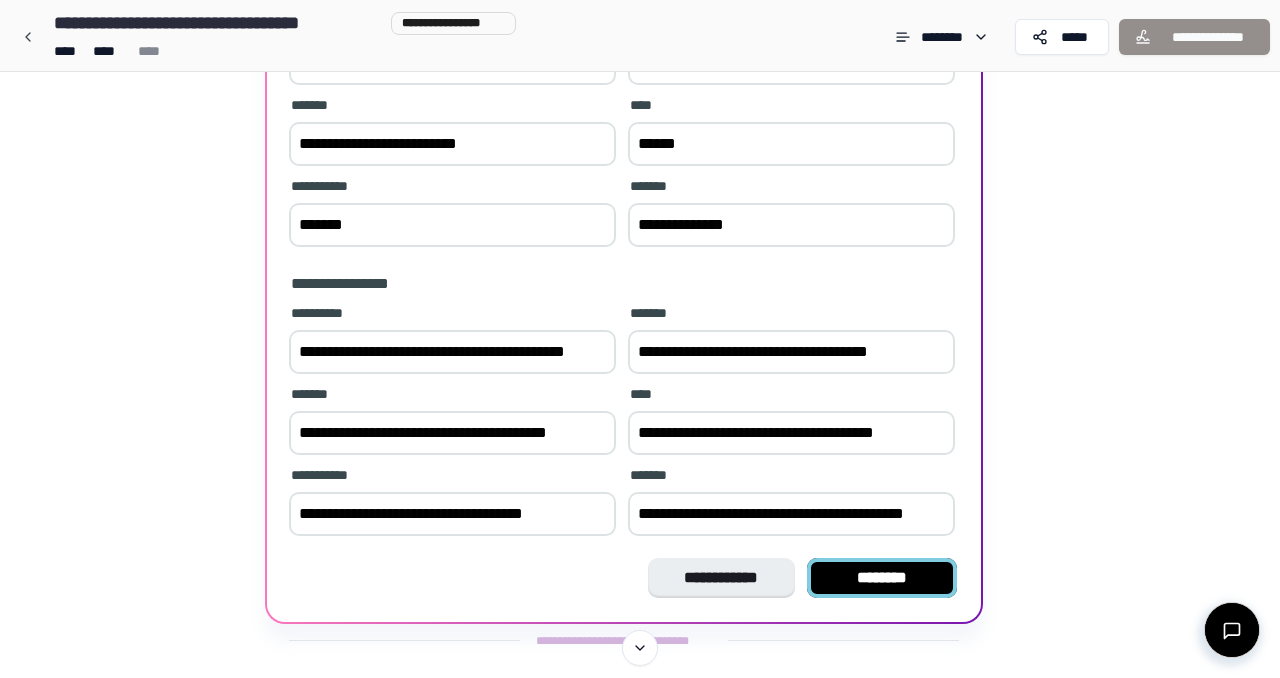 click on "********" at bounding box center [882, 578] 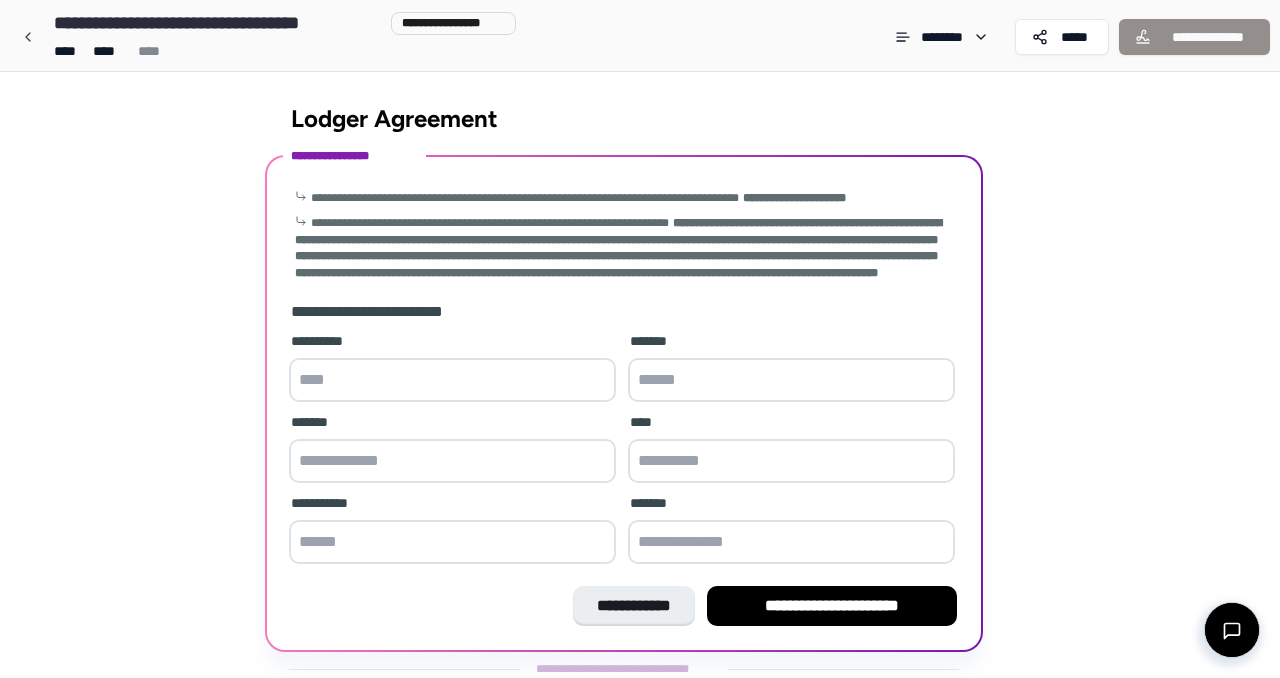 scroll, scrollTop: 70, scrollLeft: 0, axis: vertical 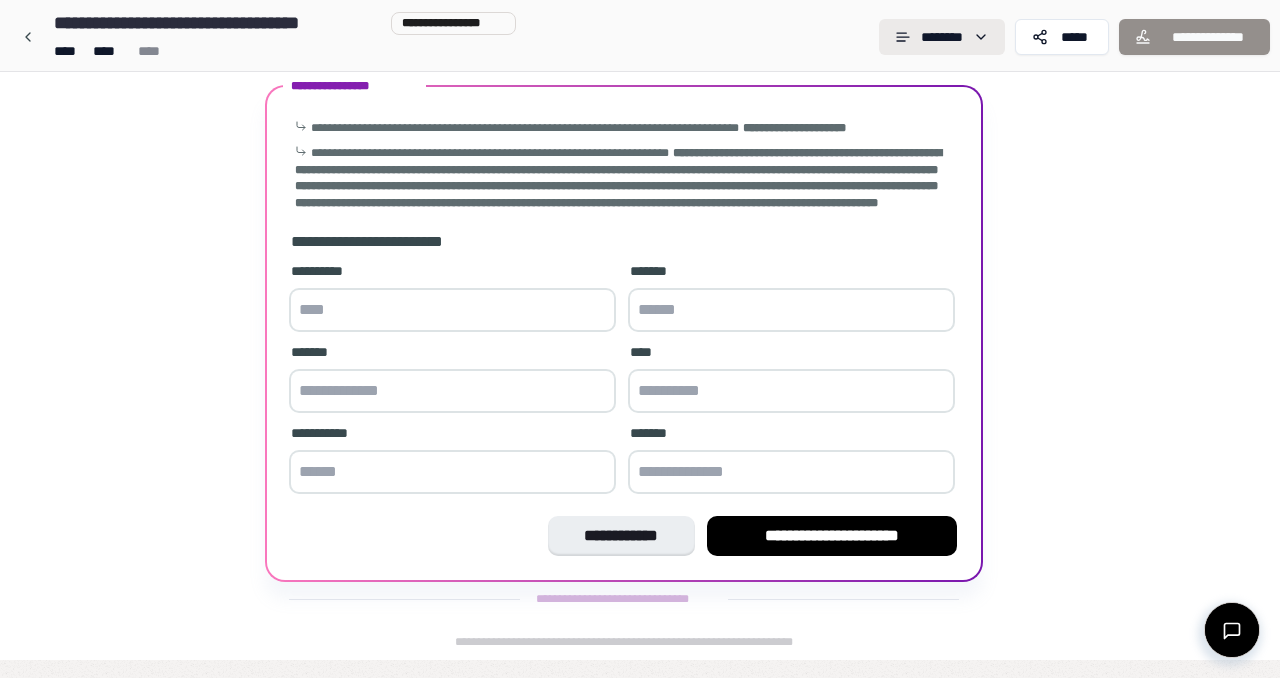 click on "**********" at bounding box center [640, 304] 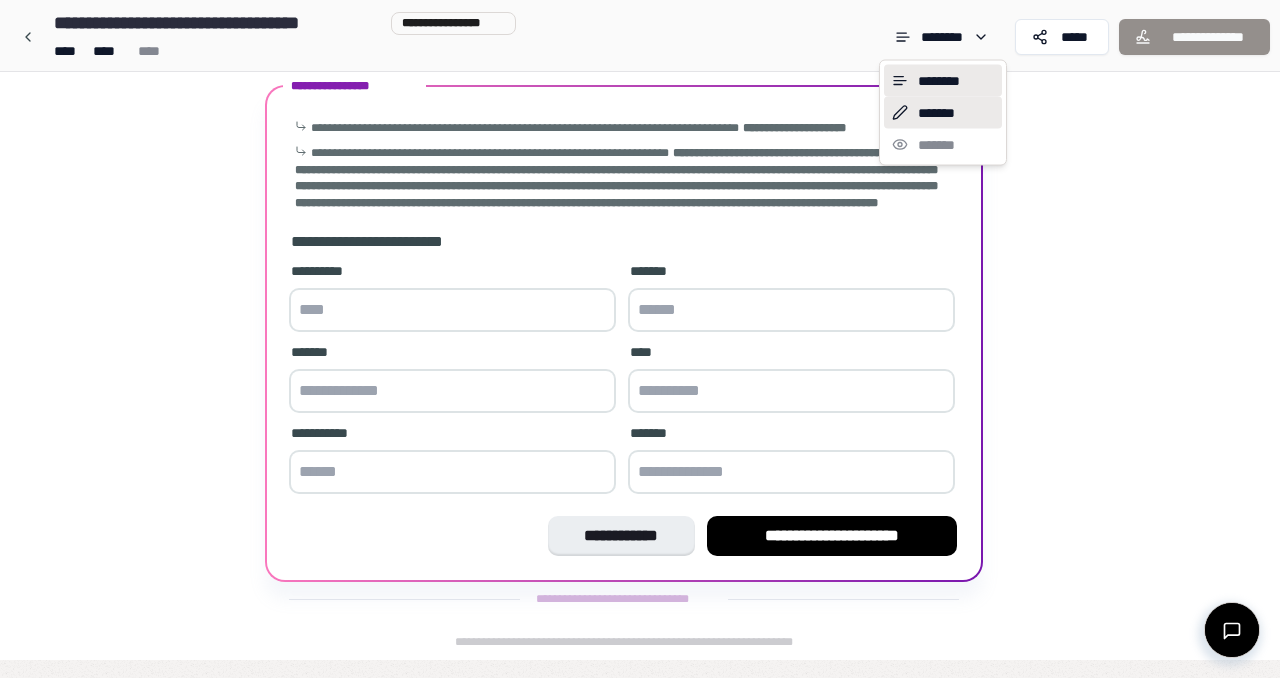 click on "*******" at bounding box center (943, 113) 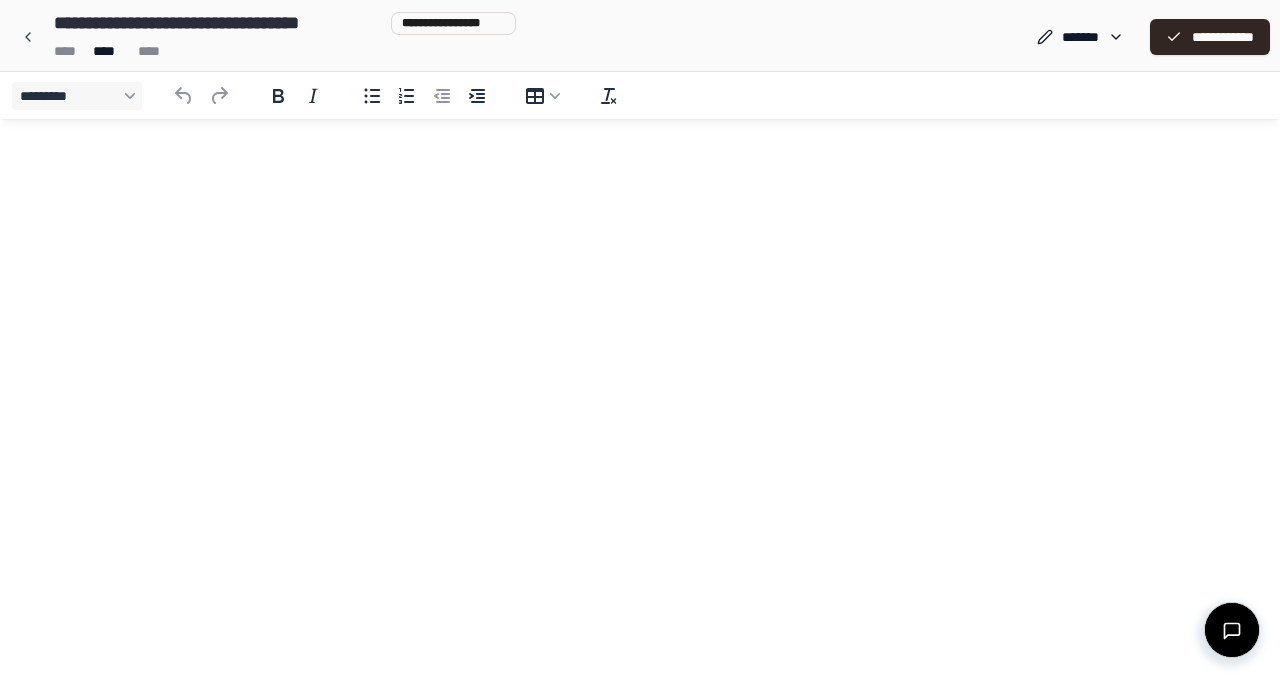 scroll, scrollTop: 0, scrollLeft: 0, axis: both 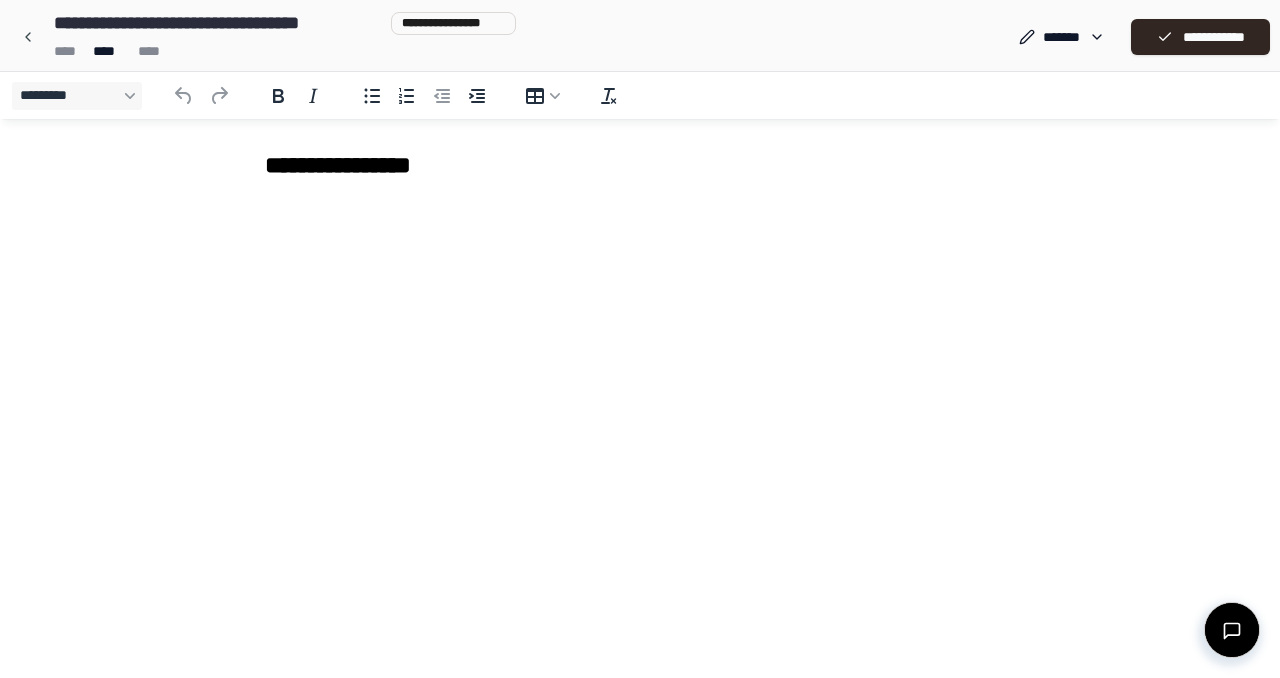click on "**********" at bounding box center (640, 169) 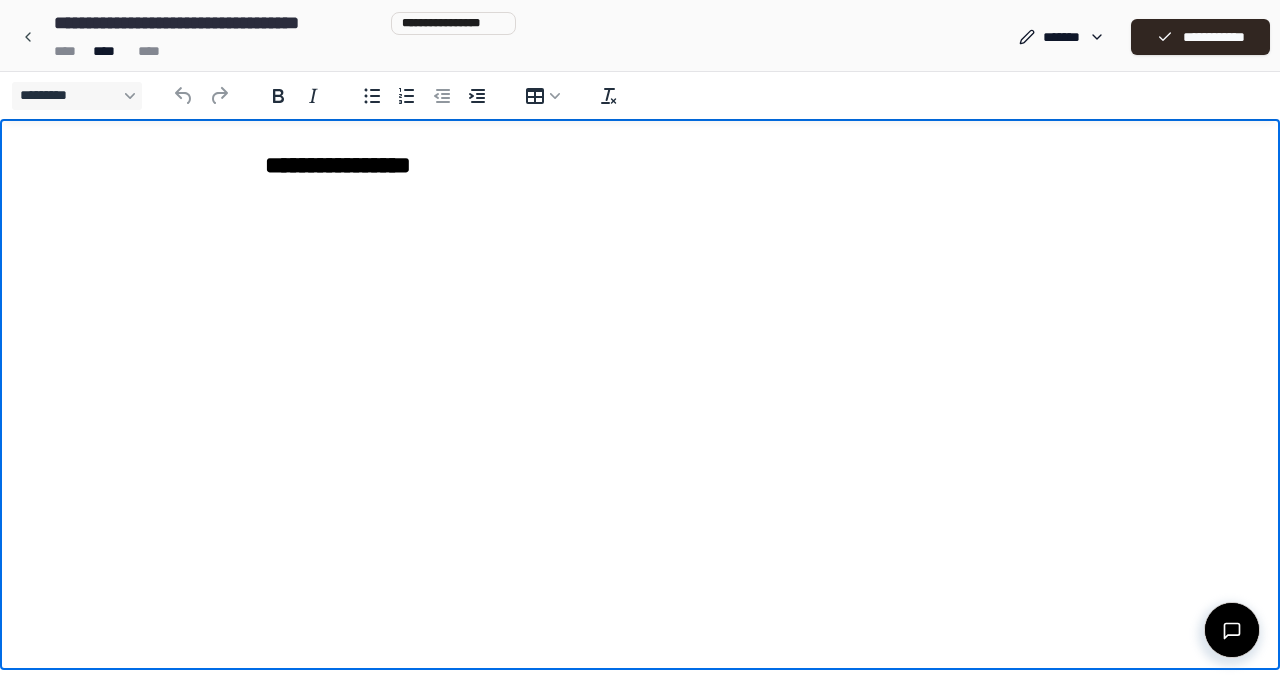click on "**********" at bounding box center [640, 169] 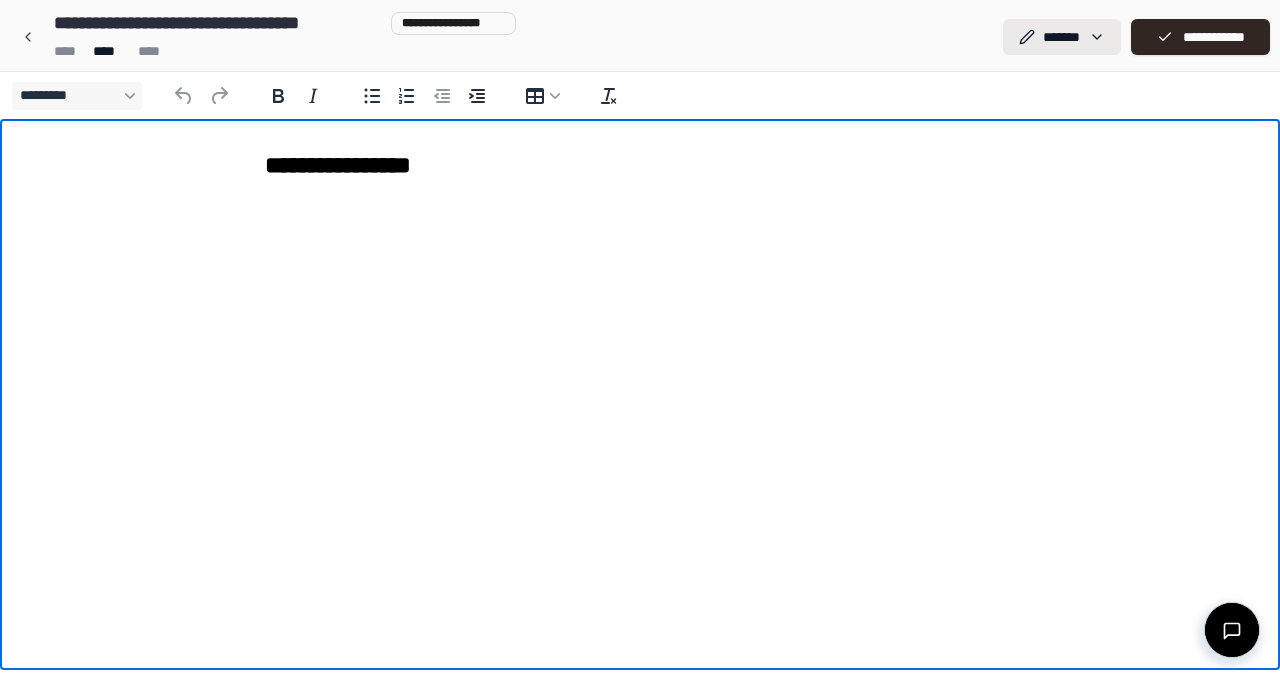 click on "**********" at bounding box center (640, 339) 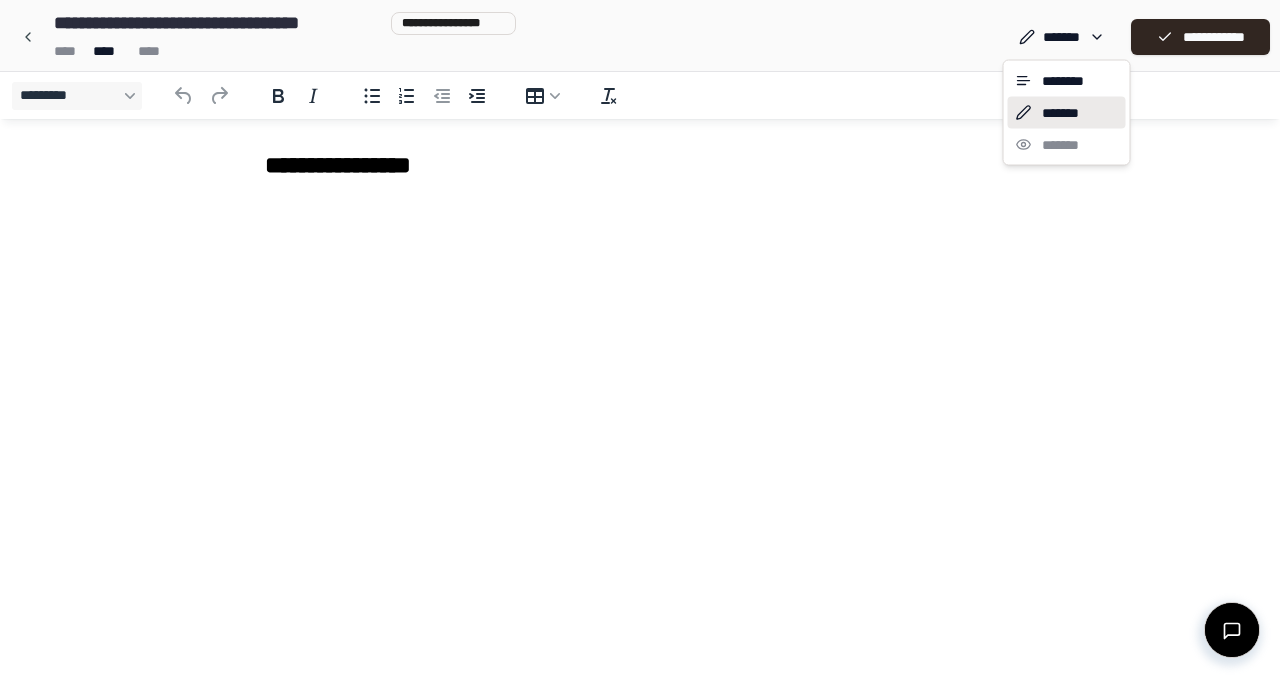 click on "*******" at bounding box center (1067, 113) 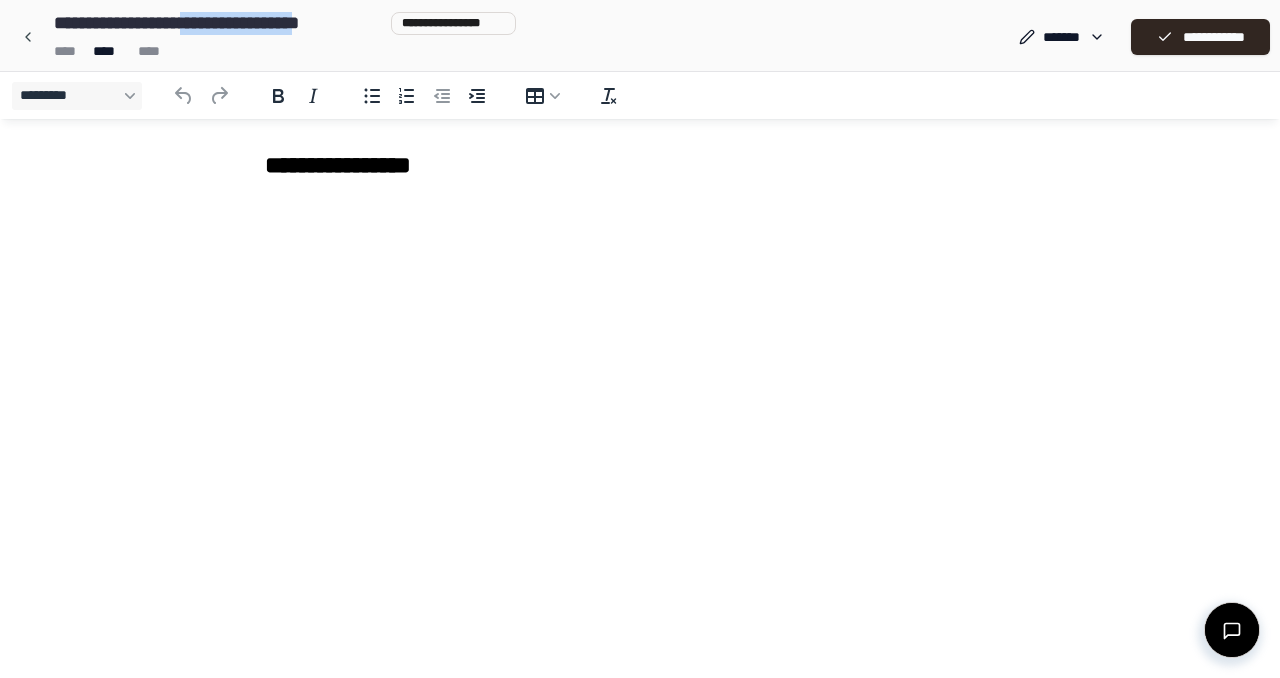 drag, startPoint x: 218, startPoint y: 24, endPoint x: 376, endPoint y: 30, distance: 158.11388 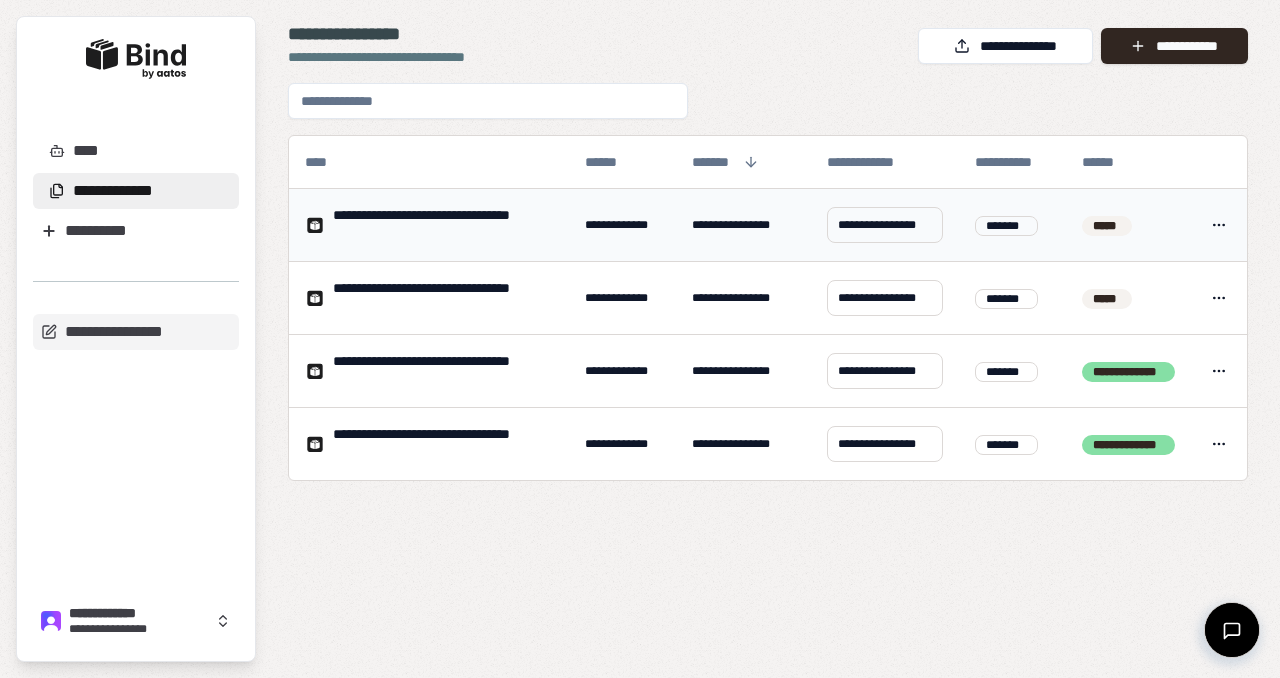 click on "**********" at bounding box center (443, 225) 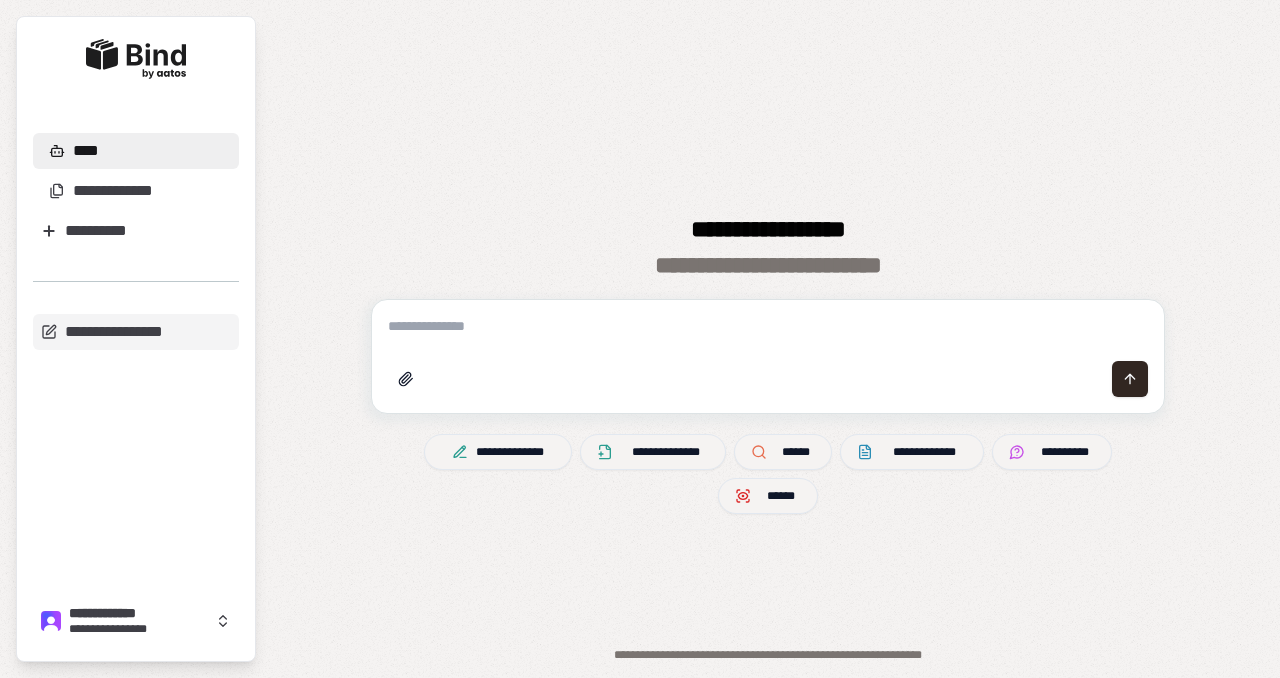 scroll, scrollTop: 0, scrollLeft: 0, axis: both 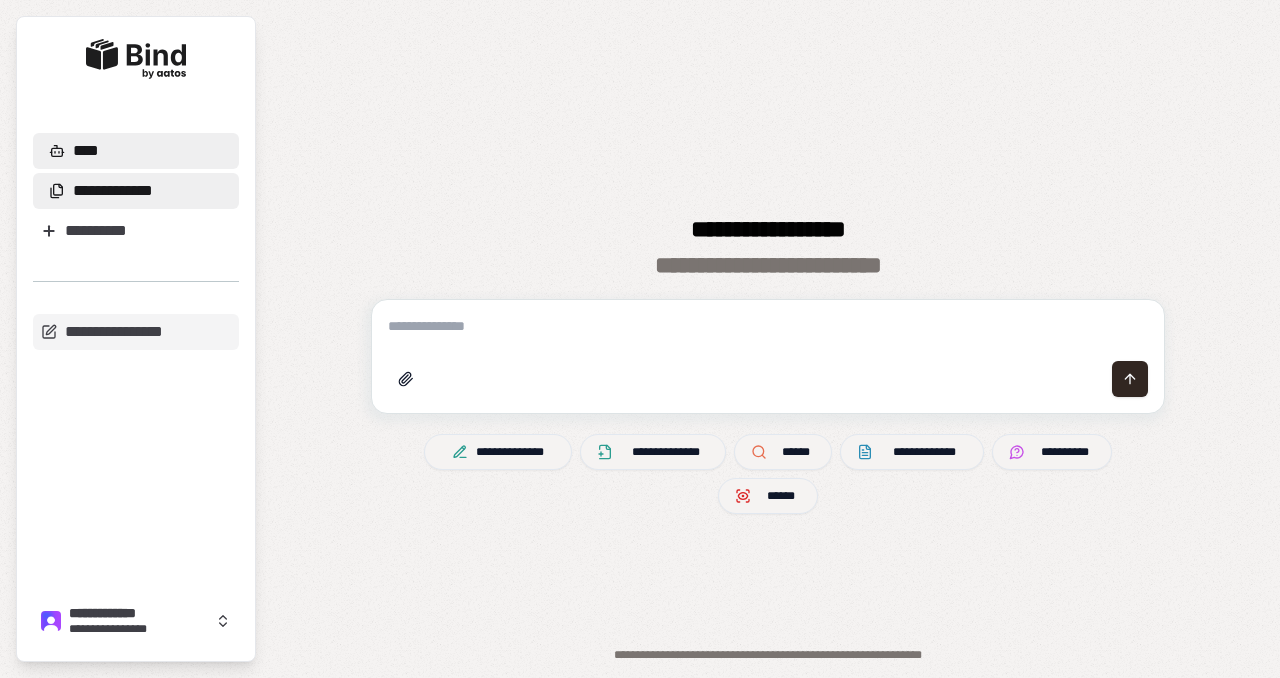 click on "**********" at bounding box center (113, 191) 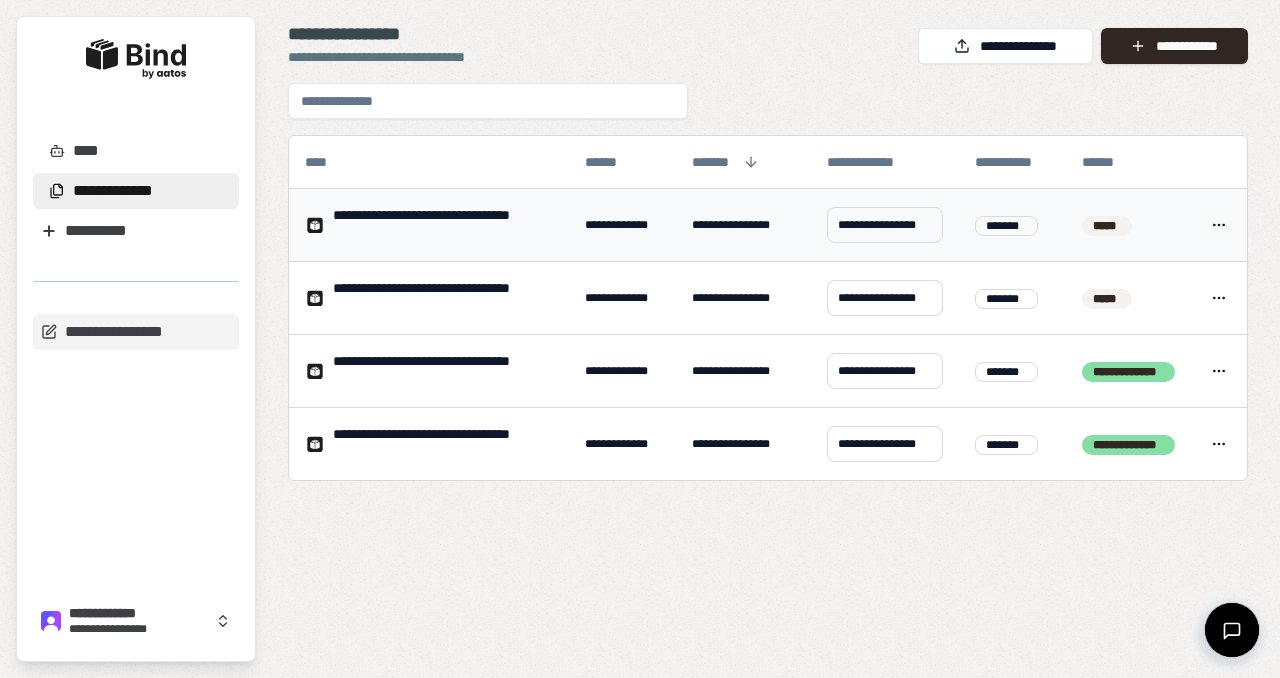 click on "**********" at bounding box center [743, 225] 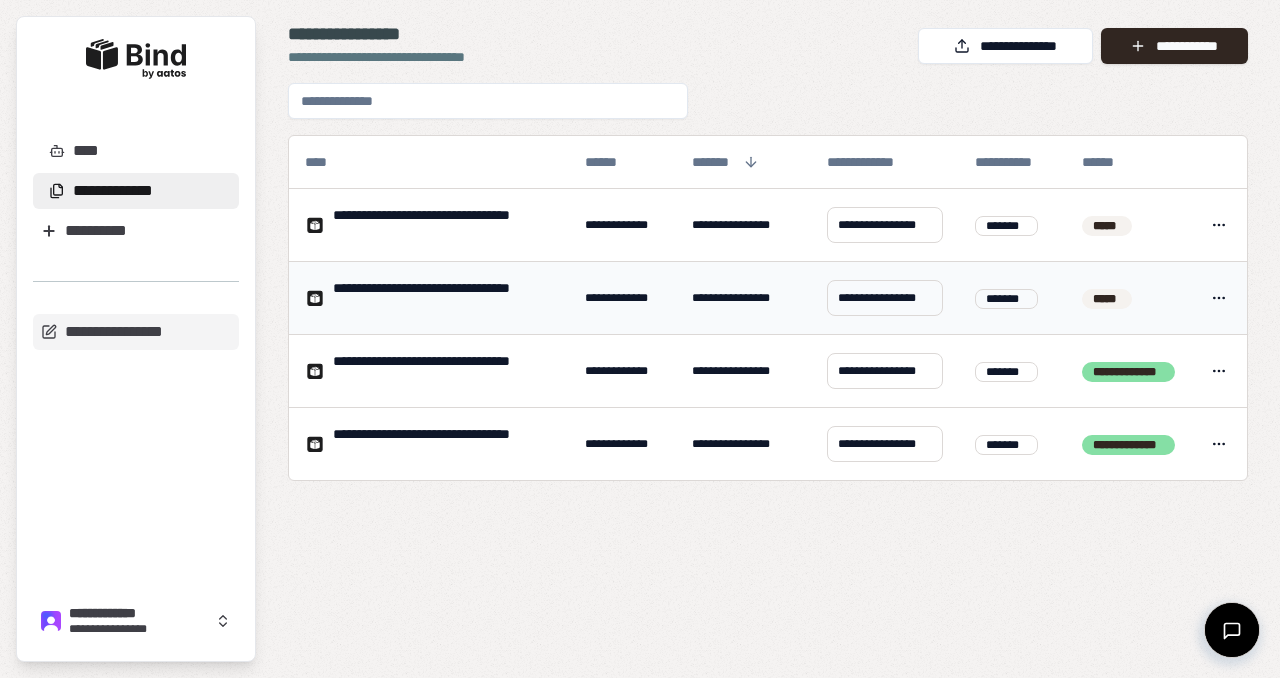 click on "**********" at bounding box center [743, 298] 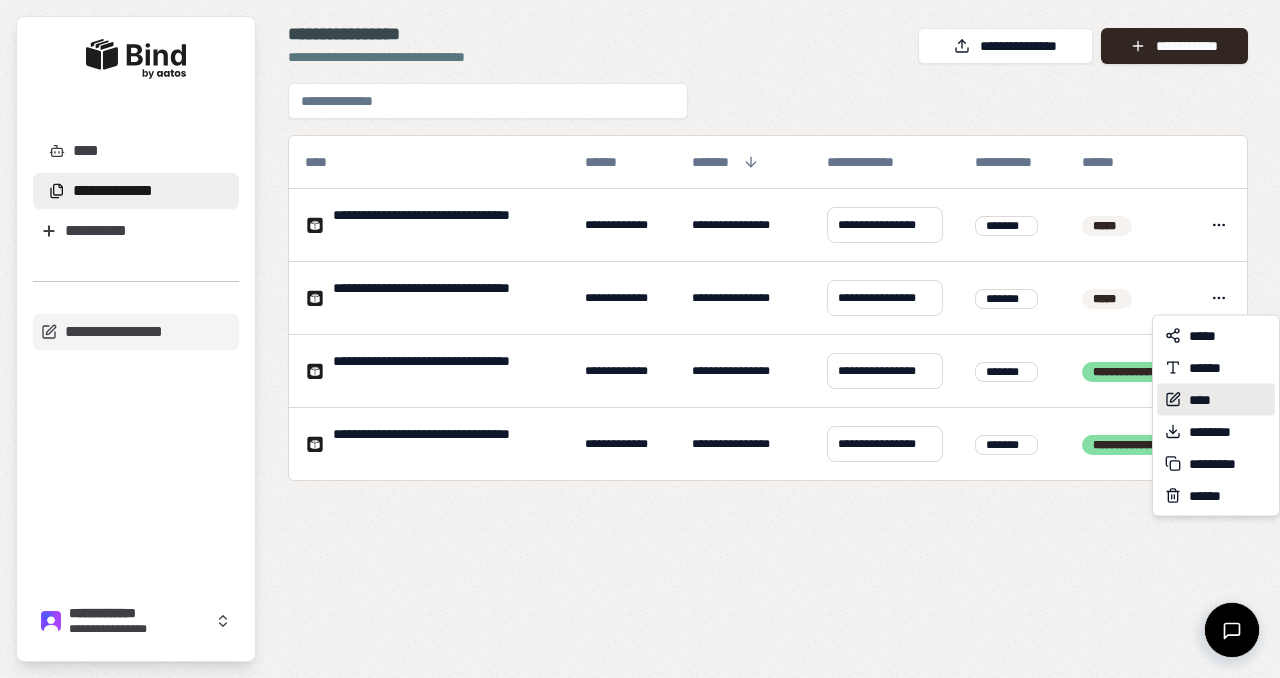 click on "****" at bounding box center [1201, 400] 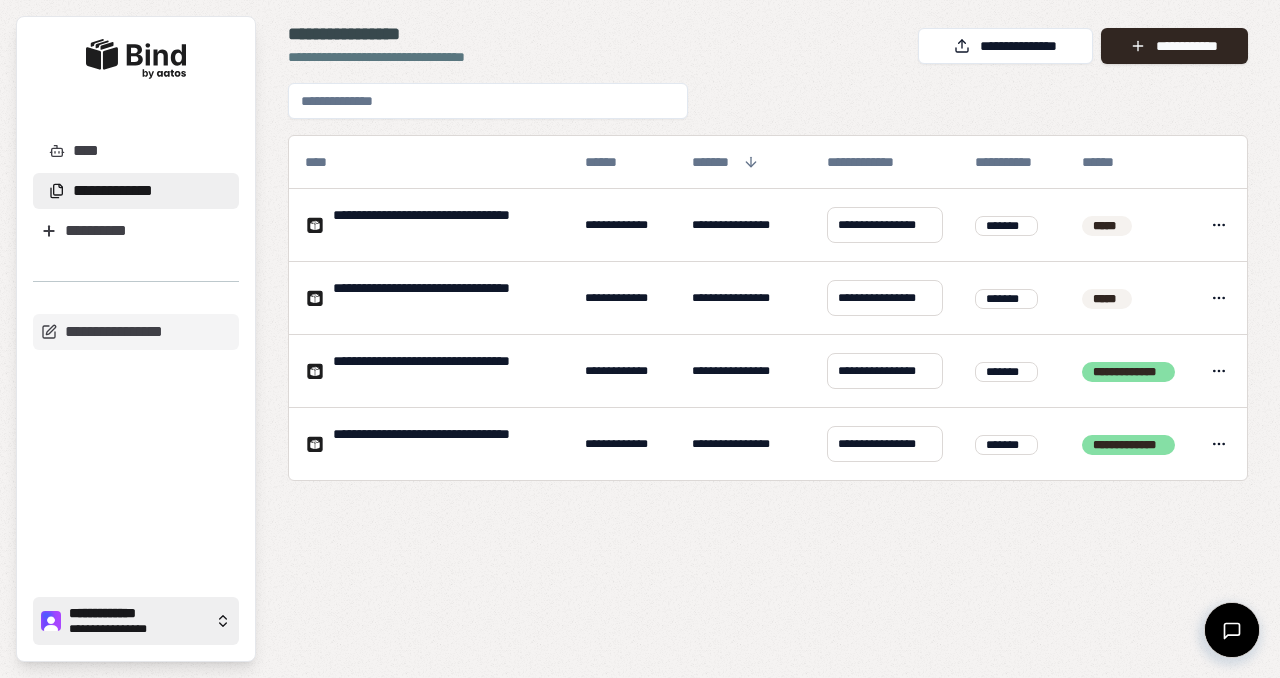 click 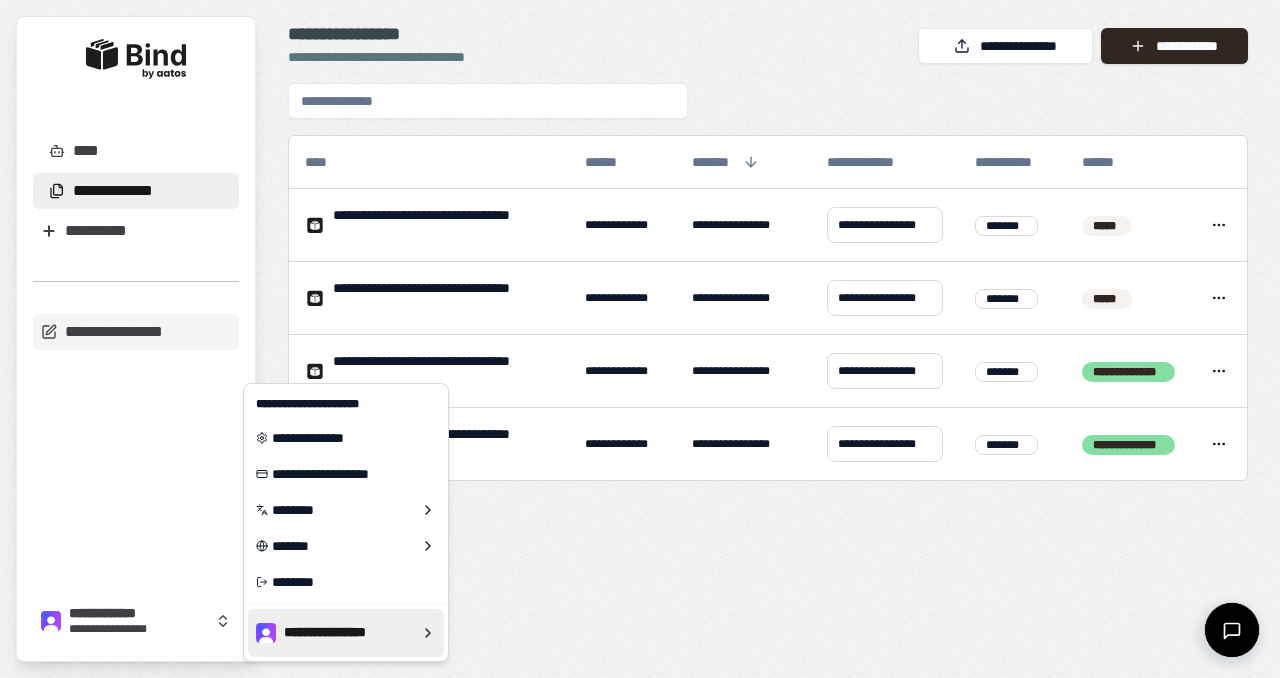 click on "[REDACTED]" at bounding box center [640, 339] 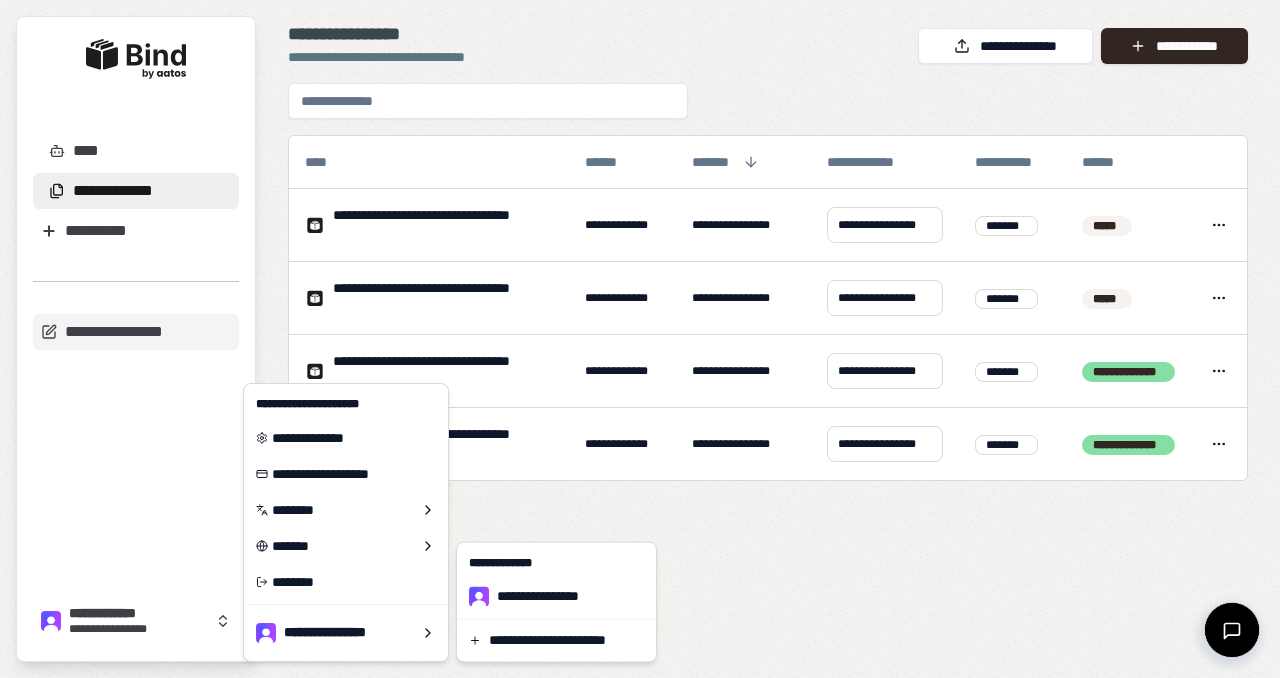 click on "[REDACTED]" at bounding box center (640, 339) 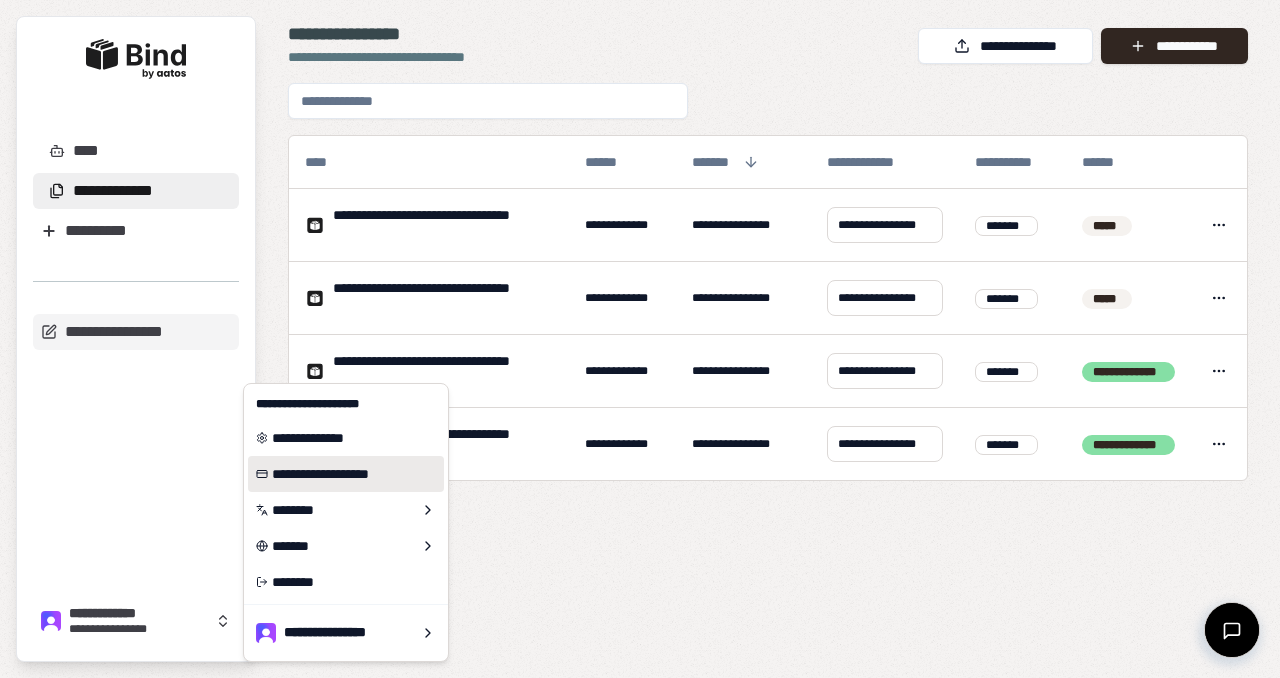 click on "**********" at bounding box center (346, 474) 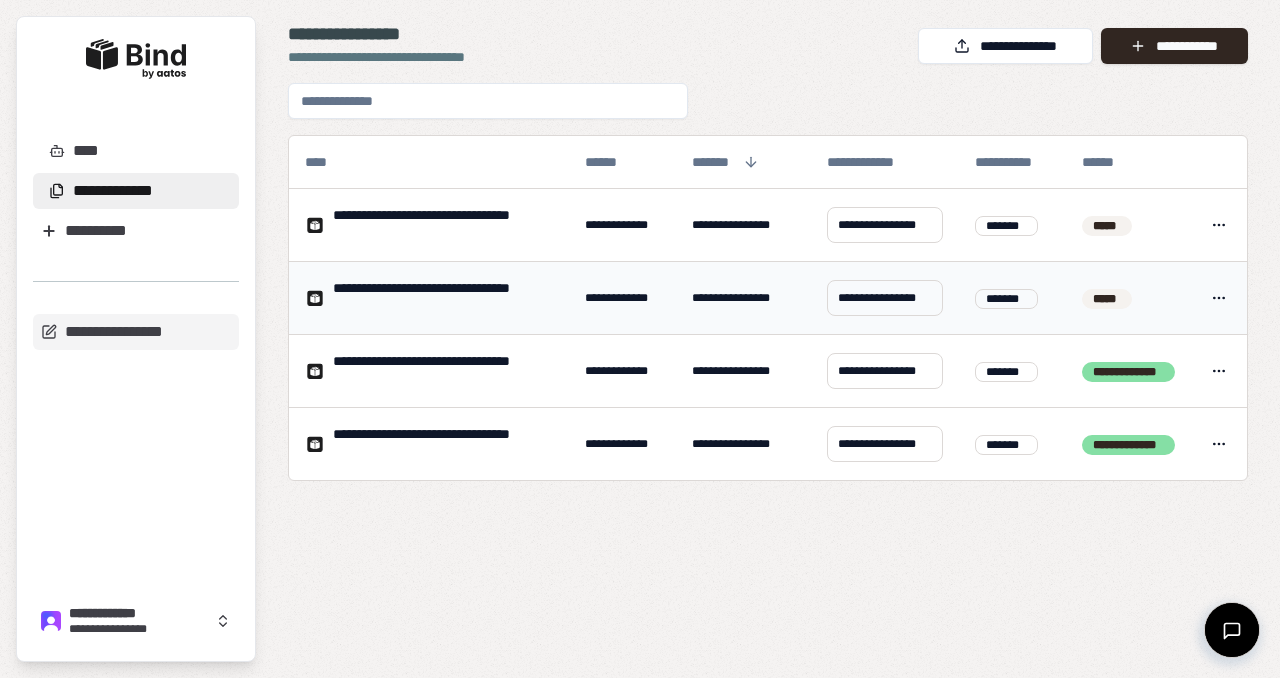 click 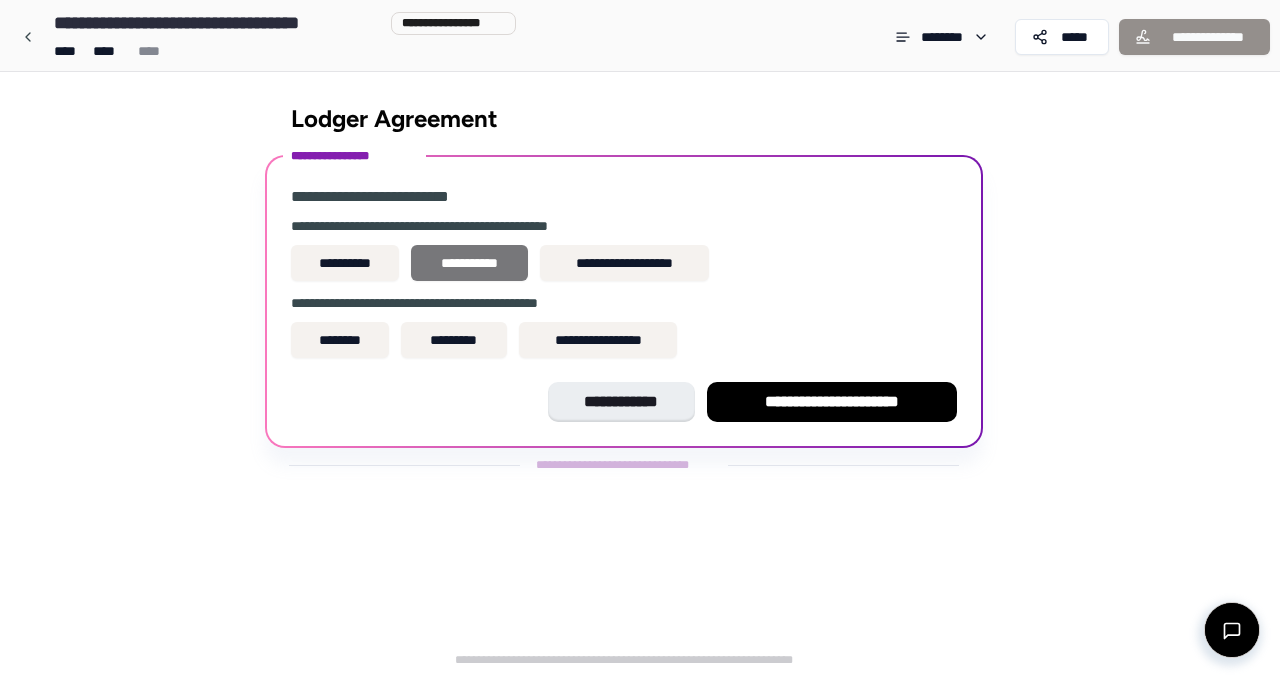 click on "**********" at bounding box center [469, 263] 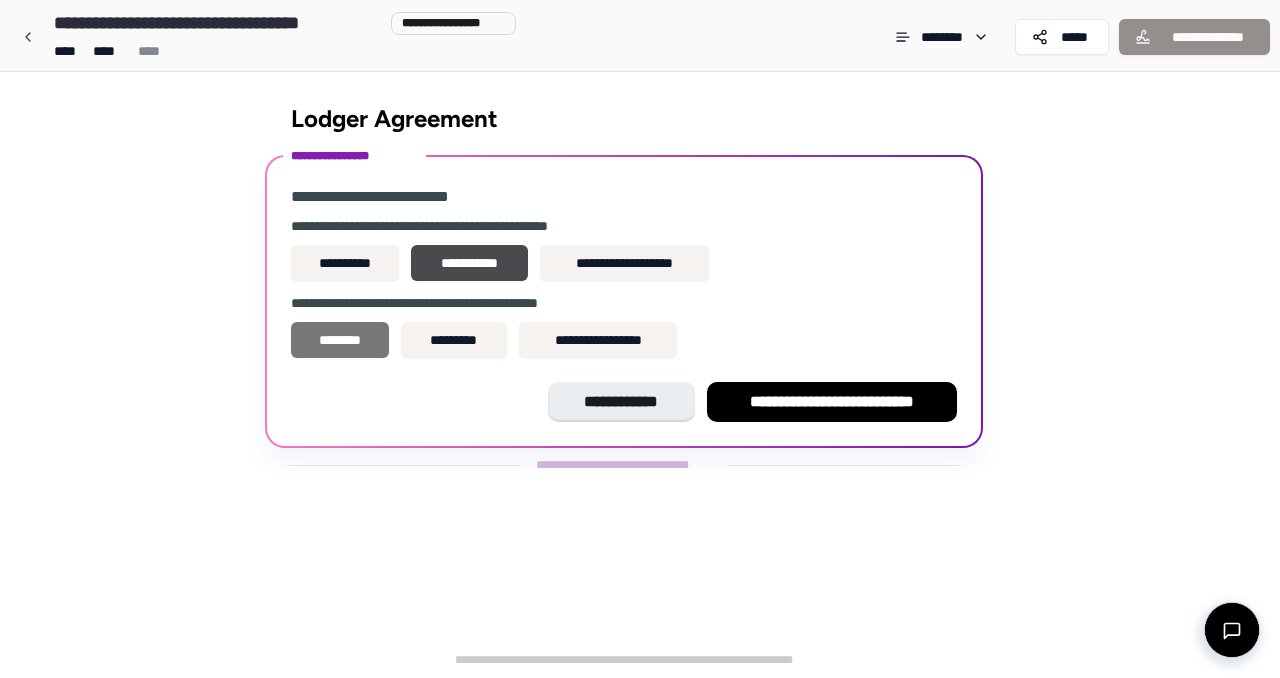 click on "********" at bounding box center (340, 340) 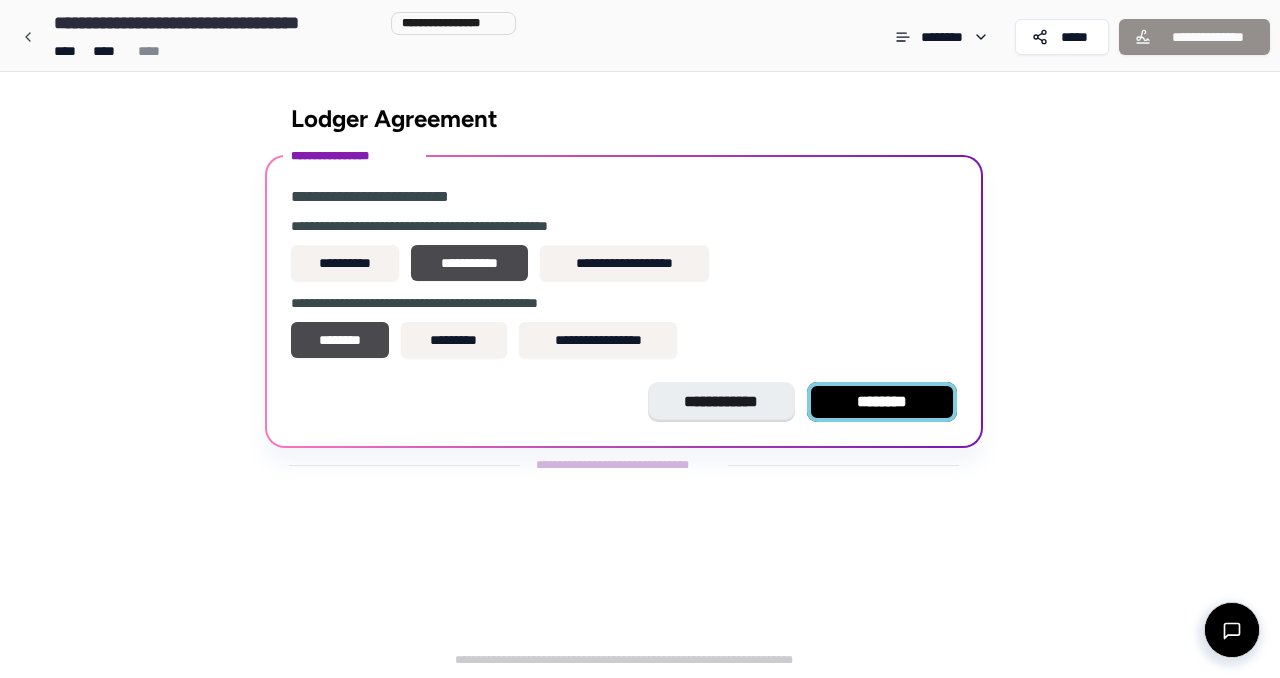click on "********" at bounding box center [882, 402] 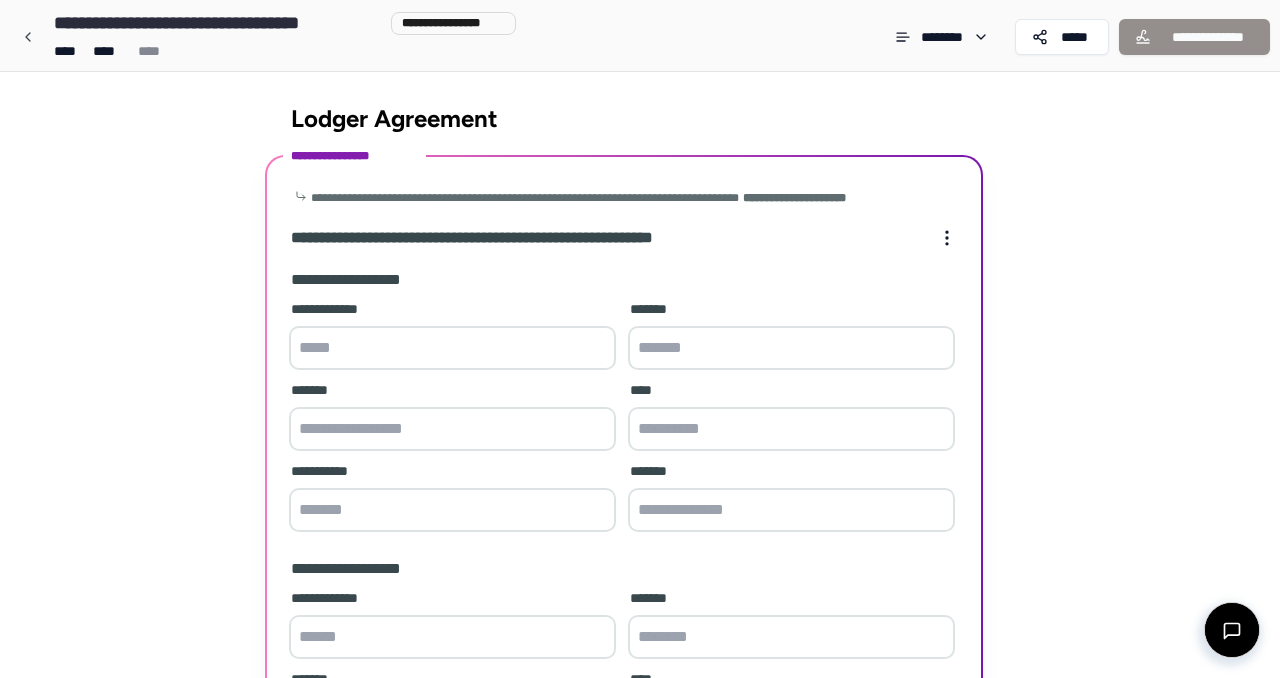 scroll, scrollTop: 598, scrollLeft: 0, axis: vertical 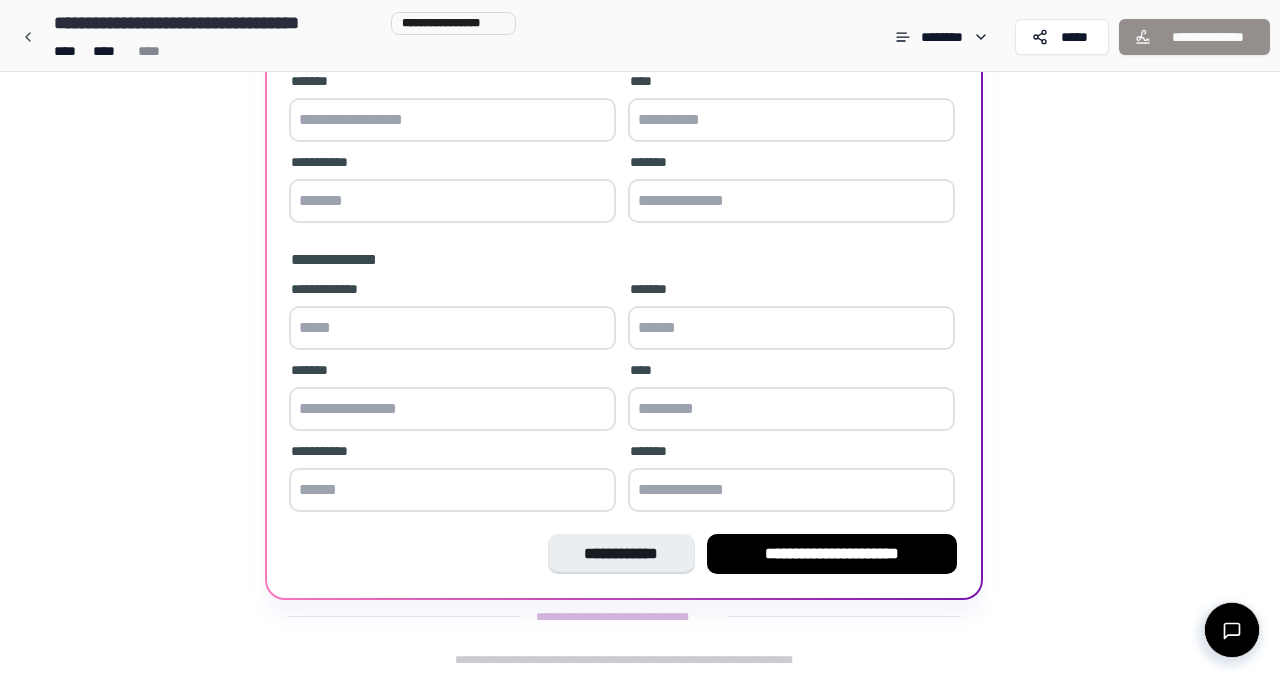 click at bounding box center [452, 120] 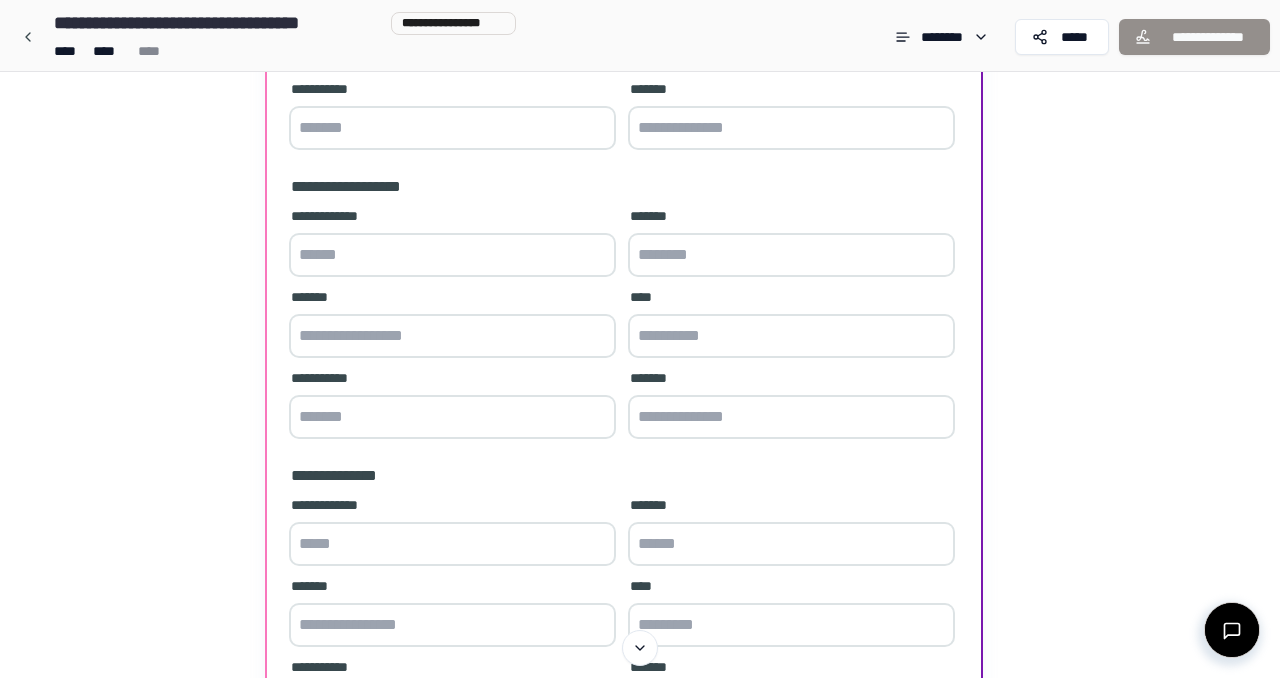 scroll, scrollTop: 0, scrollLeft: 0, axis: both 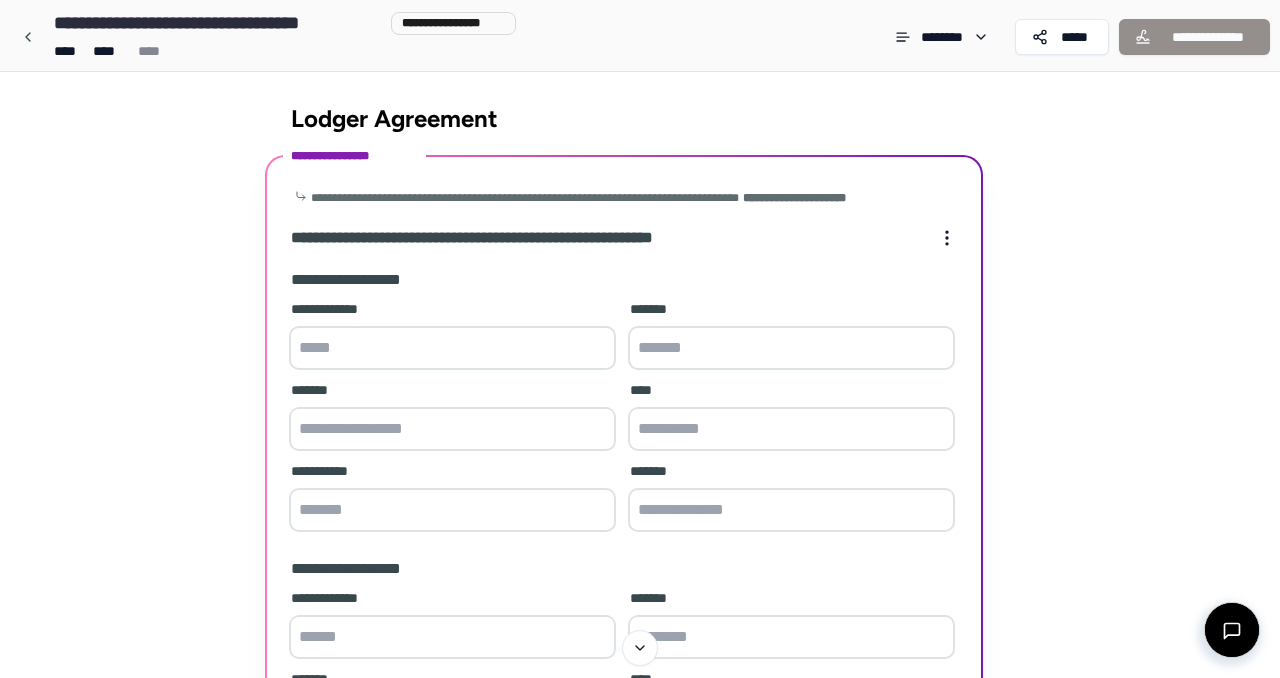 click at bounding box center [452, 348] 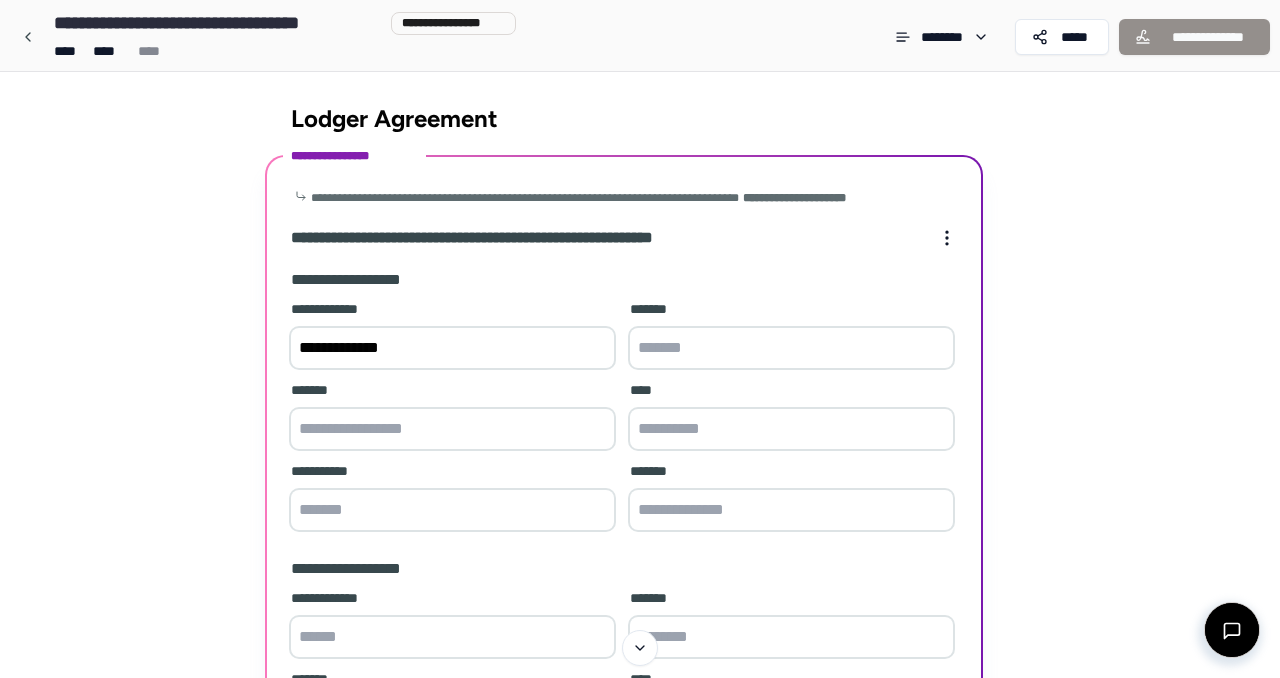 type on "**********" 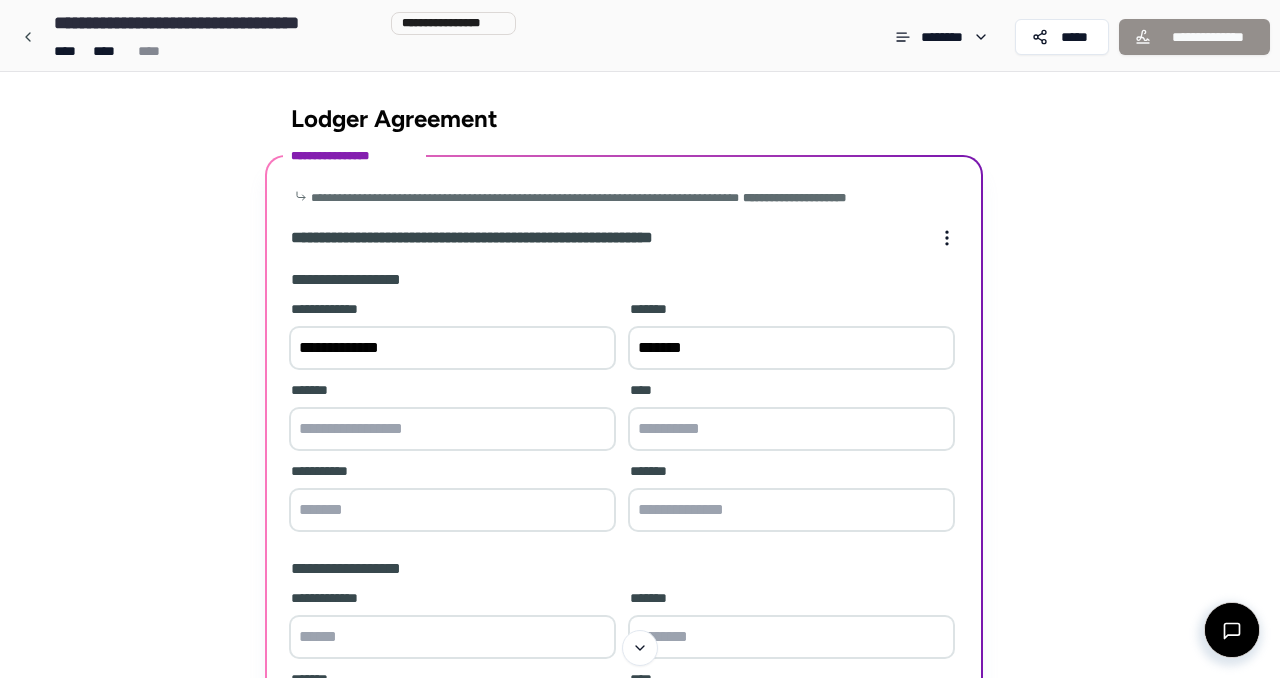 type on "*******" 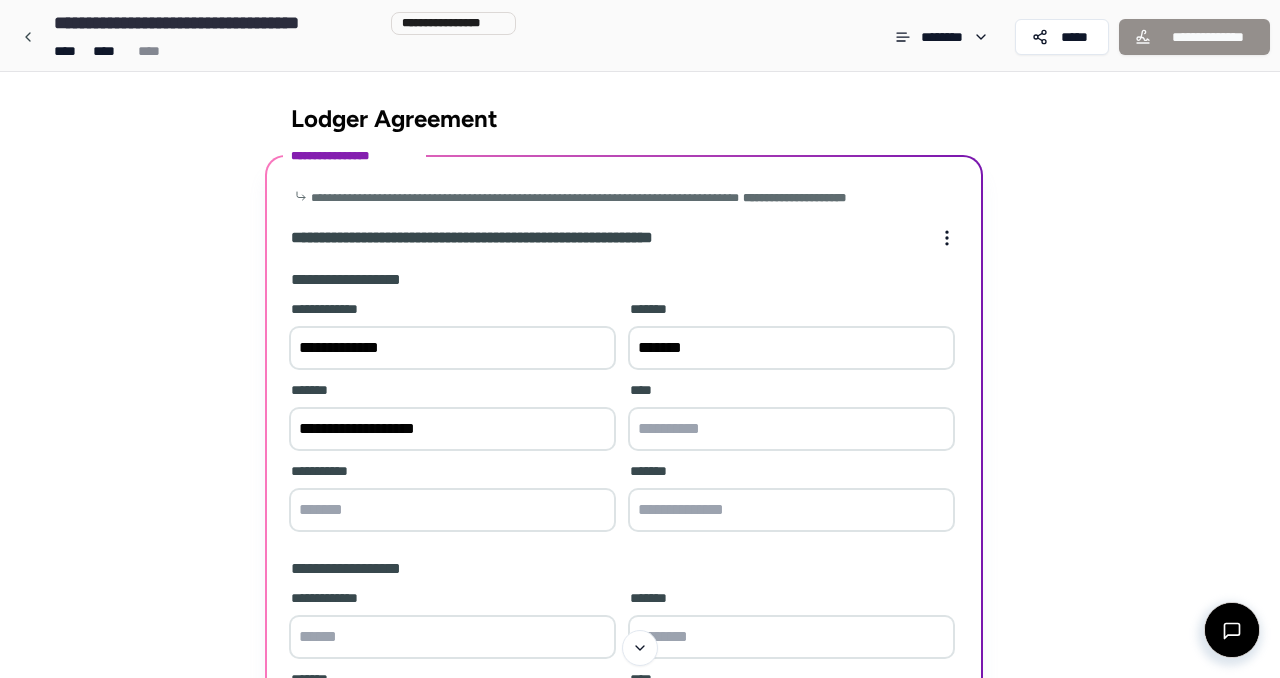 click on "**********" at bounding box center [452, 429] 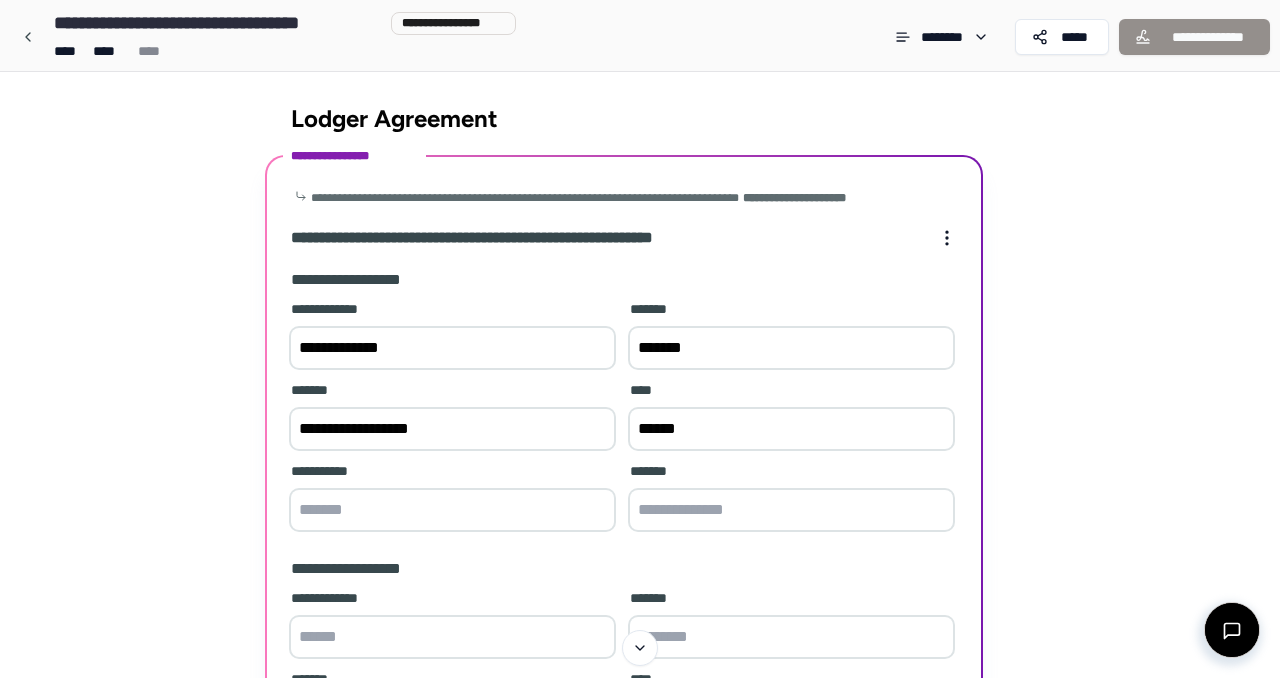 type on "******" 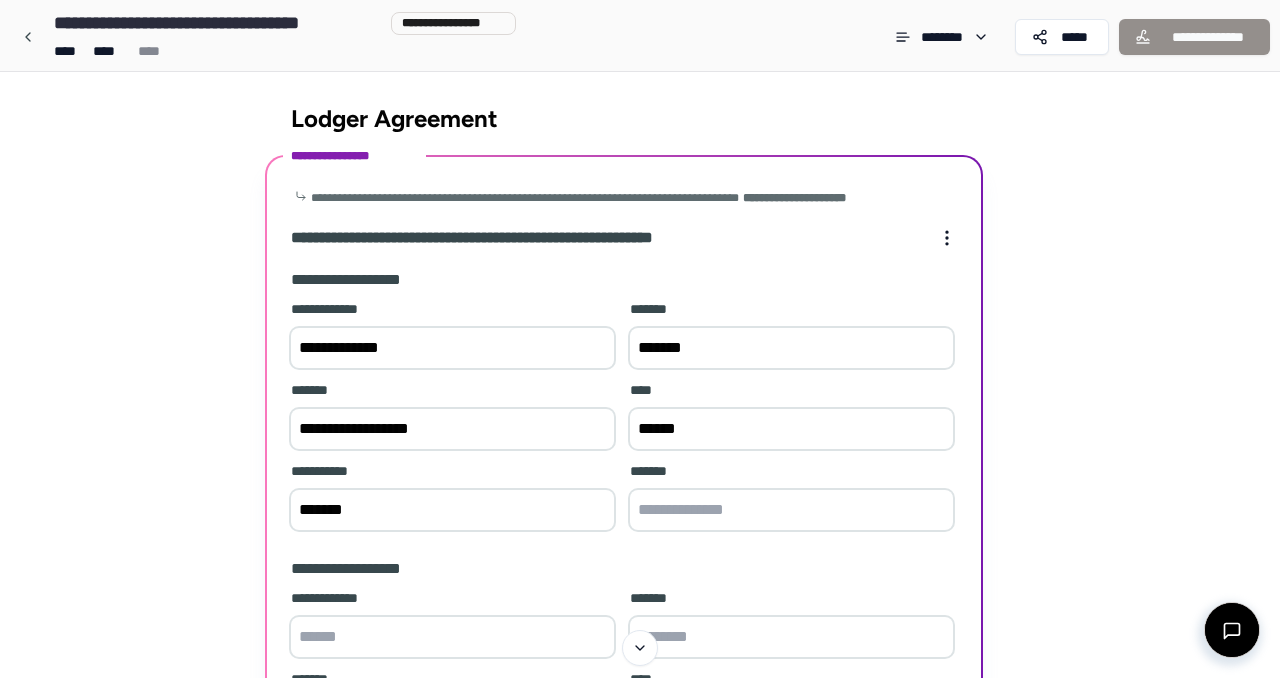 type on "*******" 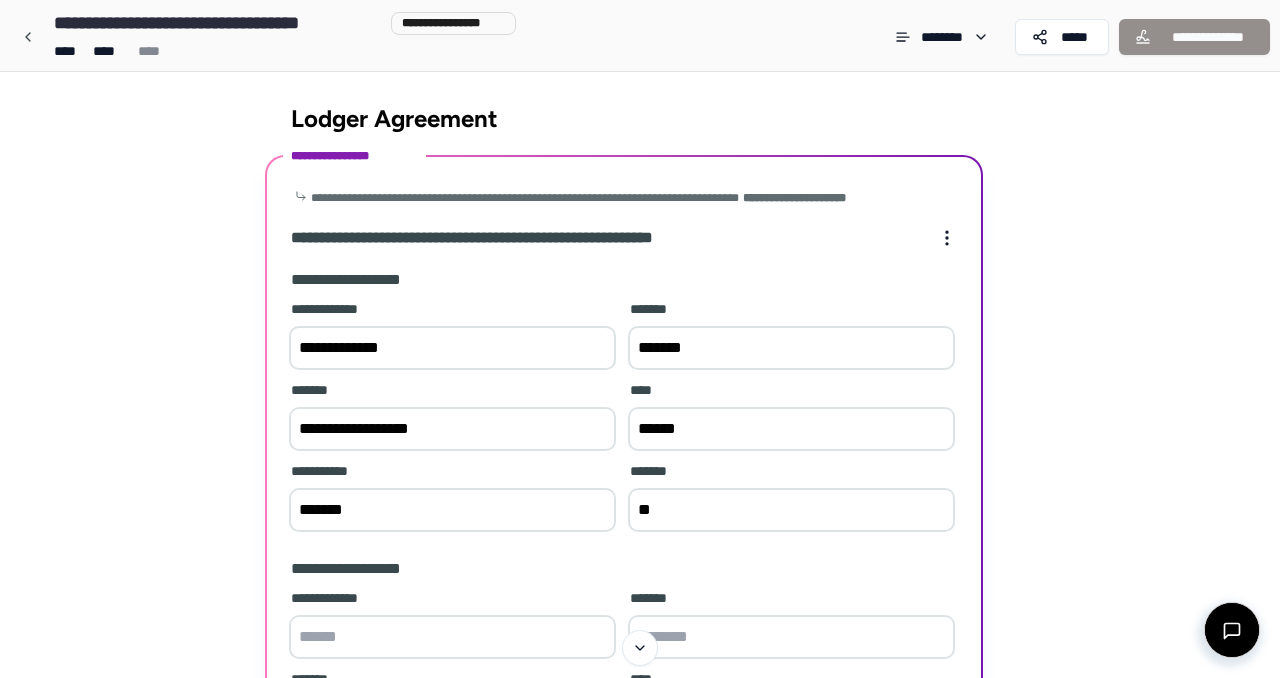 type on "**" 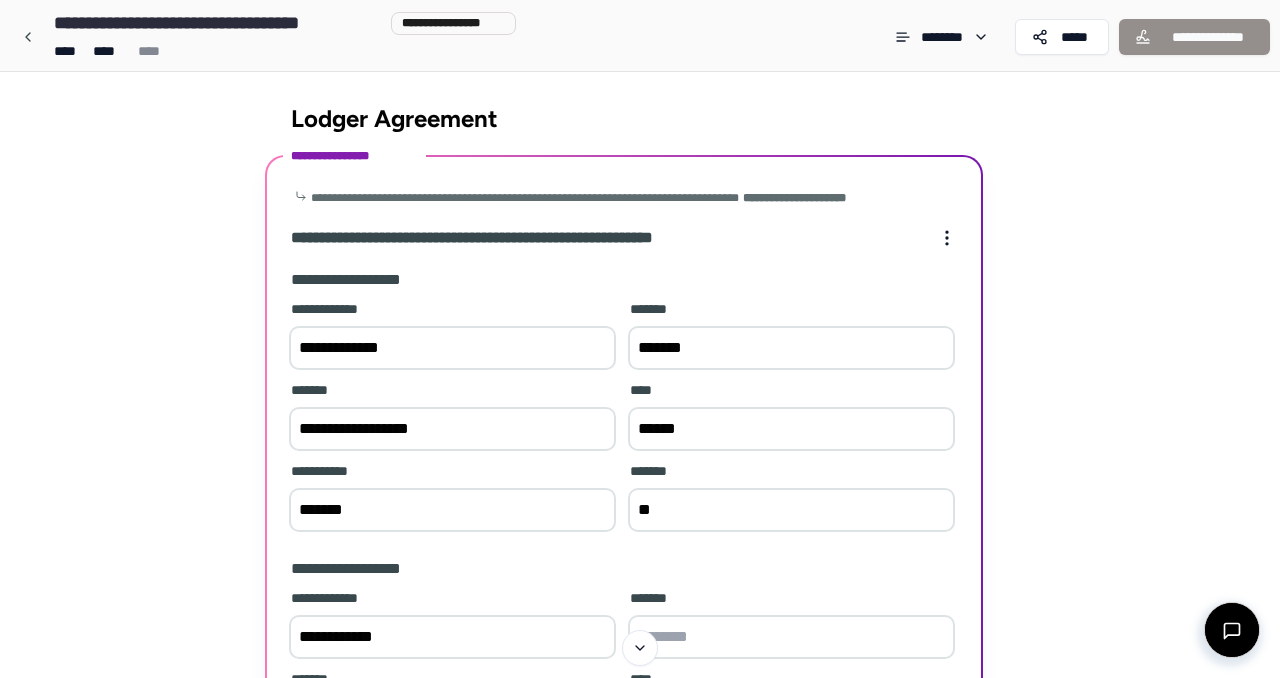 type on "**********" 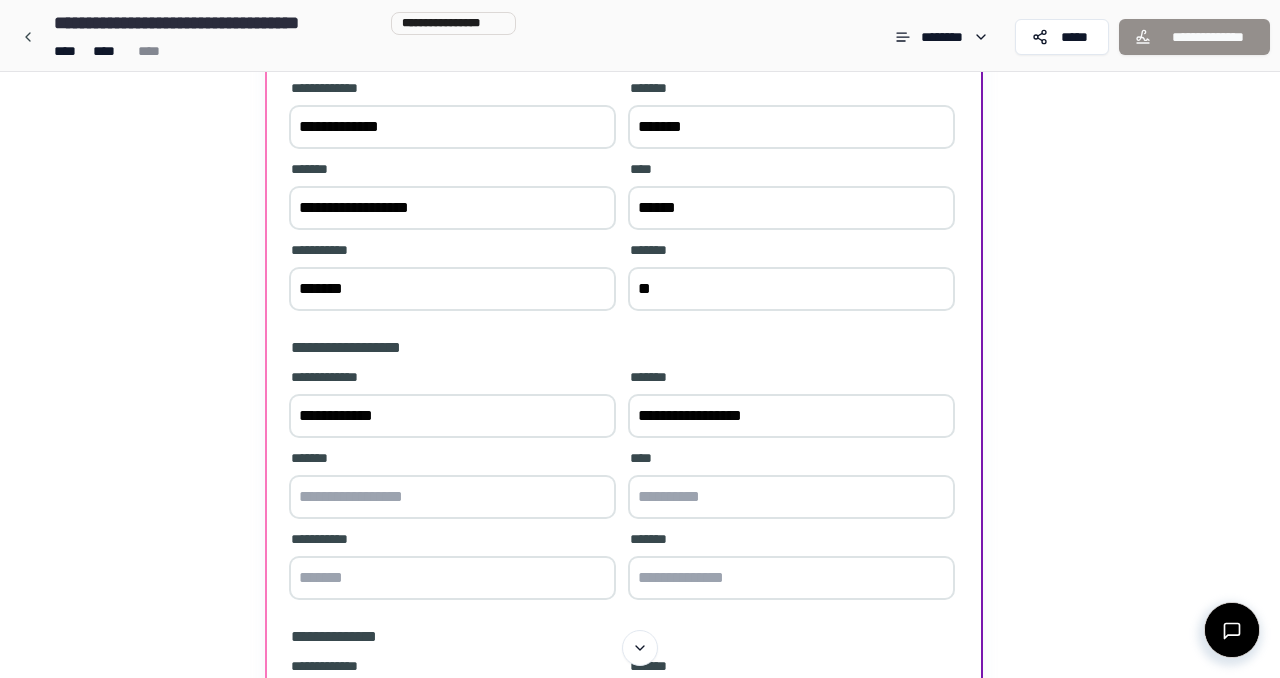 scroll, scrollTop: 224, scrollLeft: 0, axis: vertical 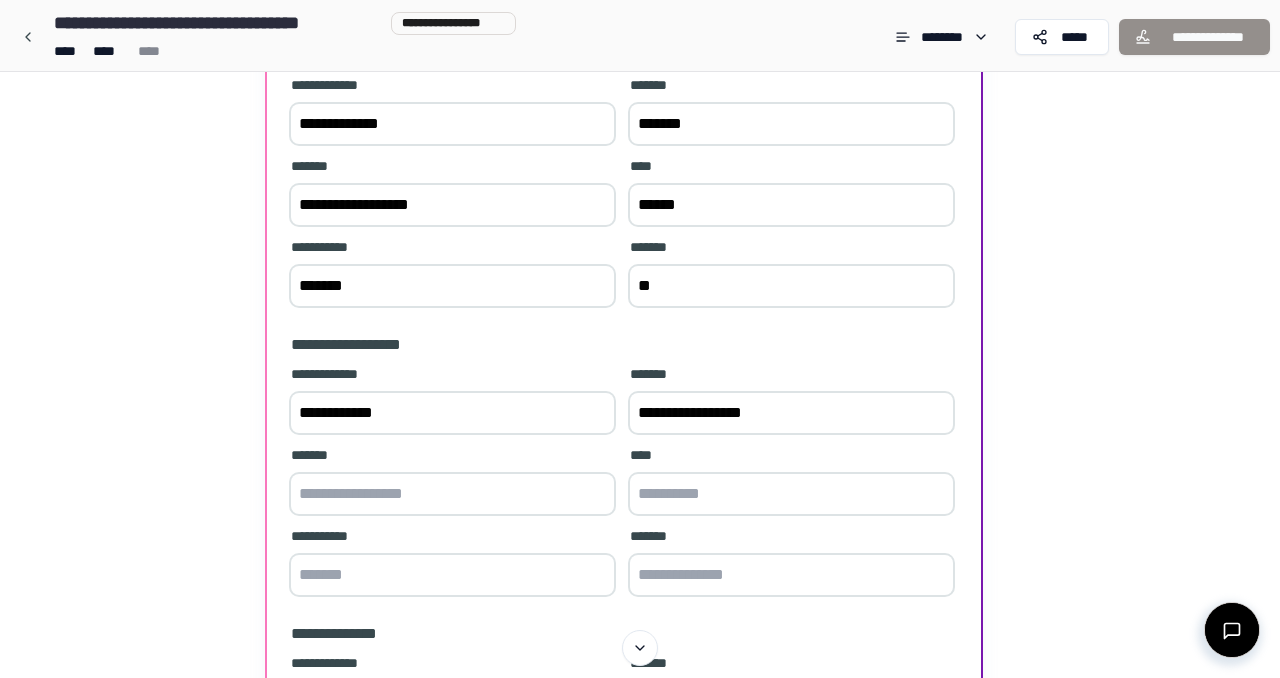 type on "**********" 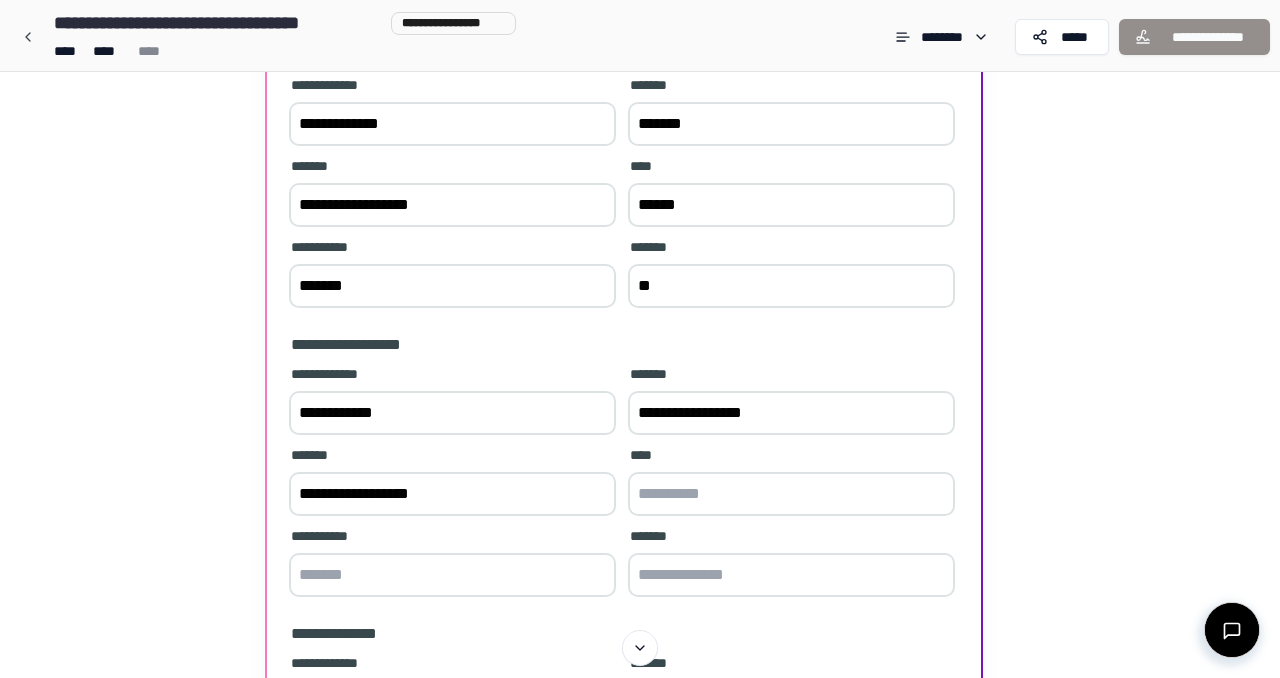 type on "**********" 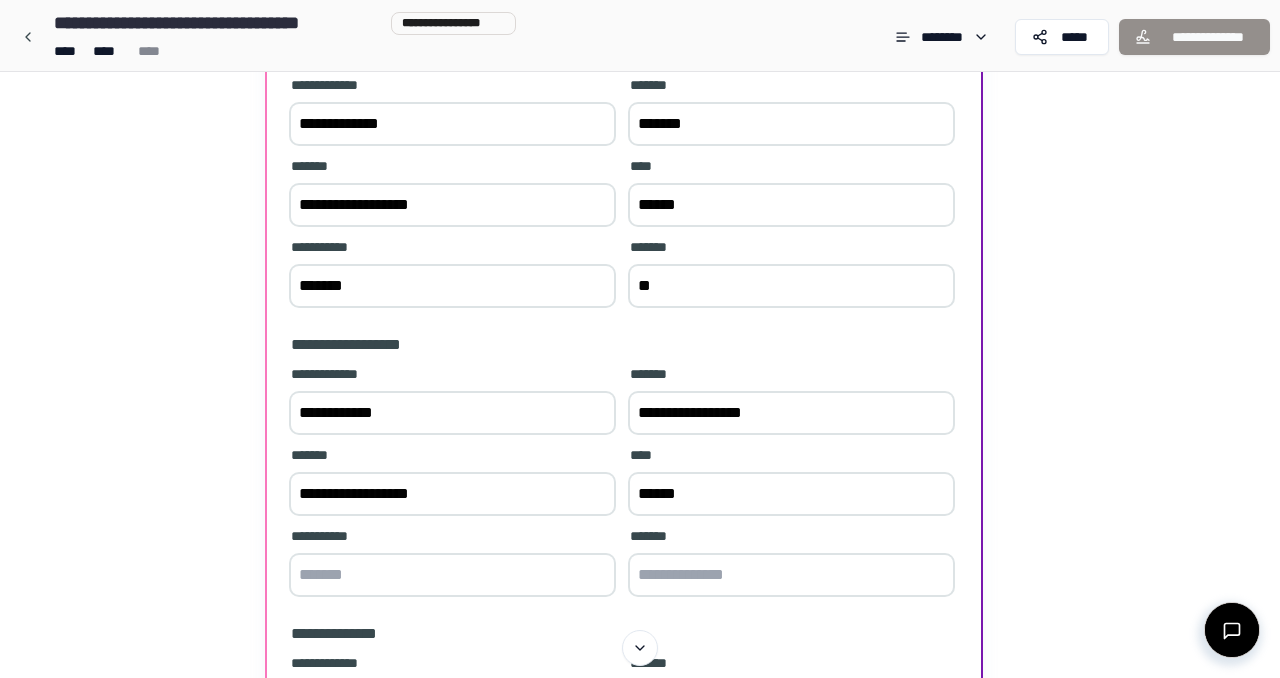 type on "******" 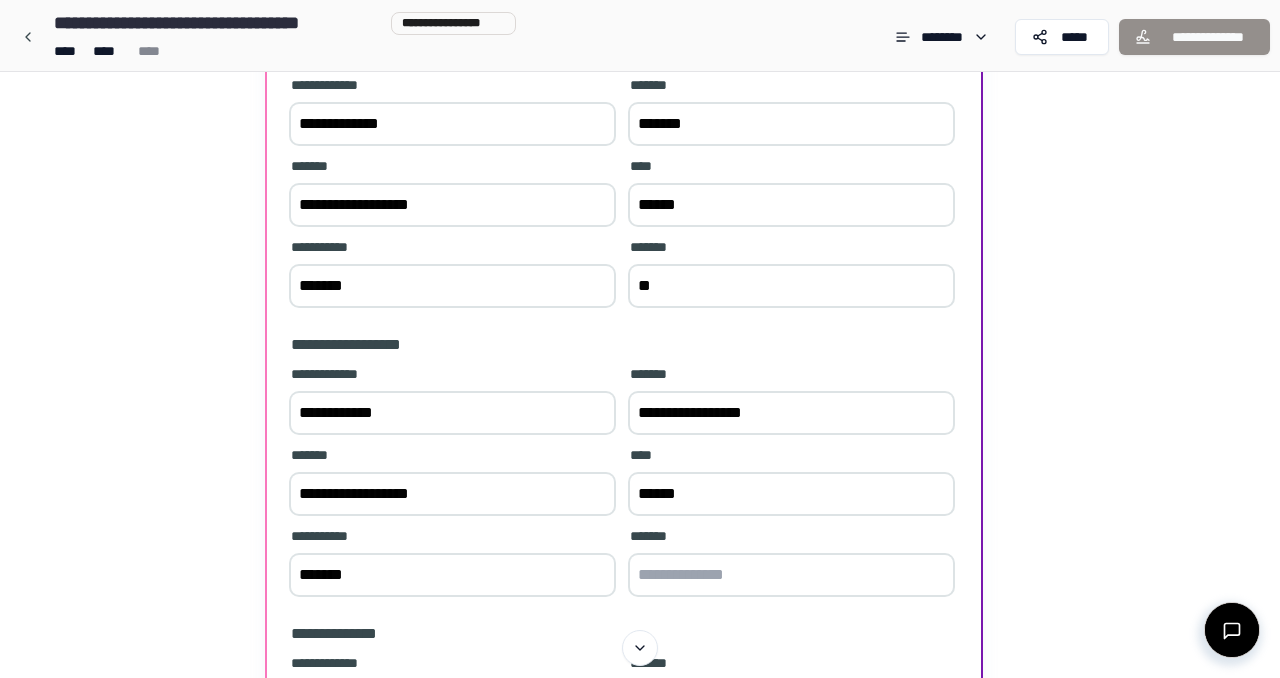 type on "*******" 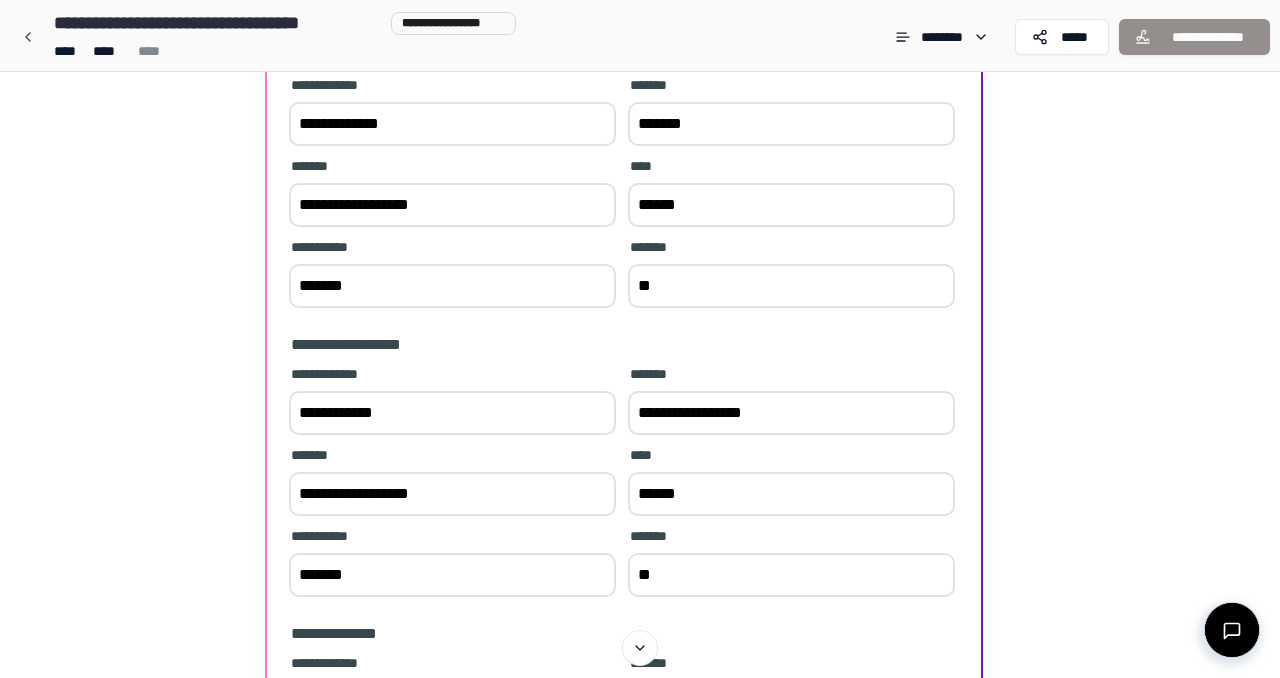 type on "*" 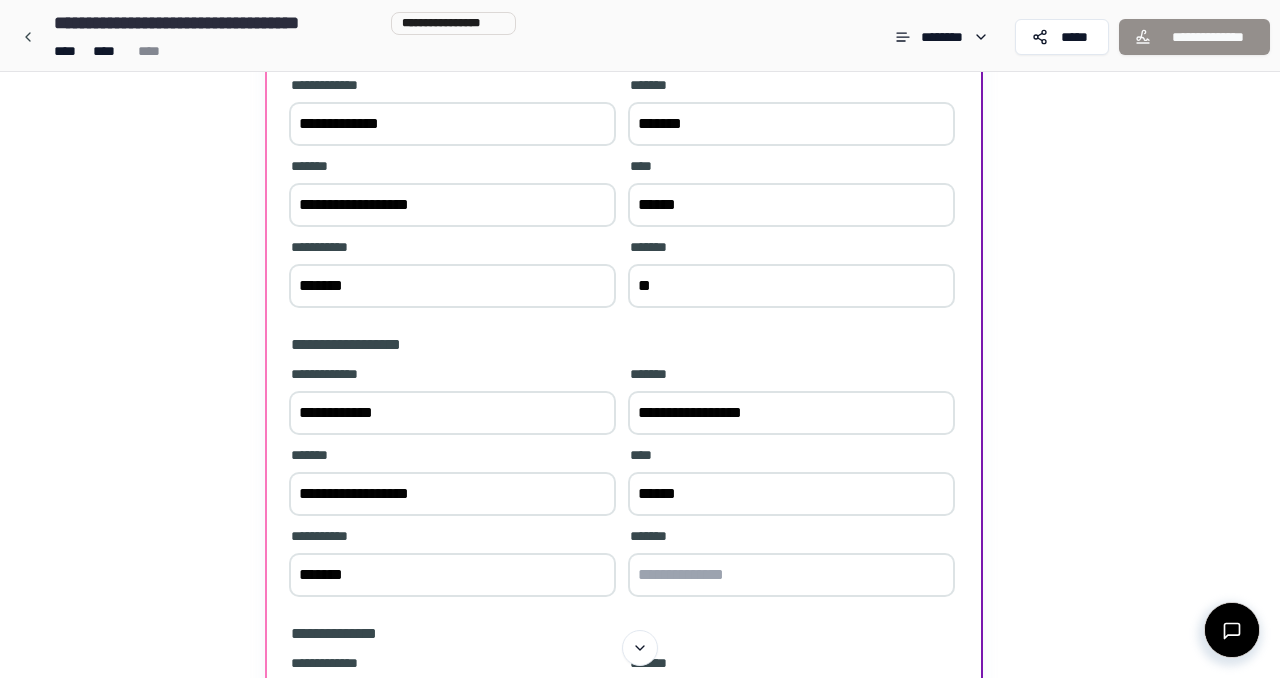 type on "*" 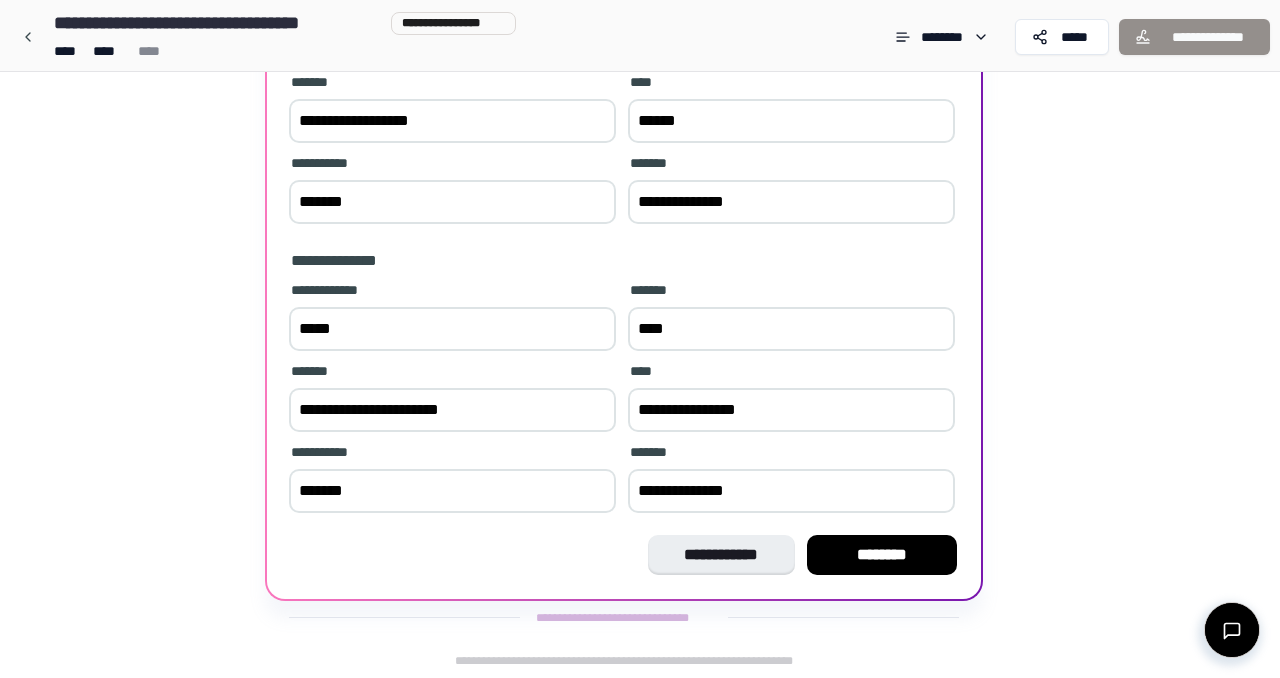 scroll, scrollTop: 598, scrollLeft: 0, axis: vertical 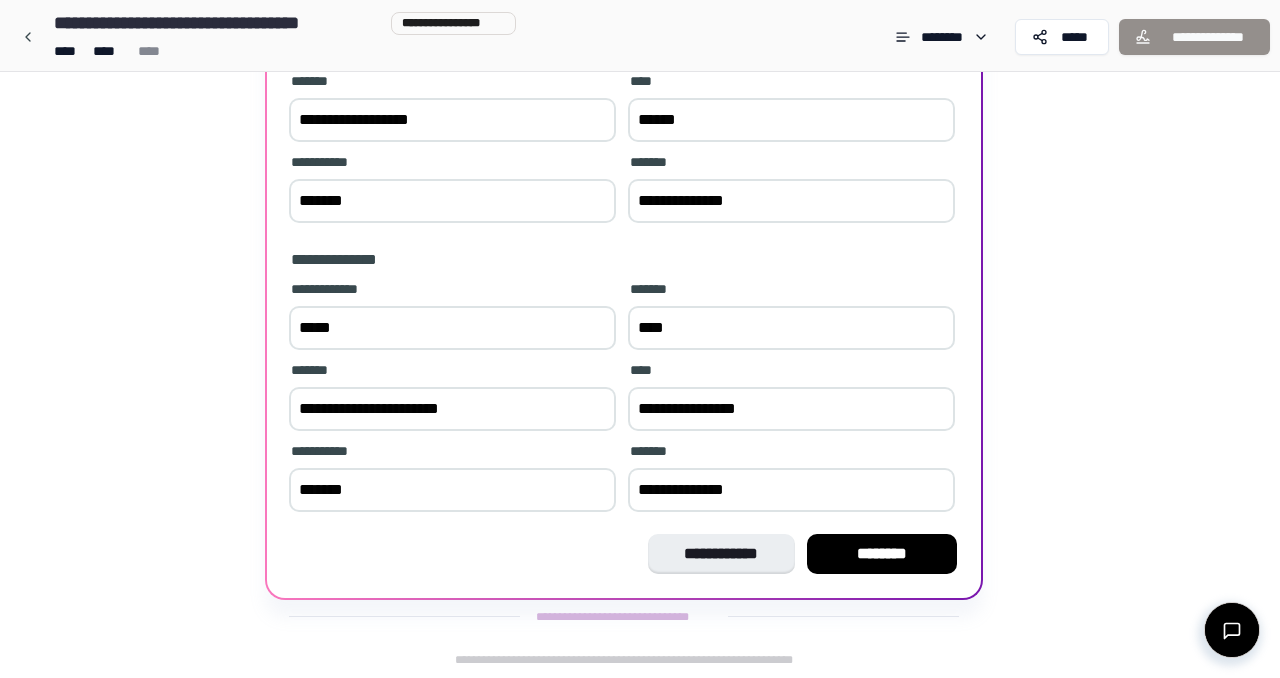 type on "**********" 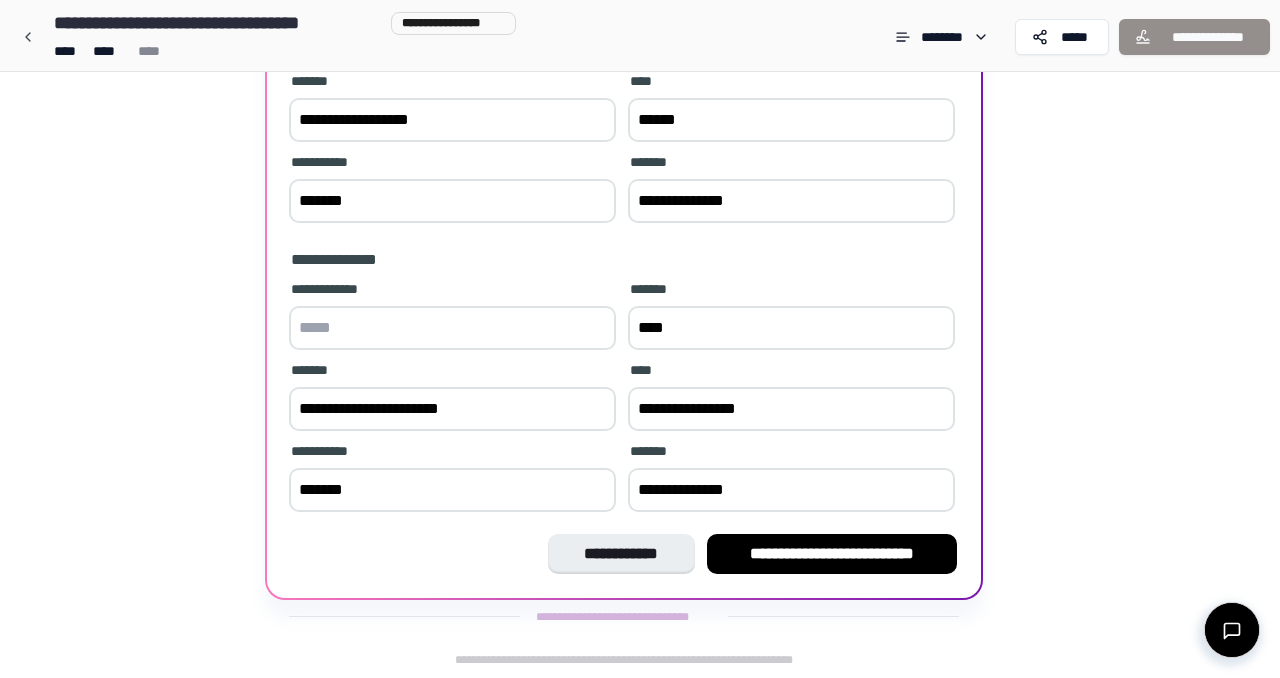 type 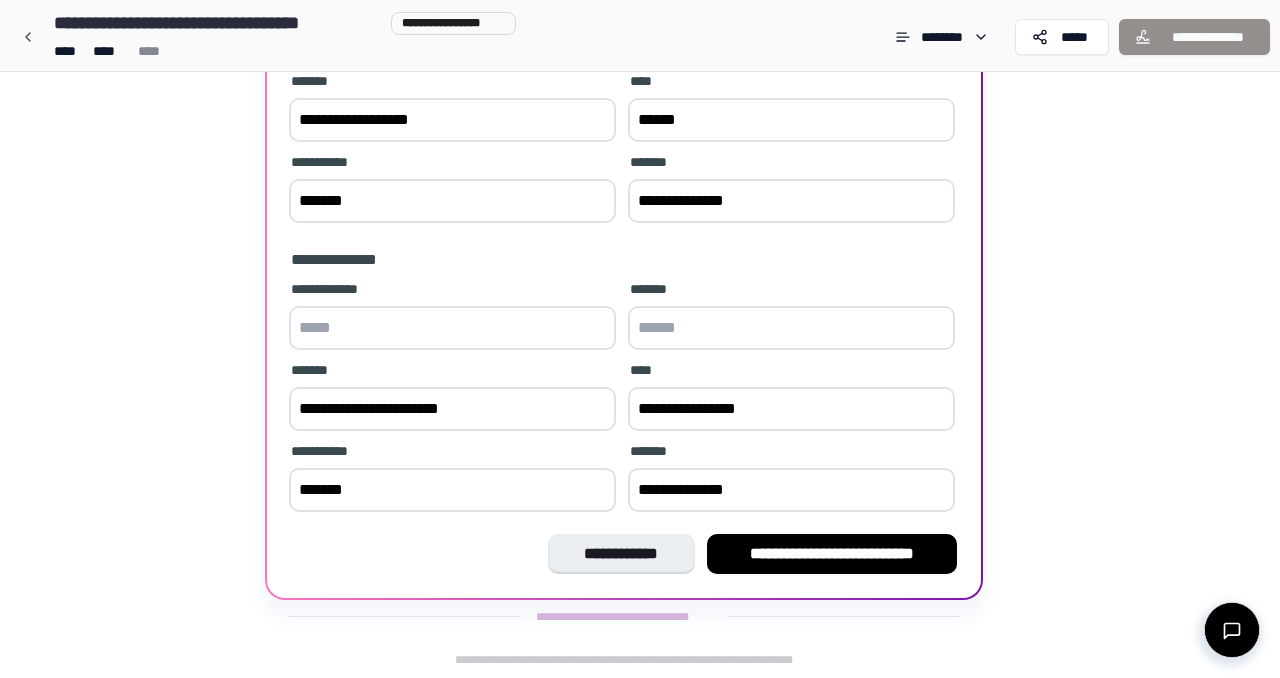 type 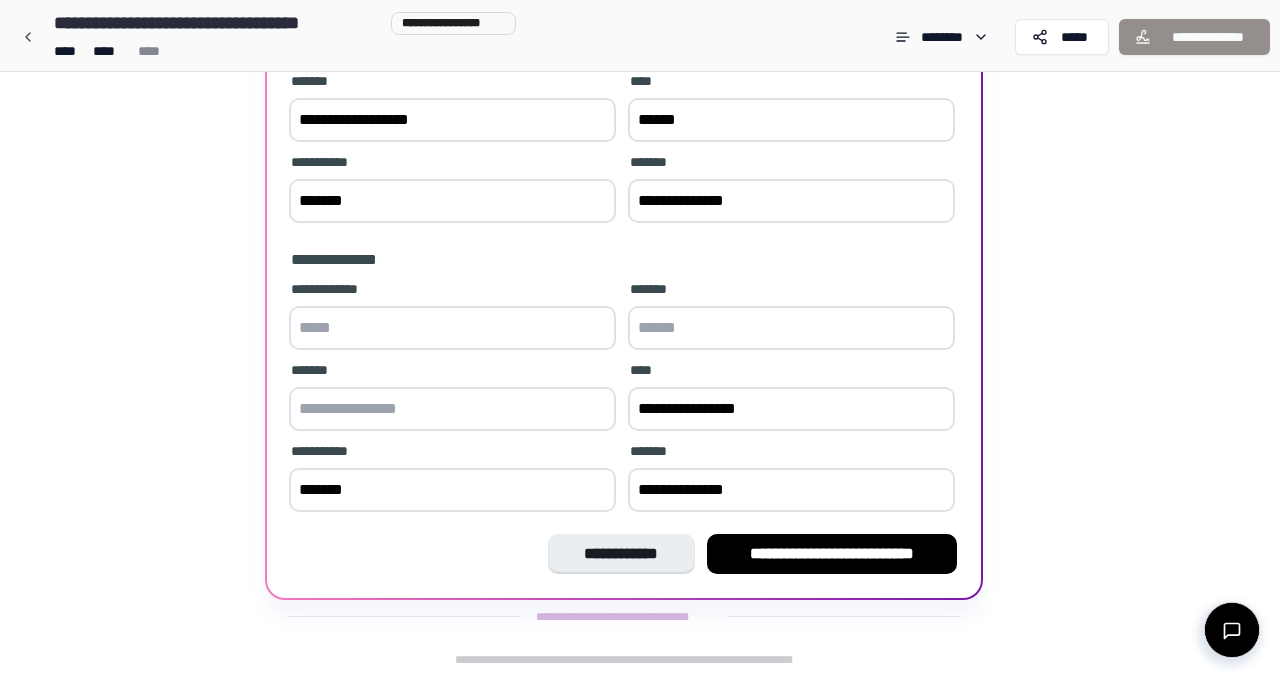 type 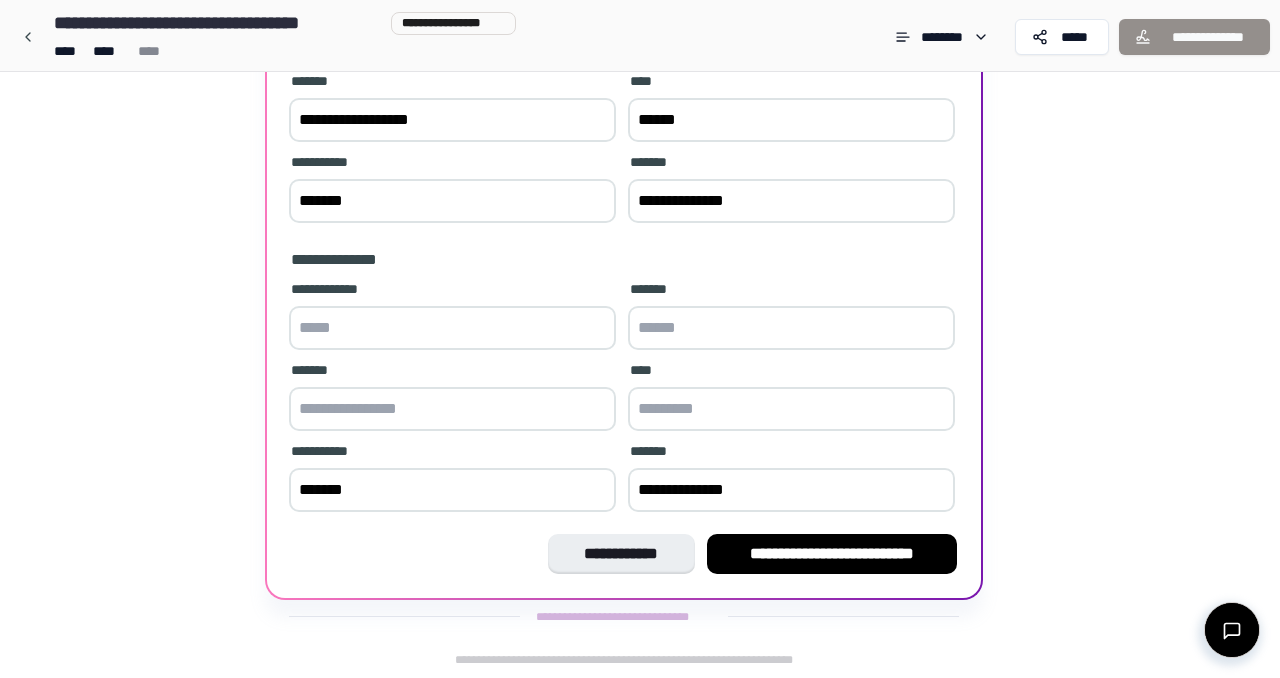type 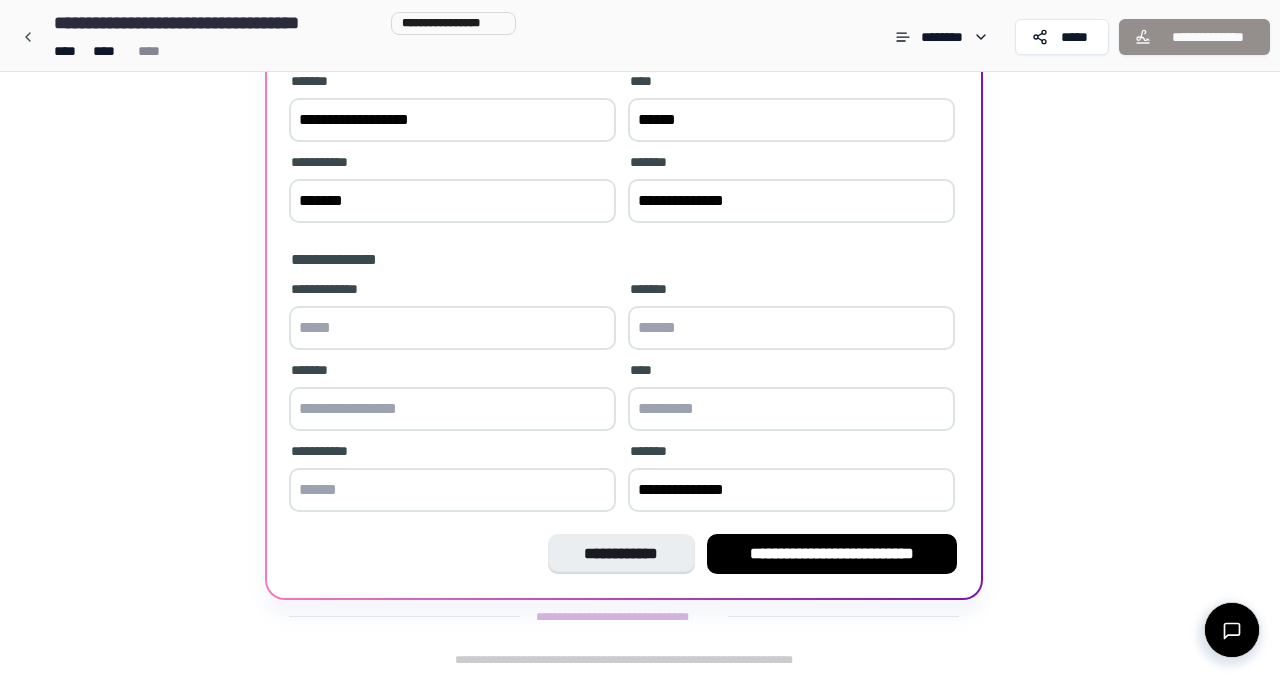 type 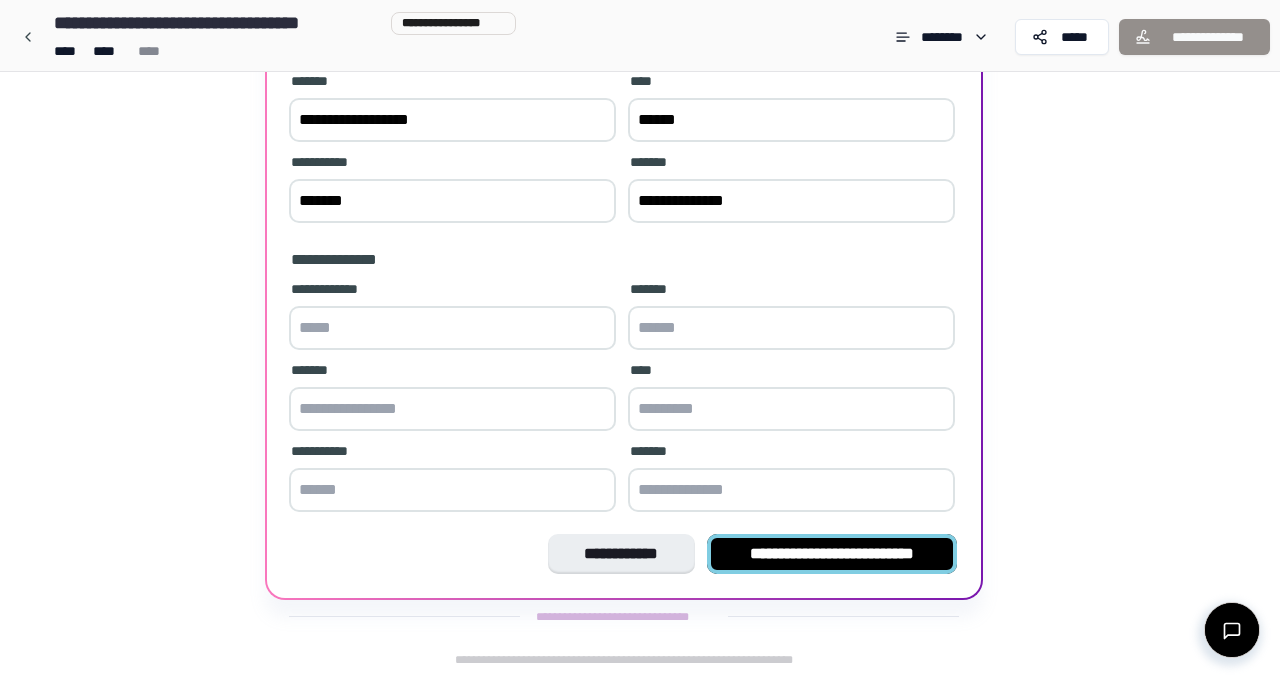 click on "**********" at bounding box center (832, 554) 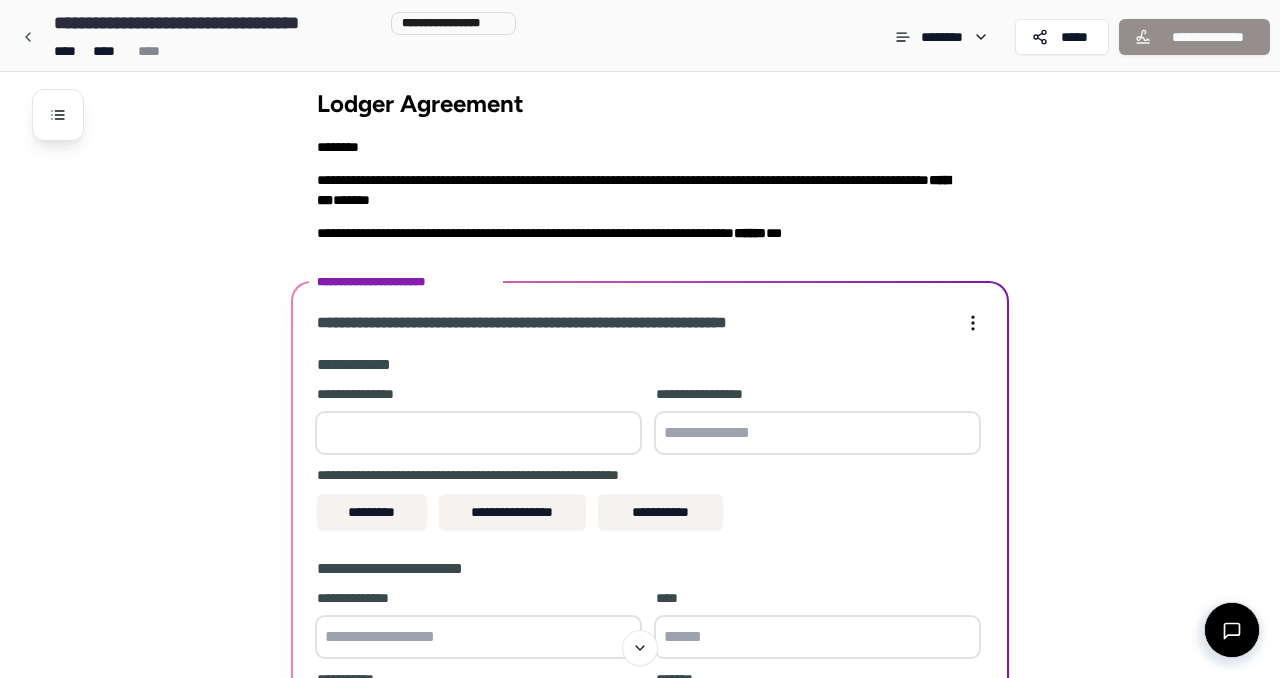 scroll, scrollTop: 0, scrollLeft: 0, axis: both 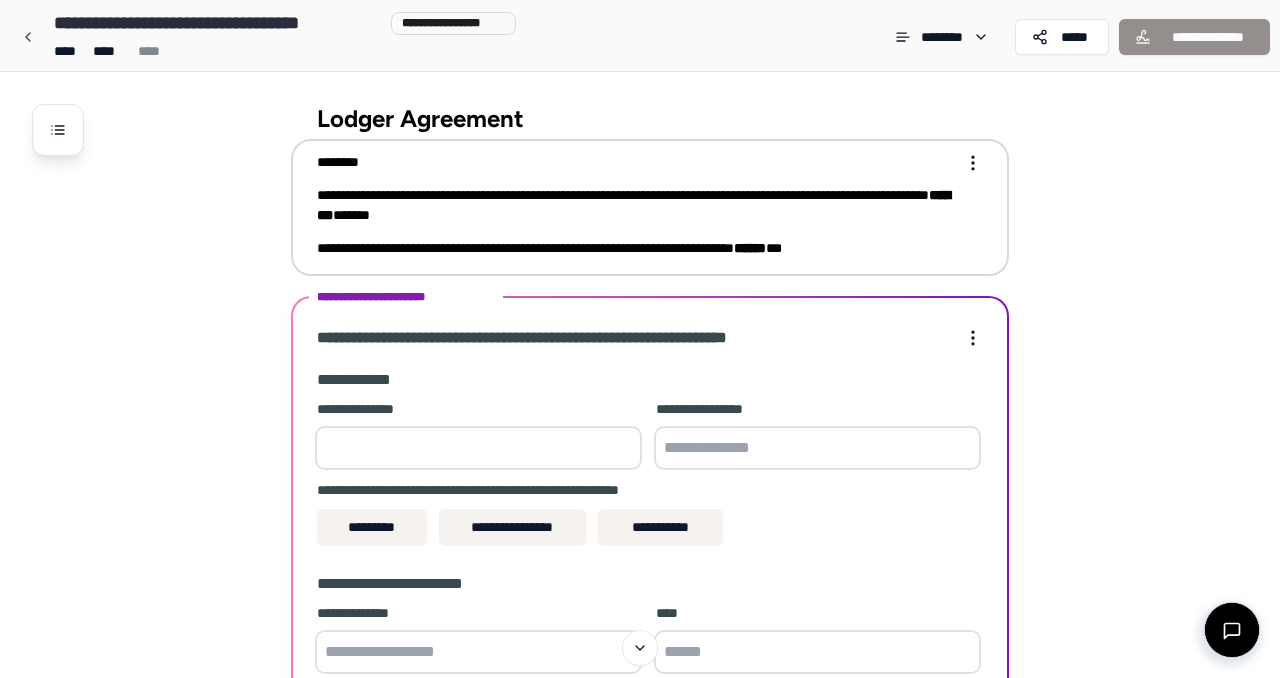 click on "[REDACTED]" at bounding box center (636, 248) 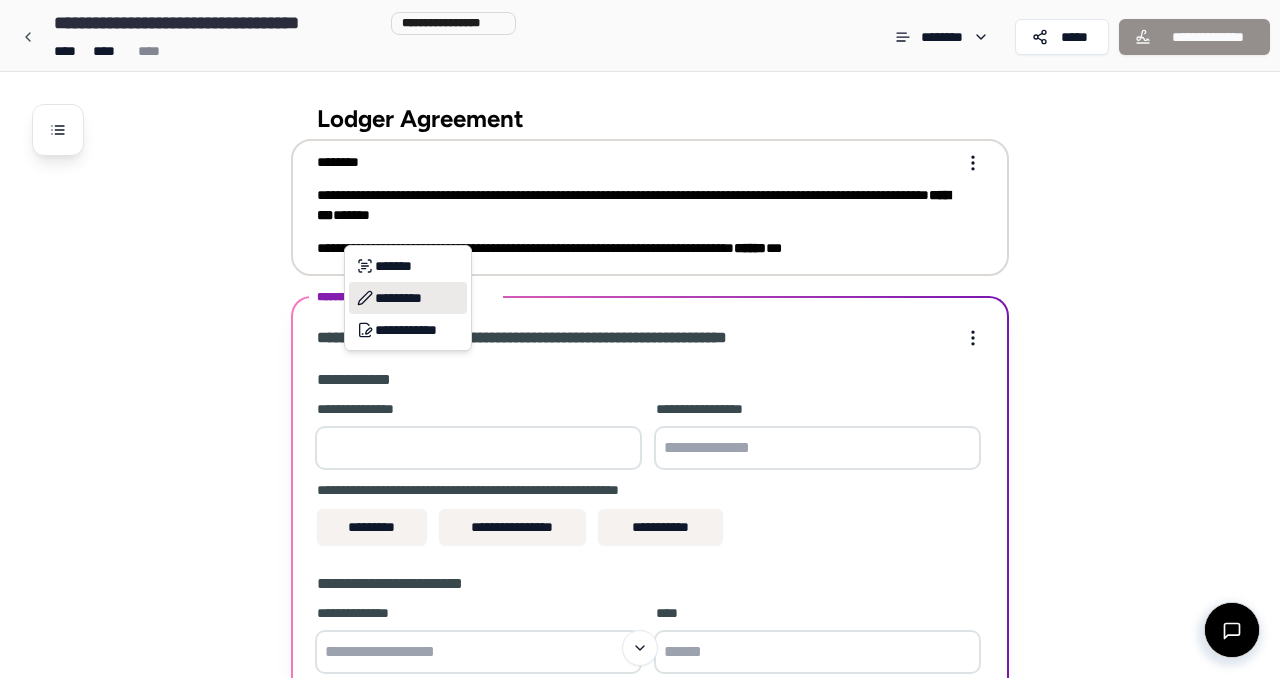 click on "*********" at bounding box center [408, 298] 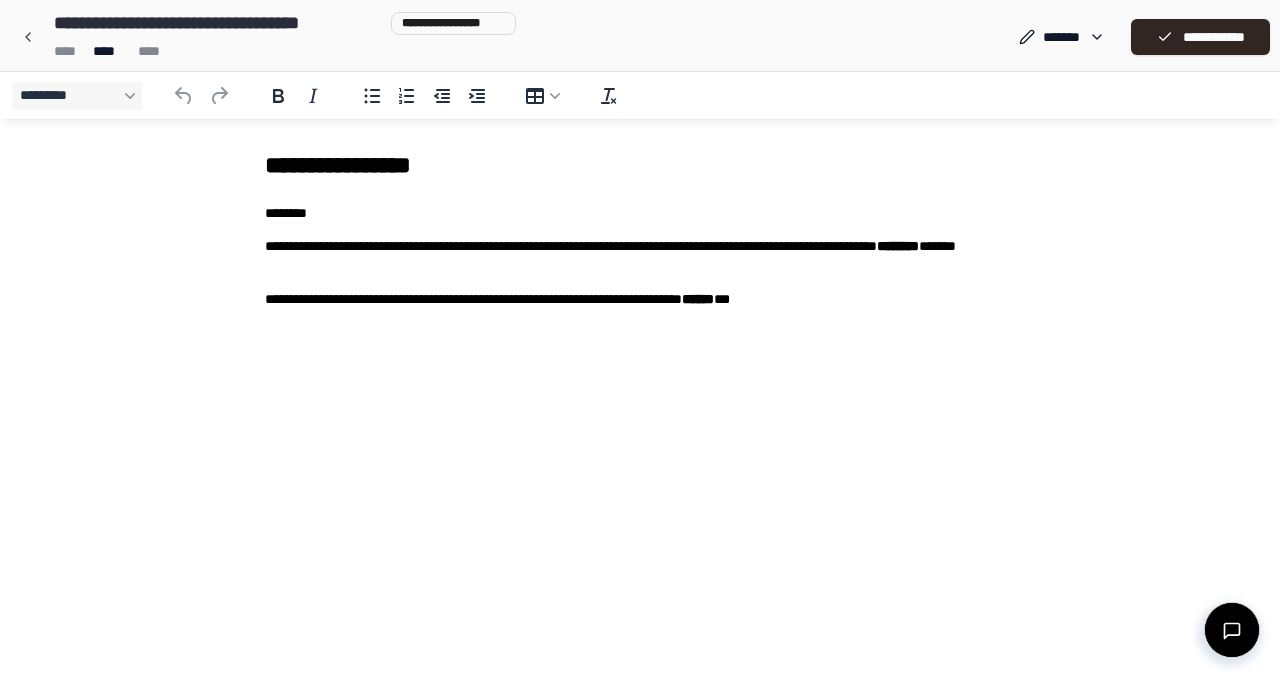 scroll, scrollTop: 0, scrollLeft: 0, axis: both 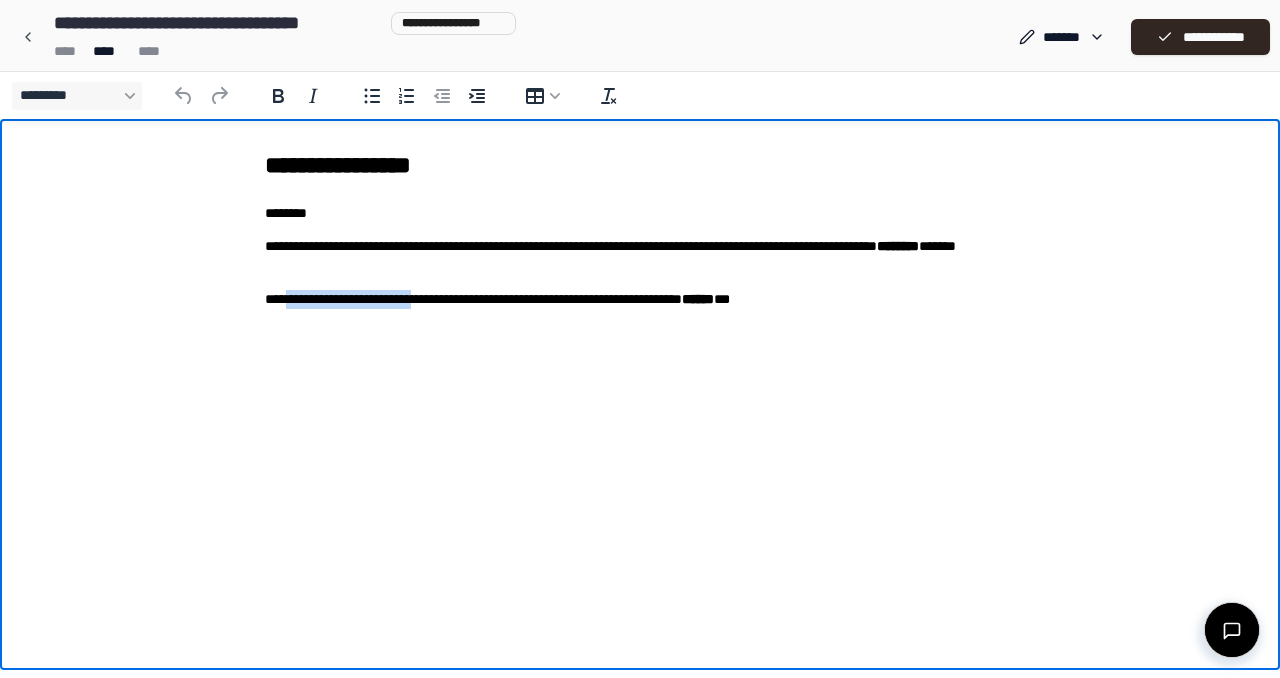 drag, startPoint x: 286, startPoint y: 301, endPoint x: 479, endPoint y: 297, distance: 193.04144 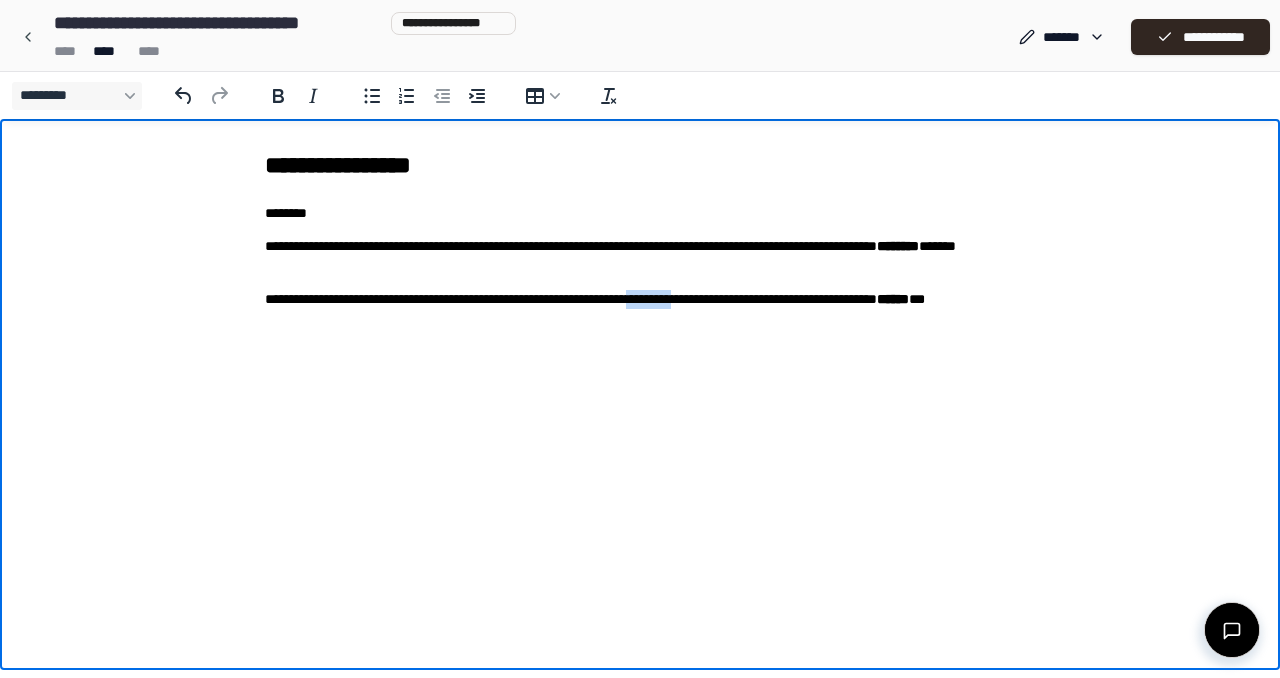 drag, startPoint x: 556, startPoint y: 300, endPoint x: 630, endPoint y: 303, distance: 74.06078 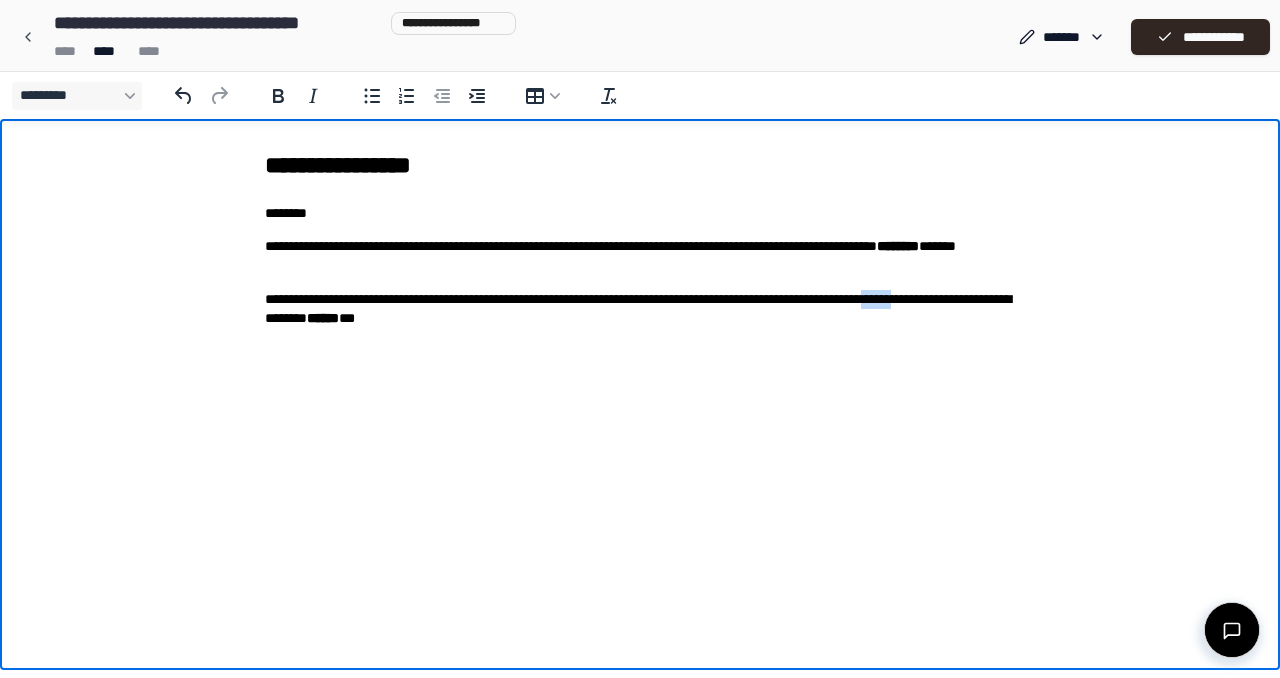 drag, startPoint x: 738, startPoint y: 300, endPoint x: 778, endPoint y: 300, distance: 40 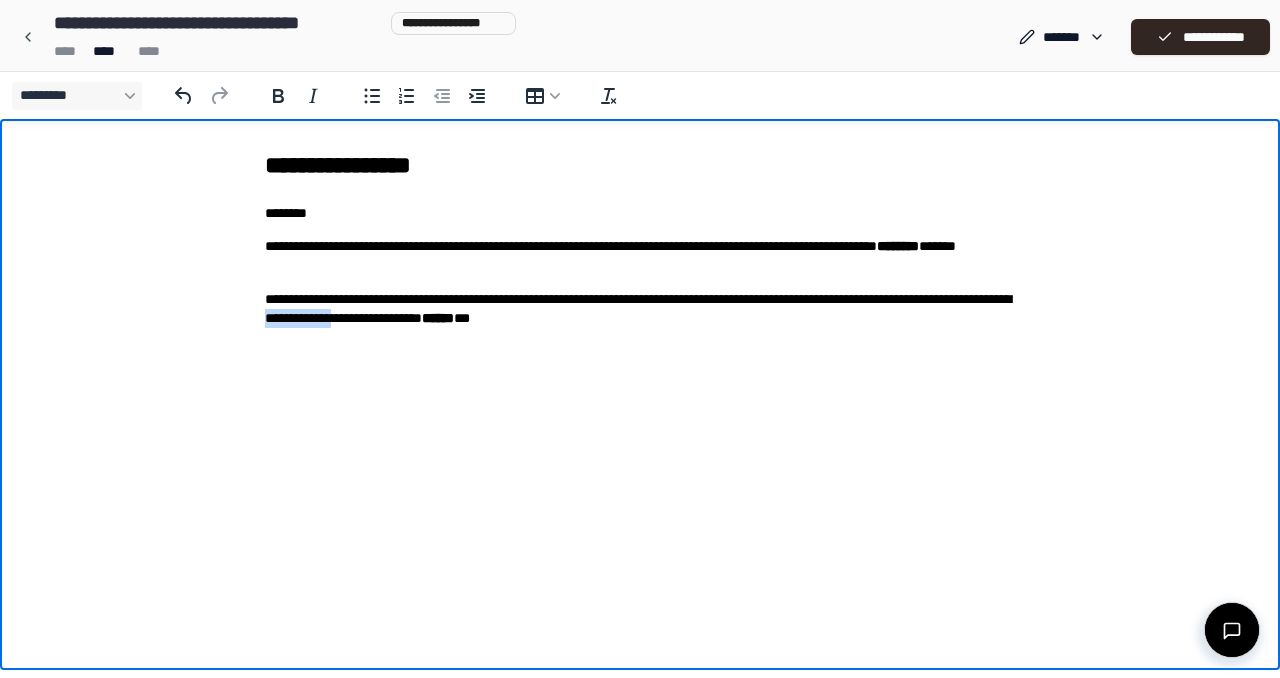 drag, startPoint x: 858, startPoint y: 301, endPoint x: 965, endPoint y: 301, distance: 107 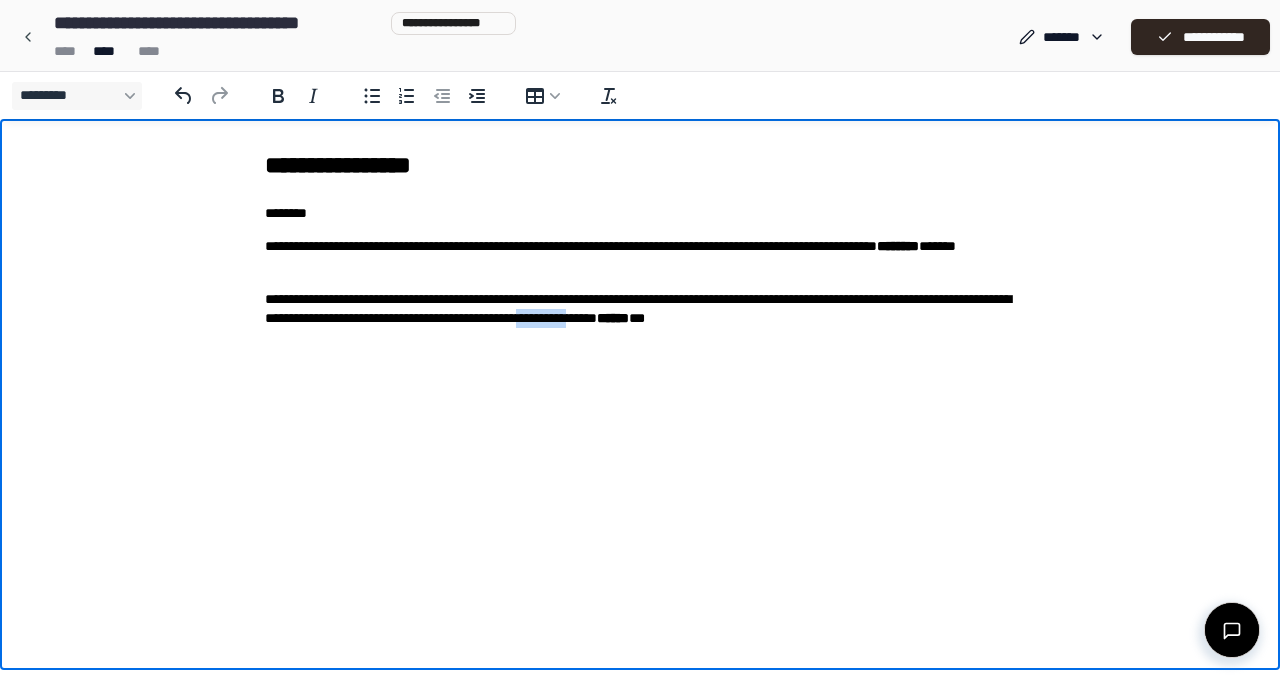drag, startPoint x: 304, startPoint y: 323, endPoint x: 382, endPoint y: 319, distance: 78.10249 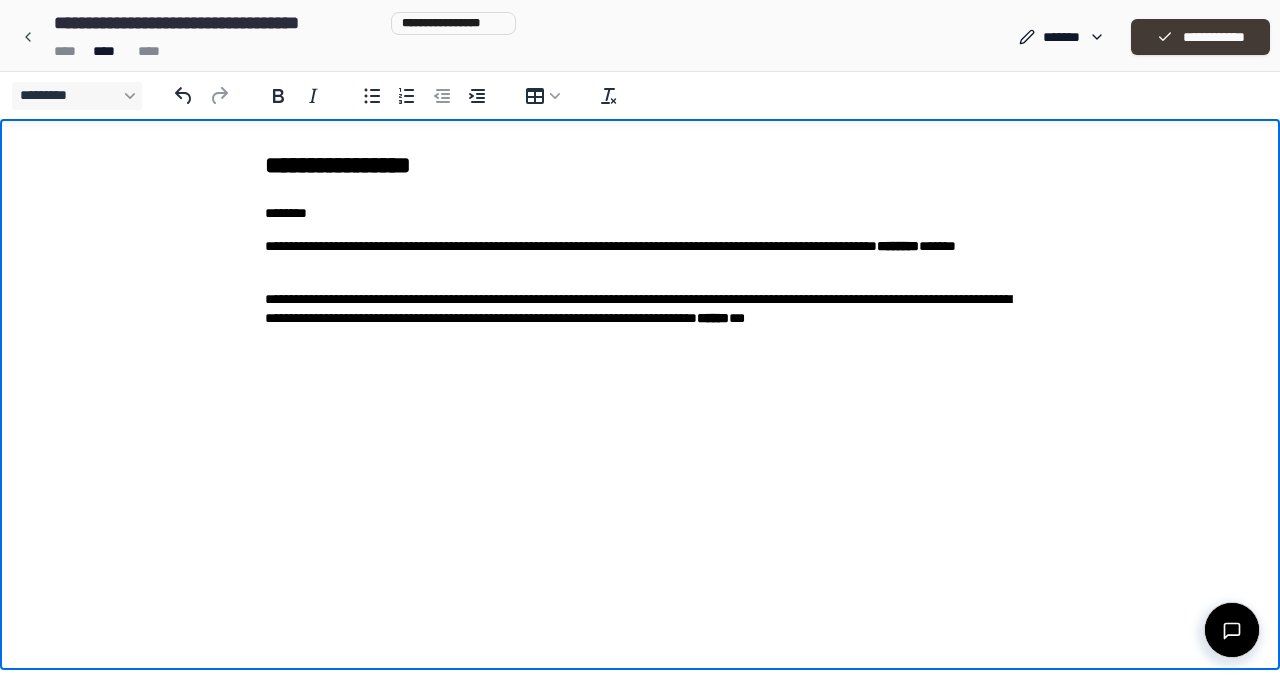 click on "**********" at bounding box center [1200, 37] 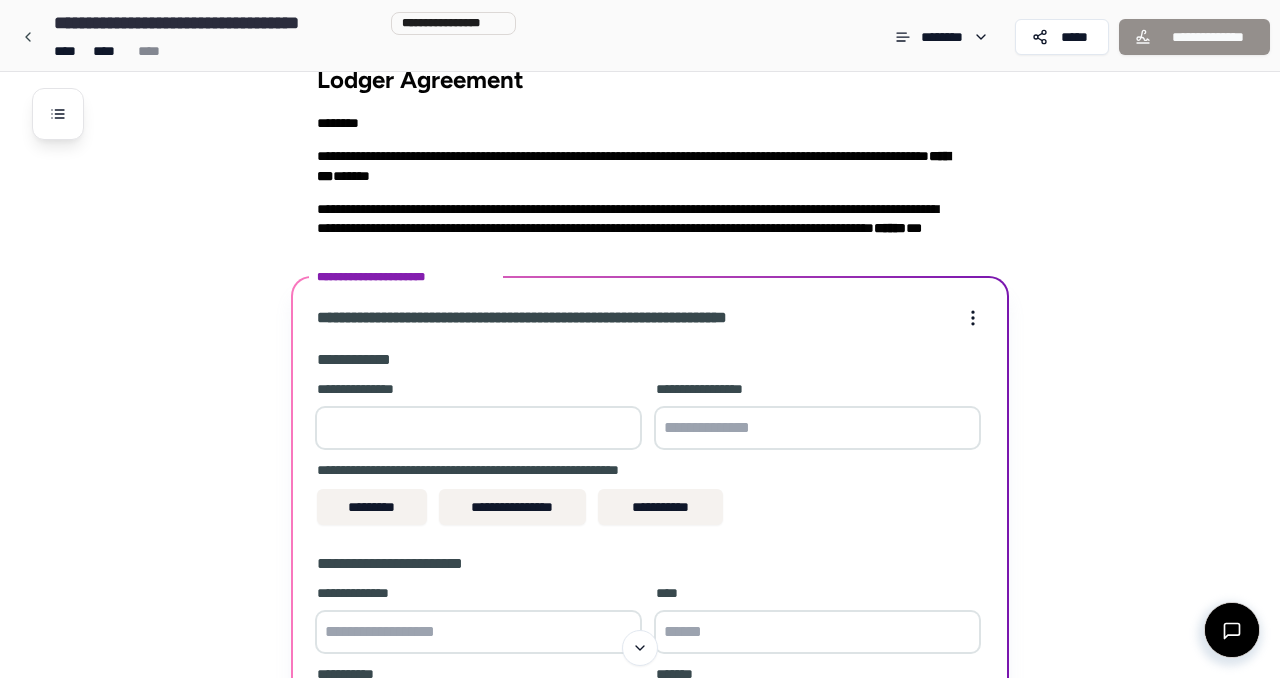 scroll, scrollTop: 37, scrollLeft: 0, axis: vertical 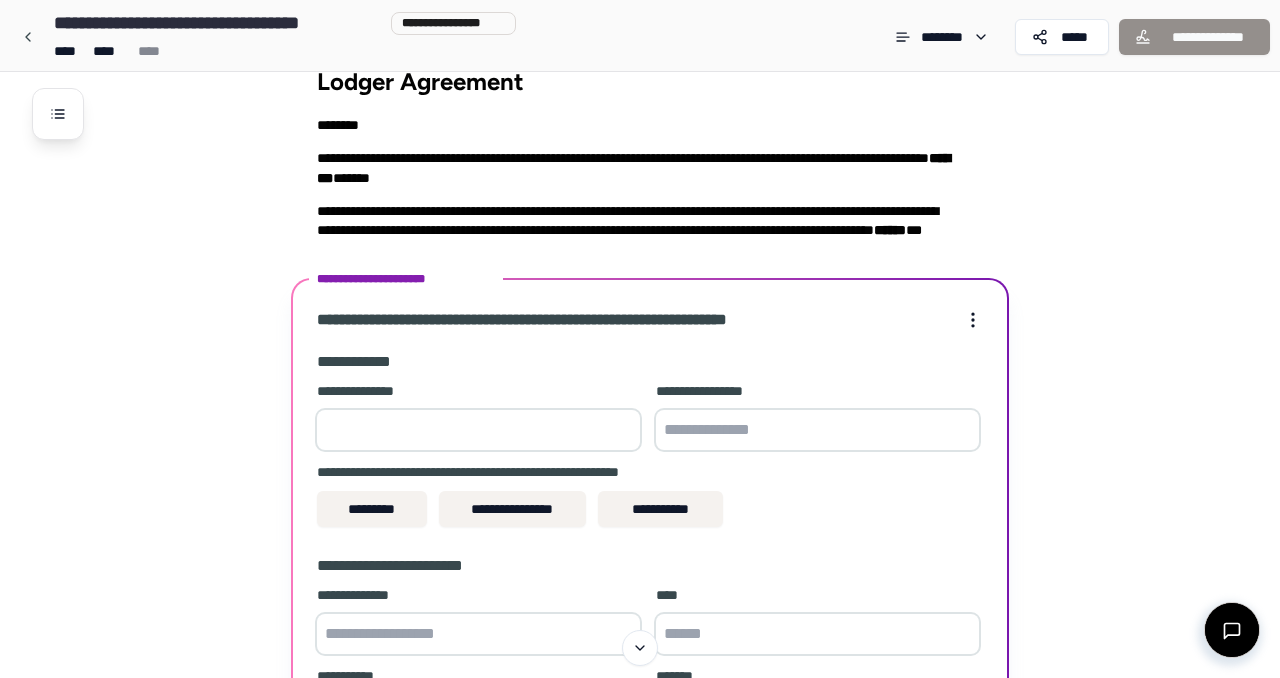 type on "*" 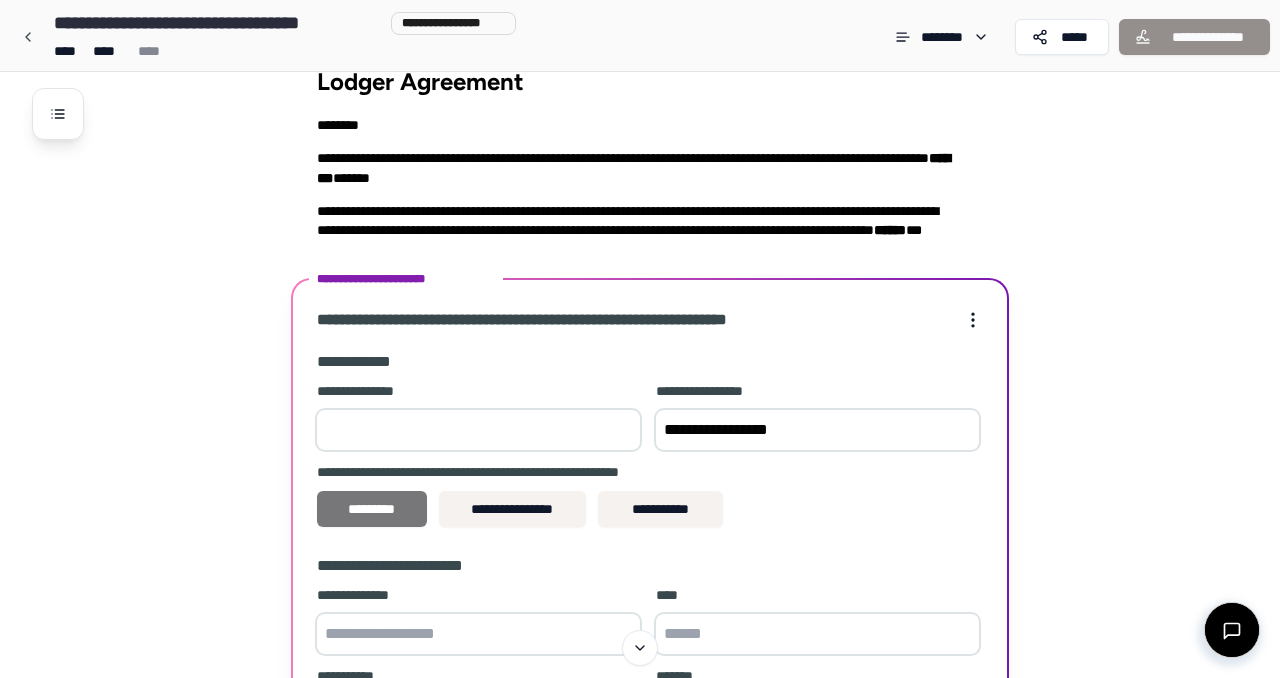 type on "**********" 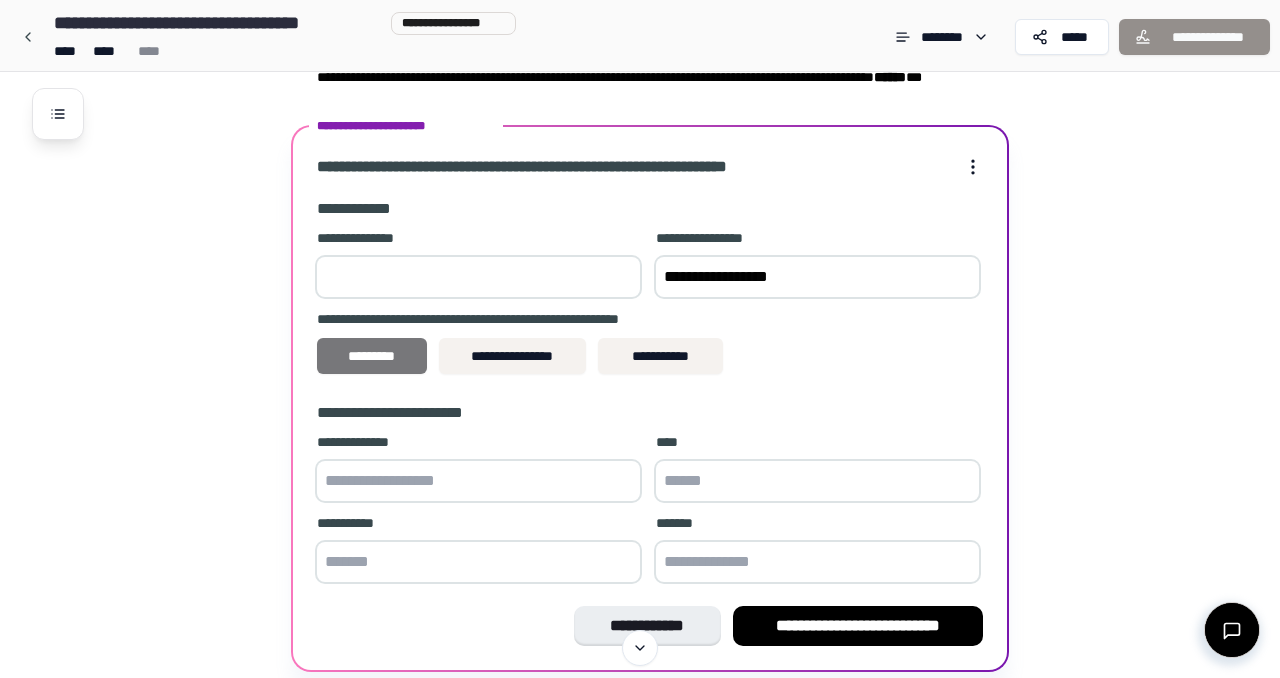scroll, scrollTop: 191, scrollLeft: 0, axis: vertical 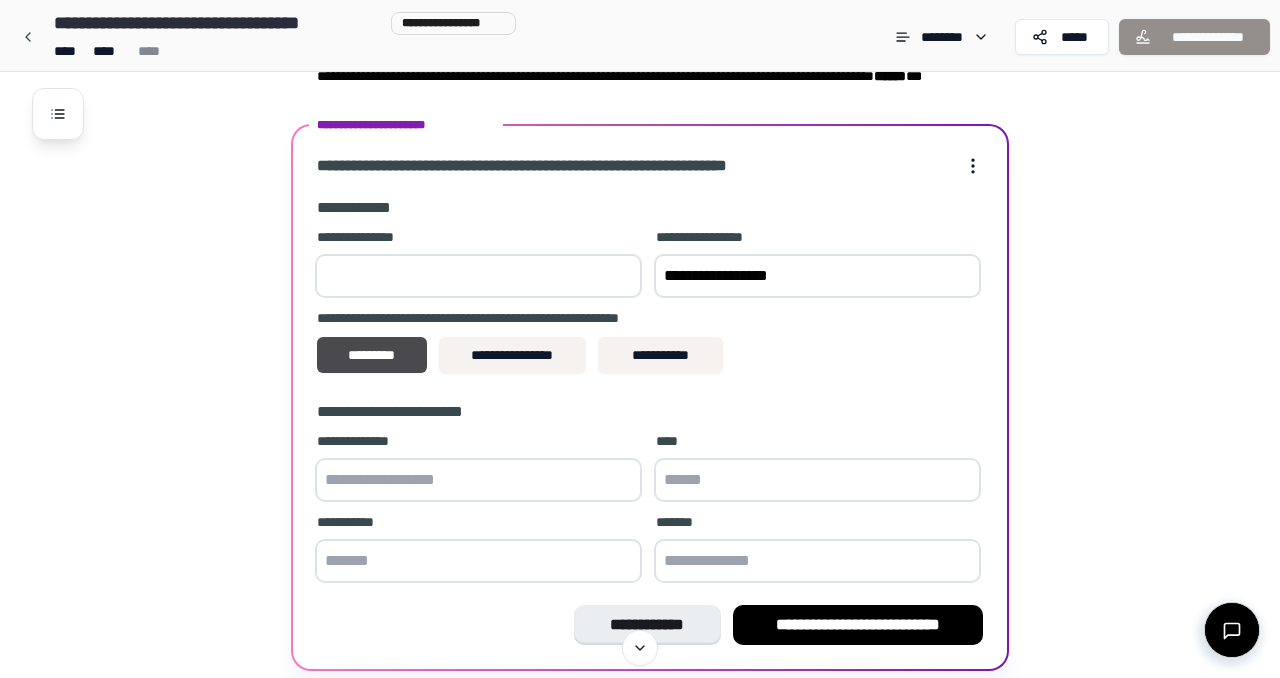 click at bounding box center [478, 480] 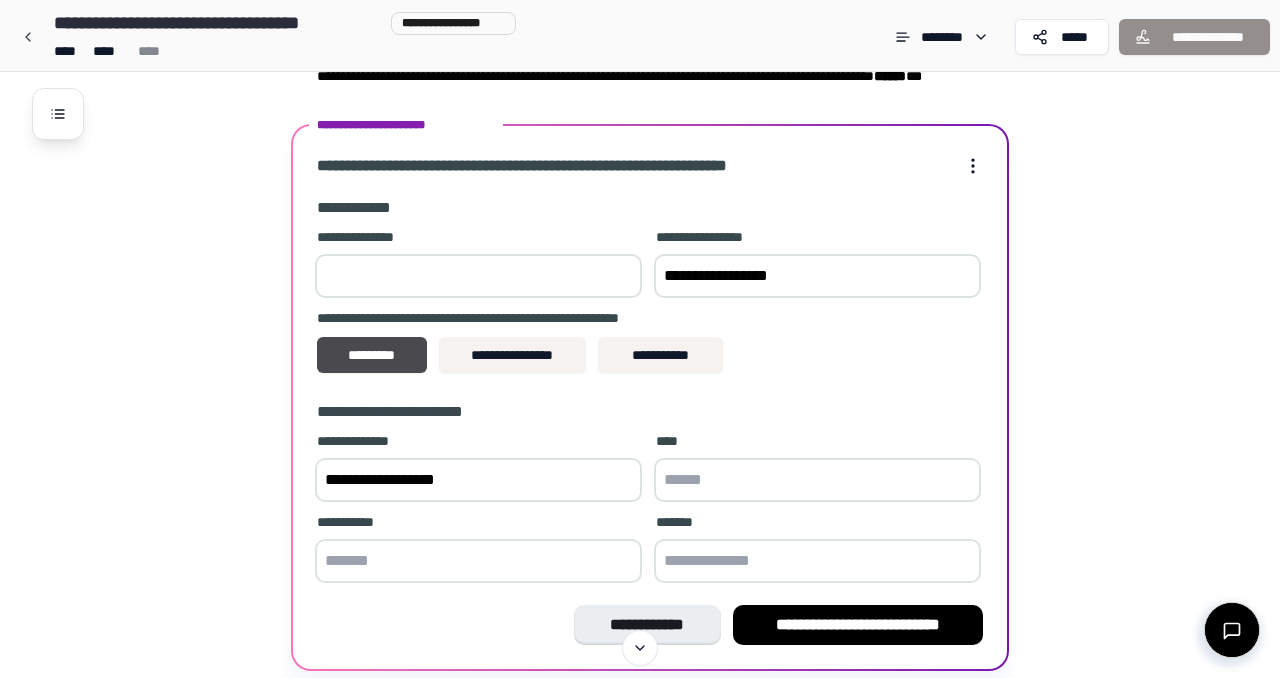 type on "**********" 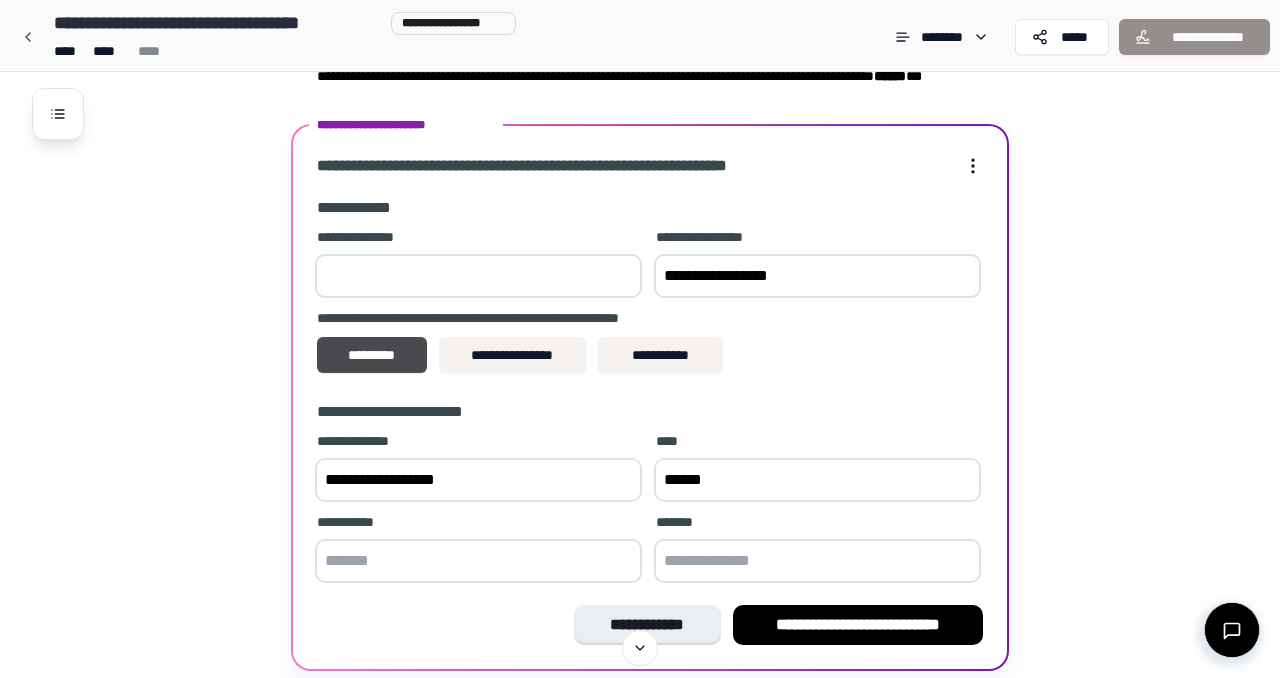 type on "******" 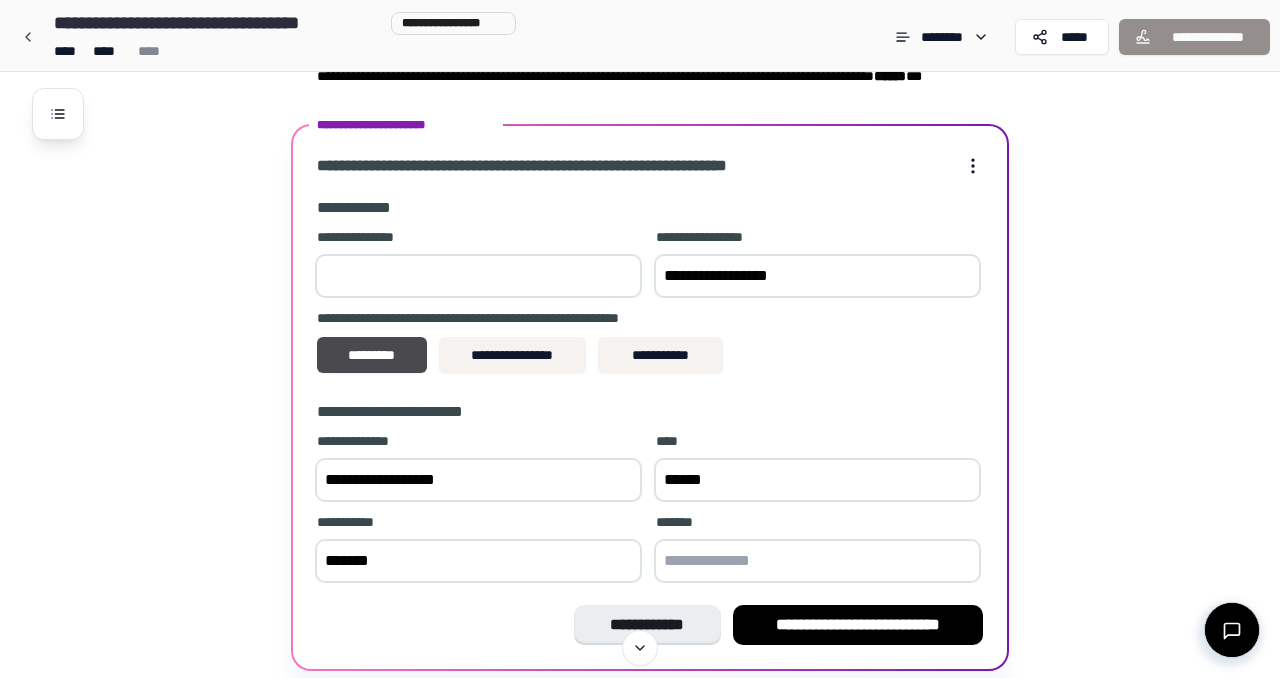 type on "*******" 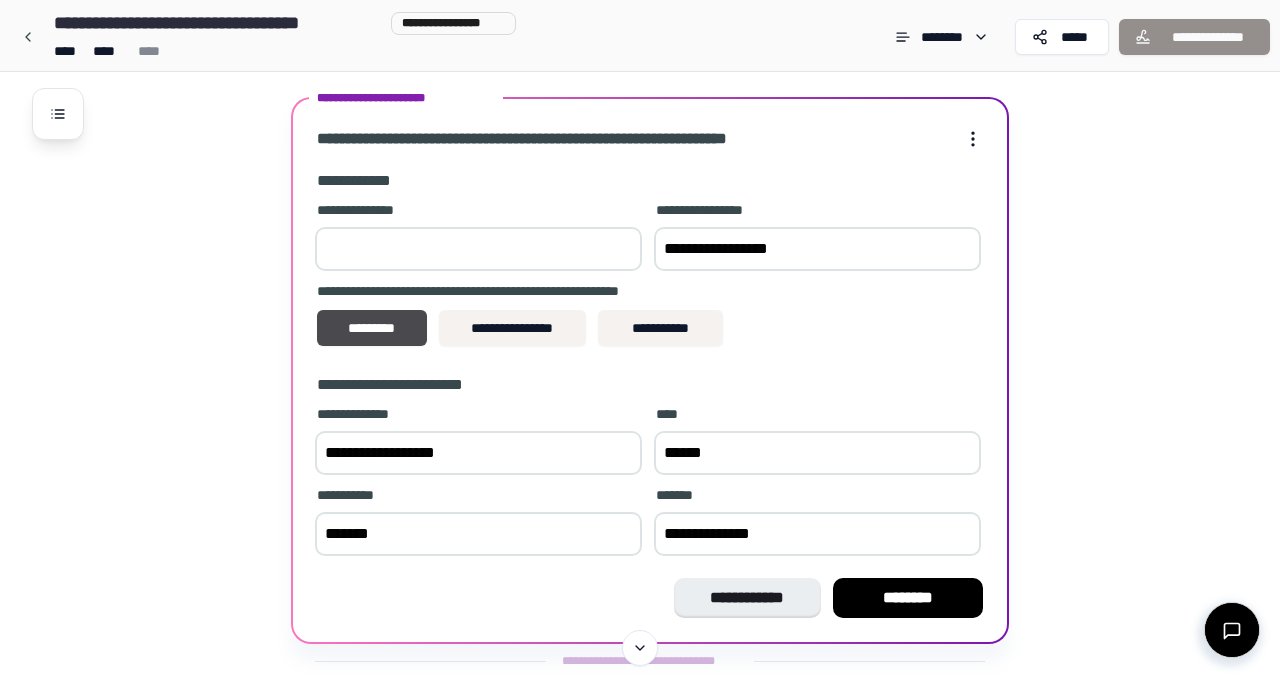 scroll, scrollTop: 262, scrollLeft: 0, axis: vertical 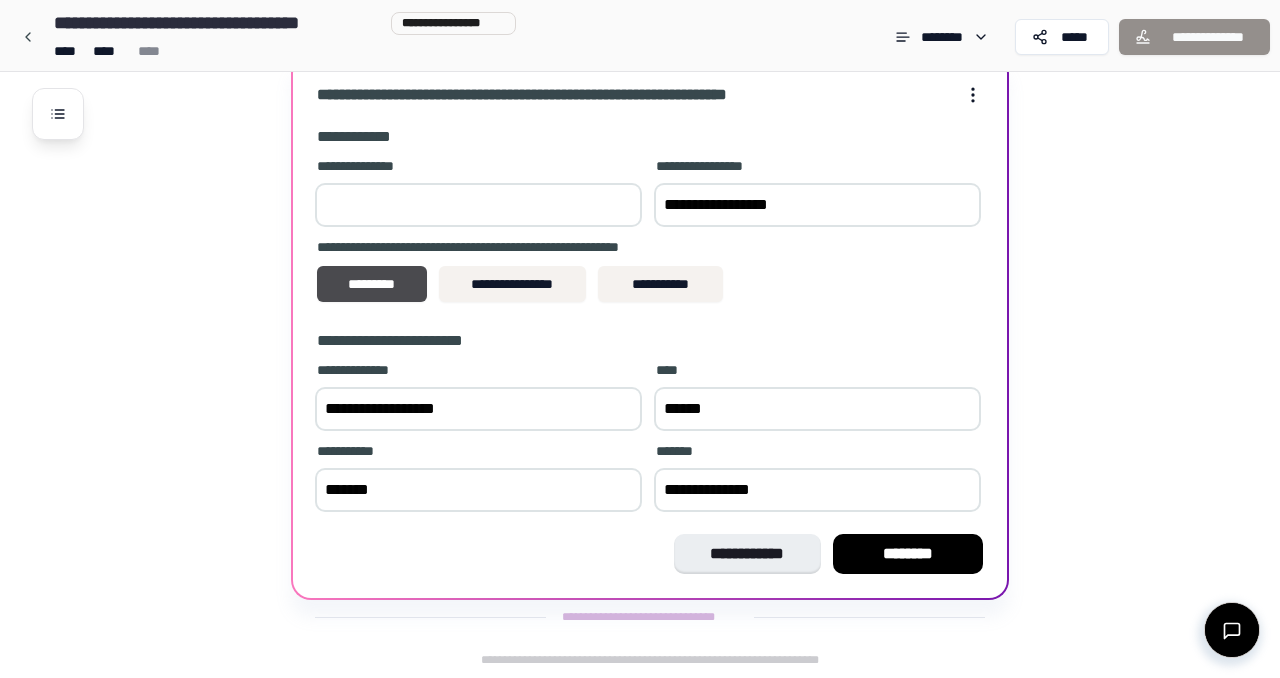 click on "**********" at bounding box center [478, 409] 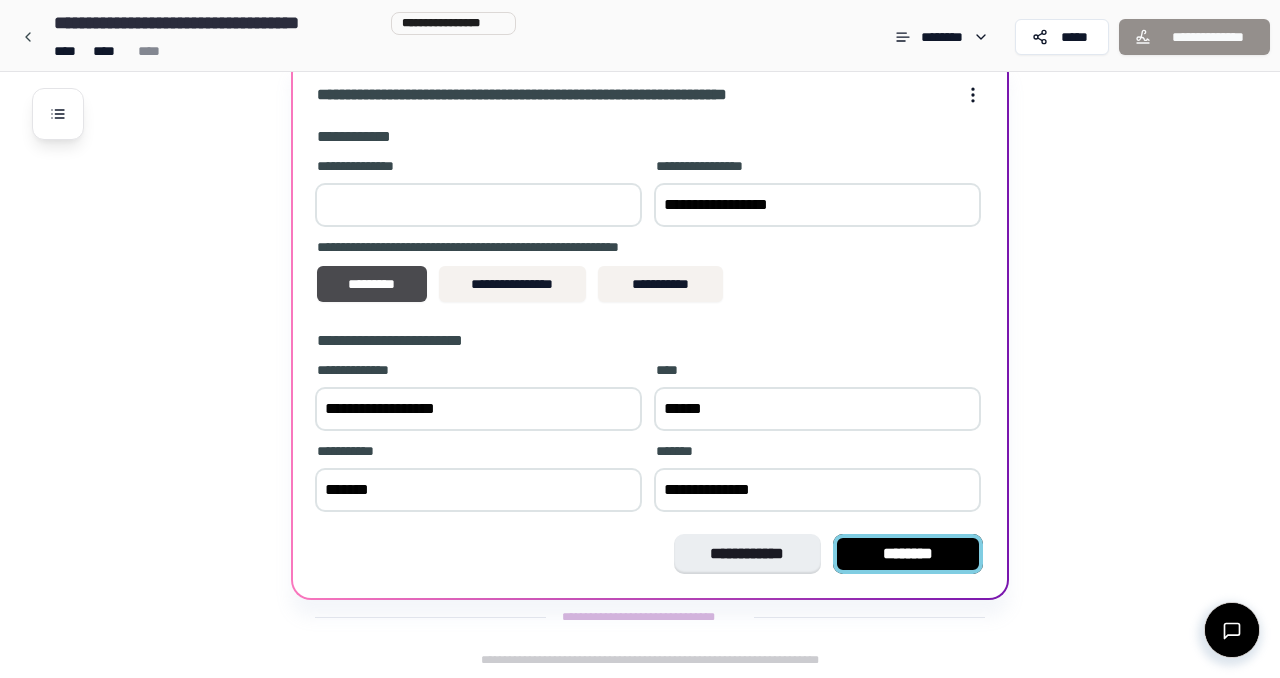 click on "********" at bounding box center (908, 554) 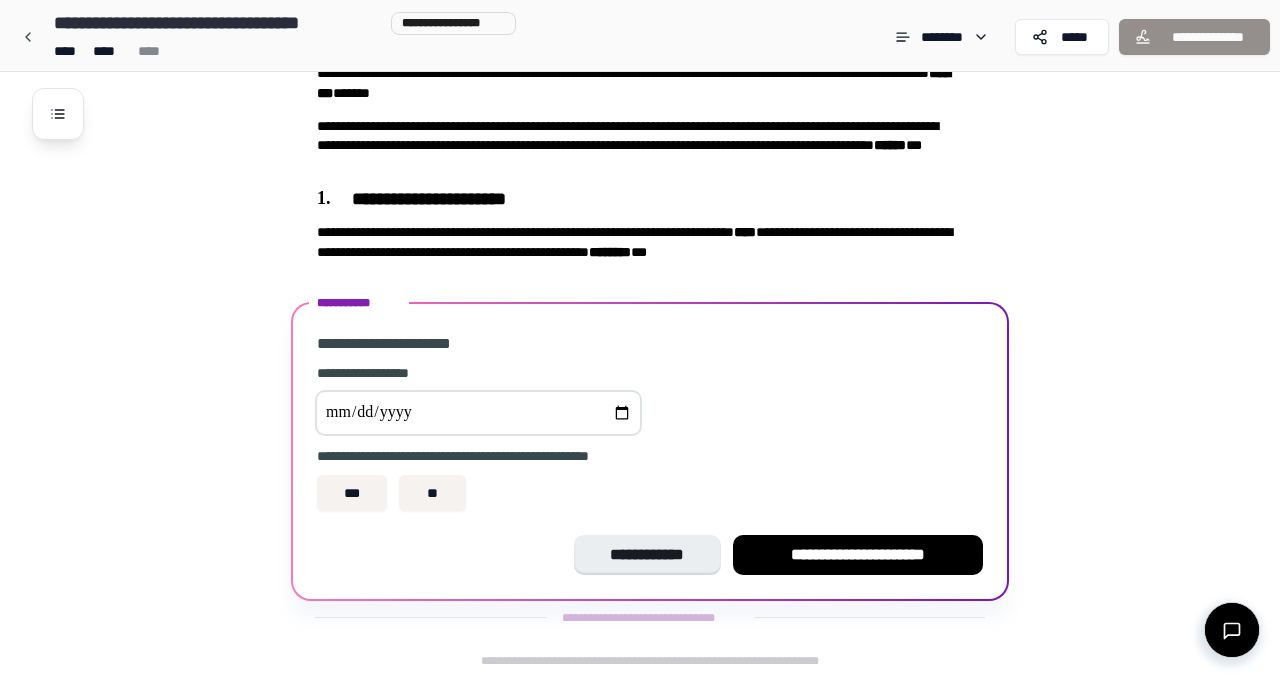 scroll, scrollTop: 123, scrollLeft: 0, axis: vertical 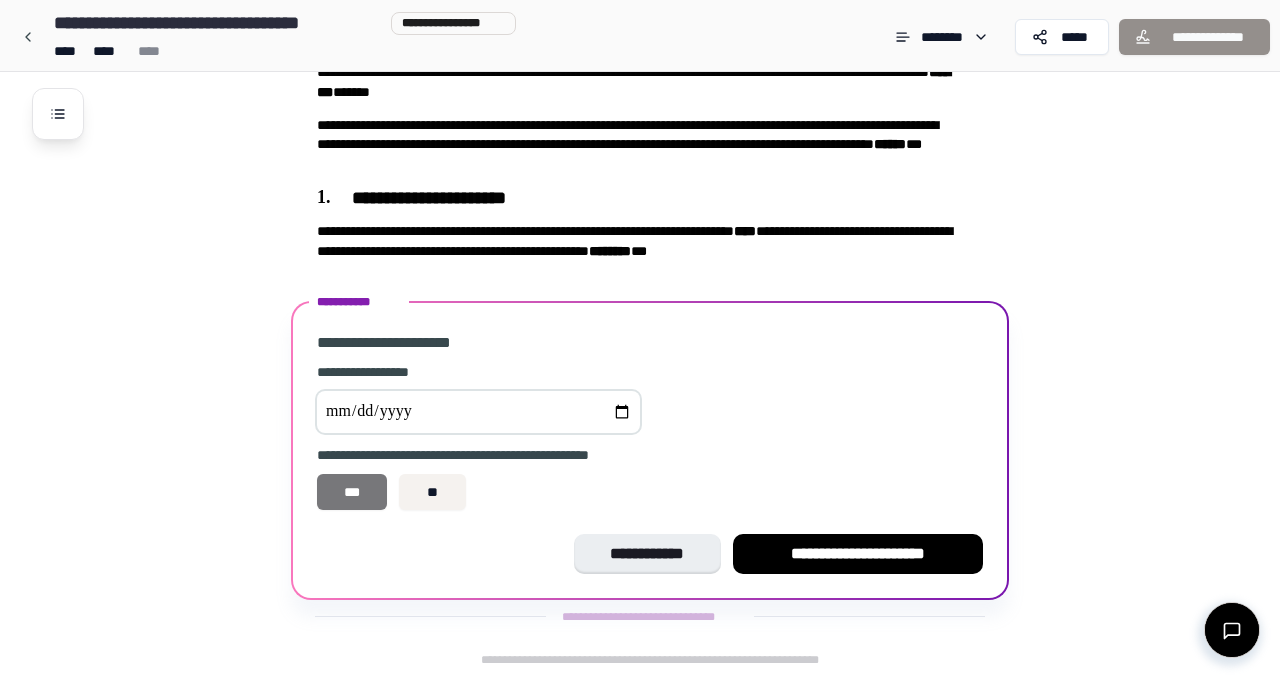 click on "***" at bounding box center (352, 492) 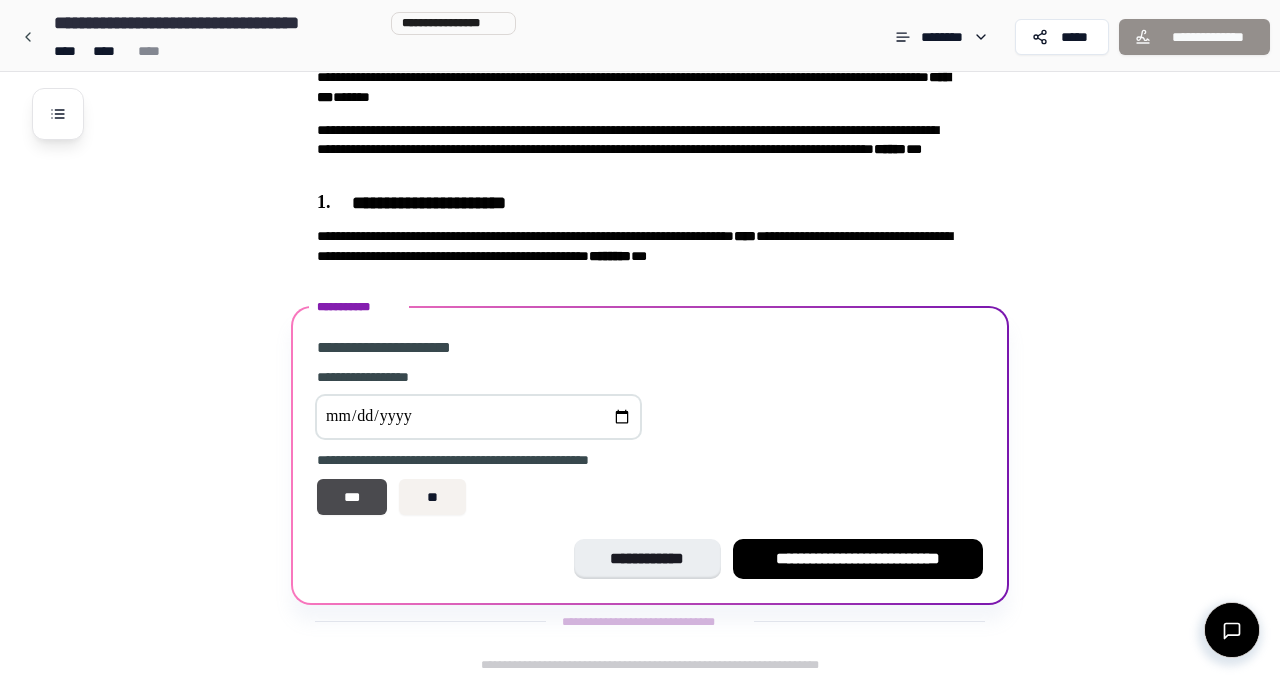 scroll, scrollTop: 123, scrollLeft: 0, axis: vertical 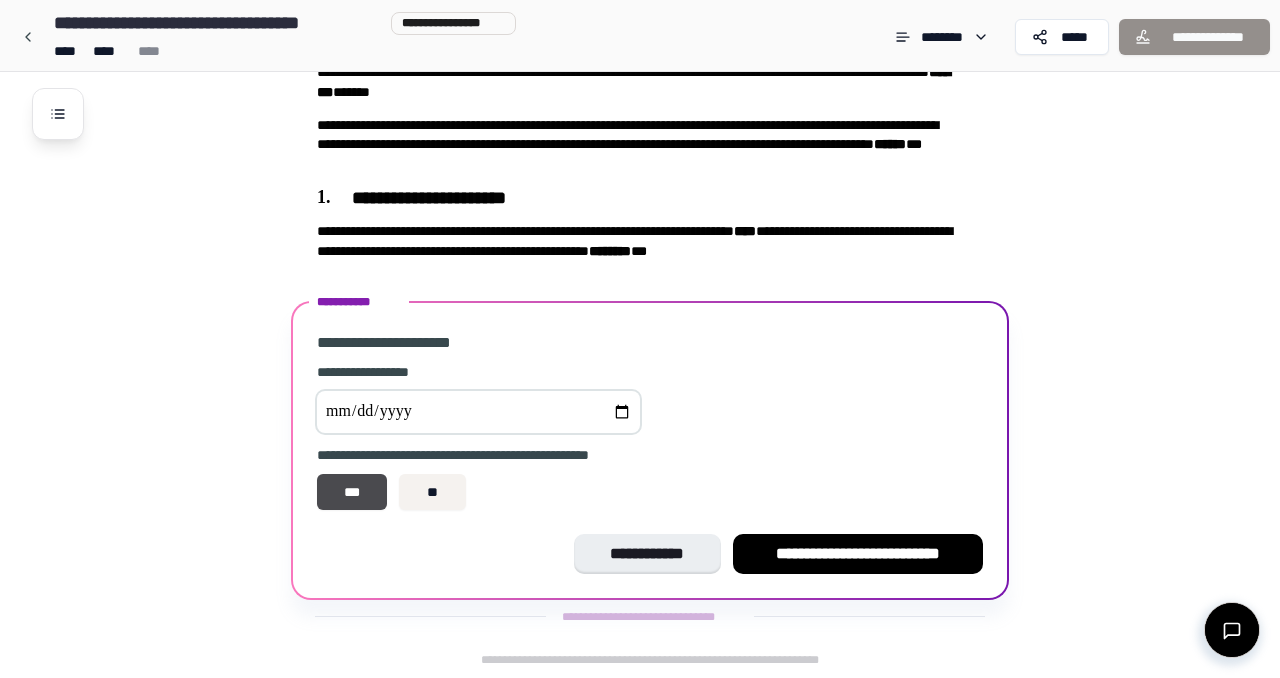 click at bounding box center [478, 412] 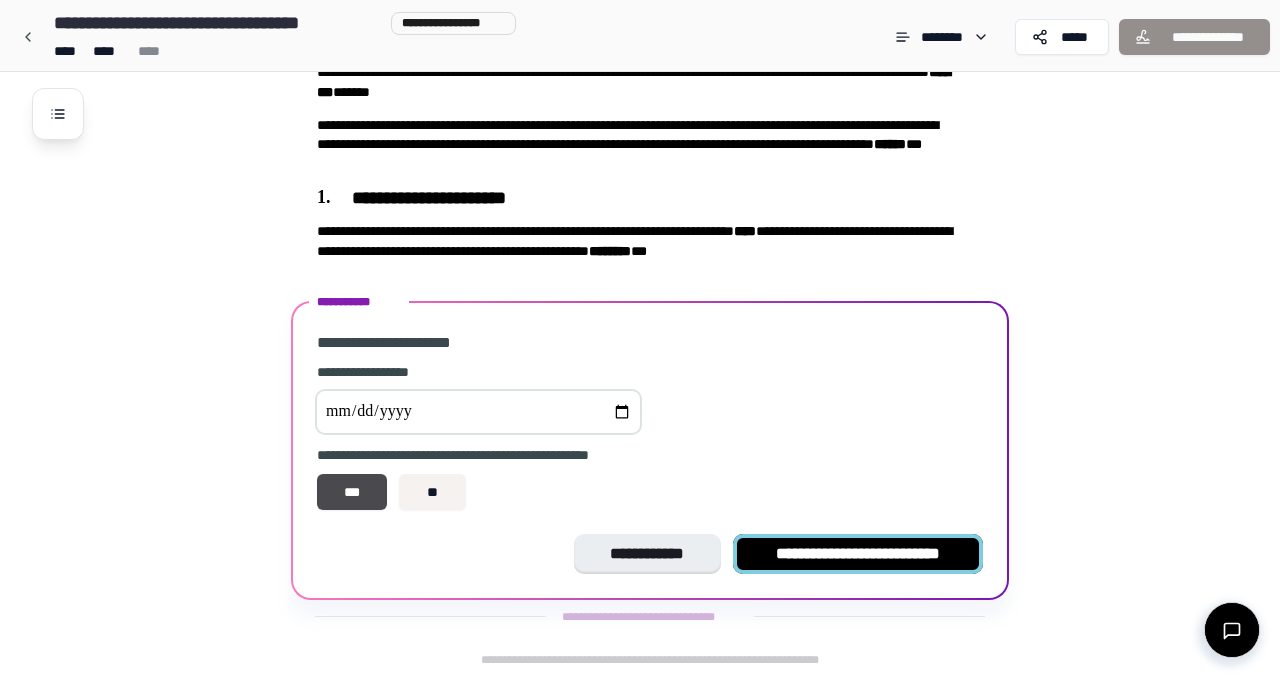click on "**********" at bounding box center [858, 554] 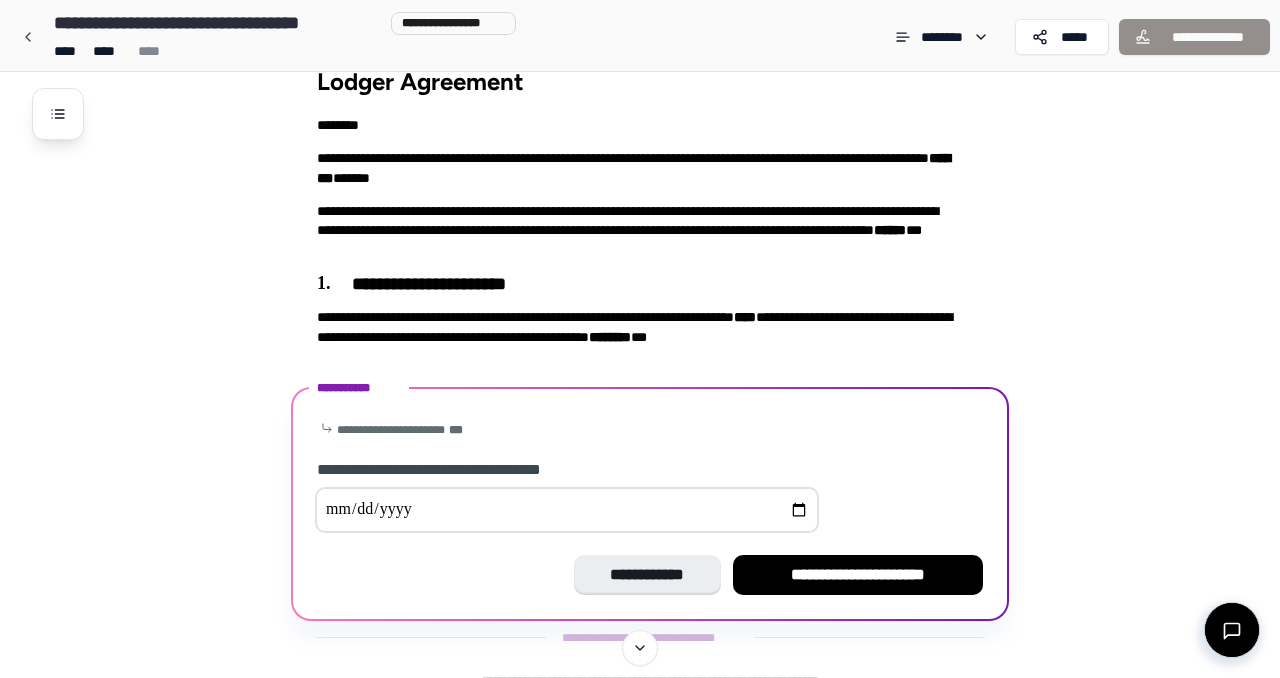 scroll, scrollTop: 58, scrollLeft: 0, axis: vertical 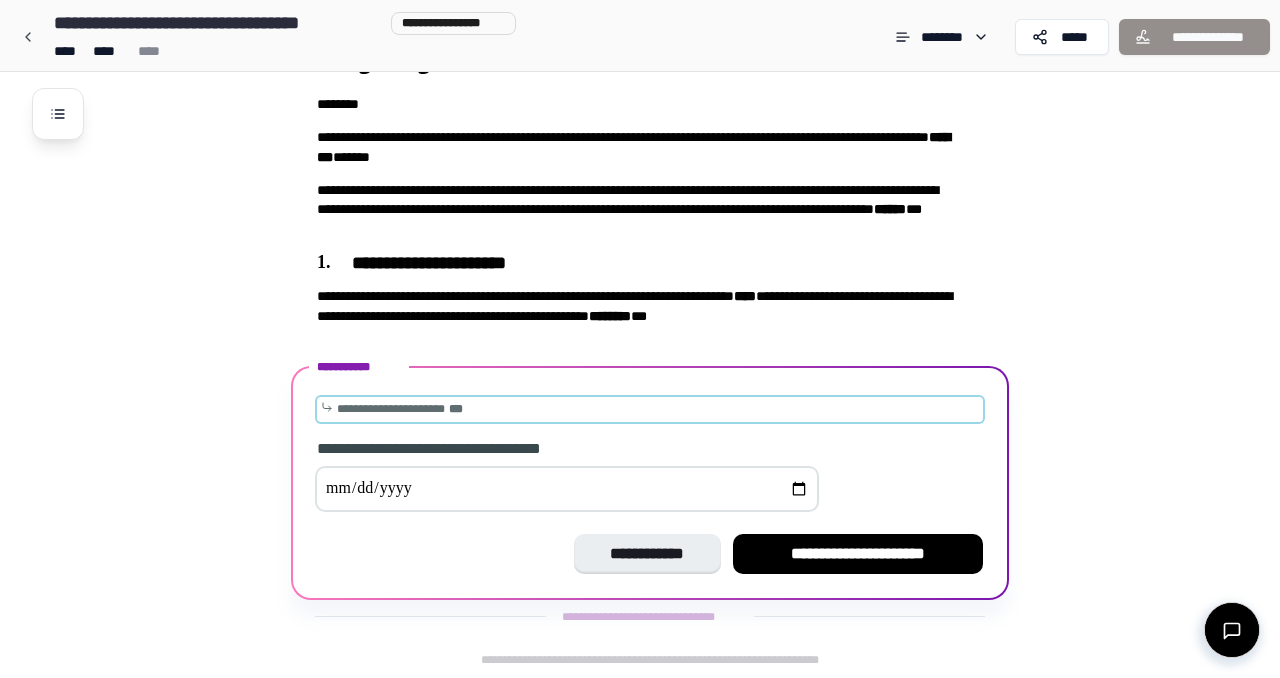 click on "[REDACTED]" at bounding box center [650, 409] 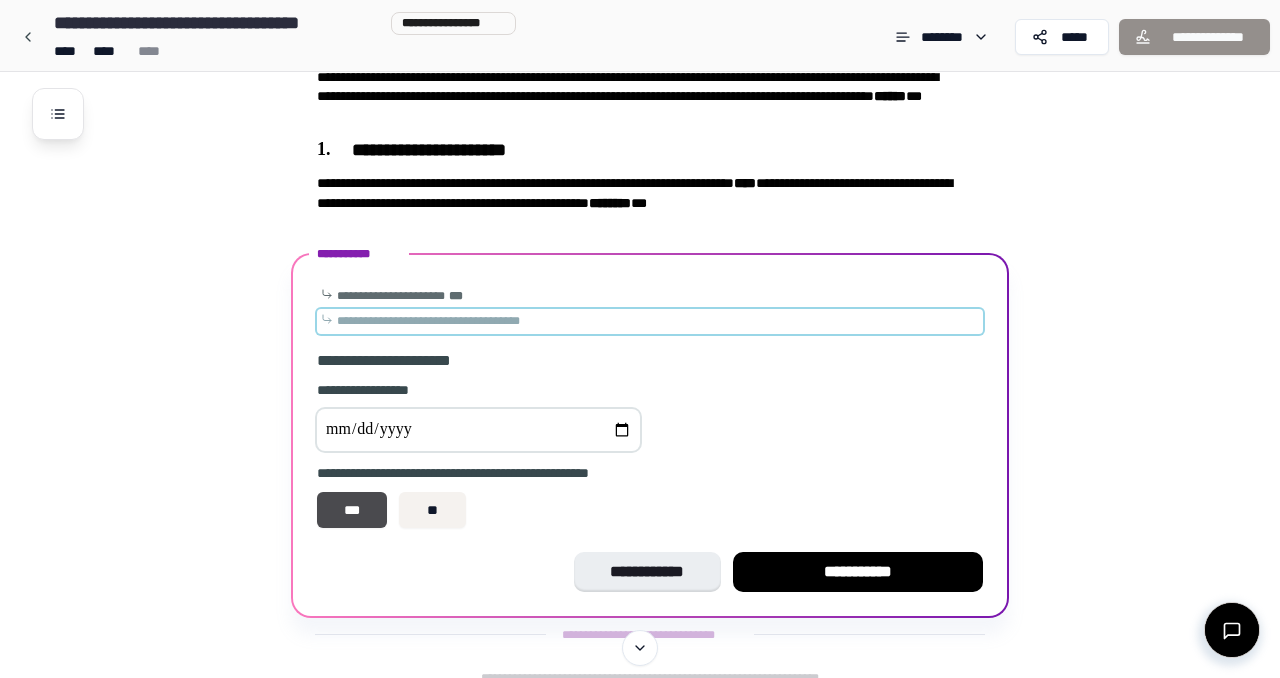 scroll, scrollTop: 166, scrollLeft: 0, axis: vertical 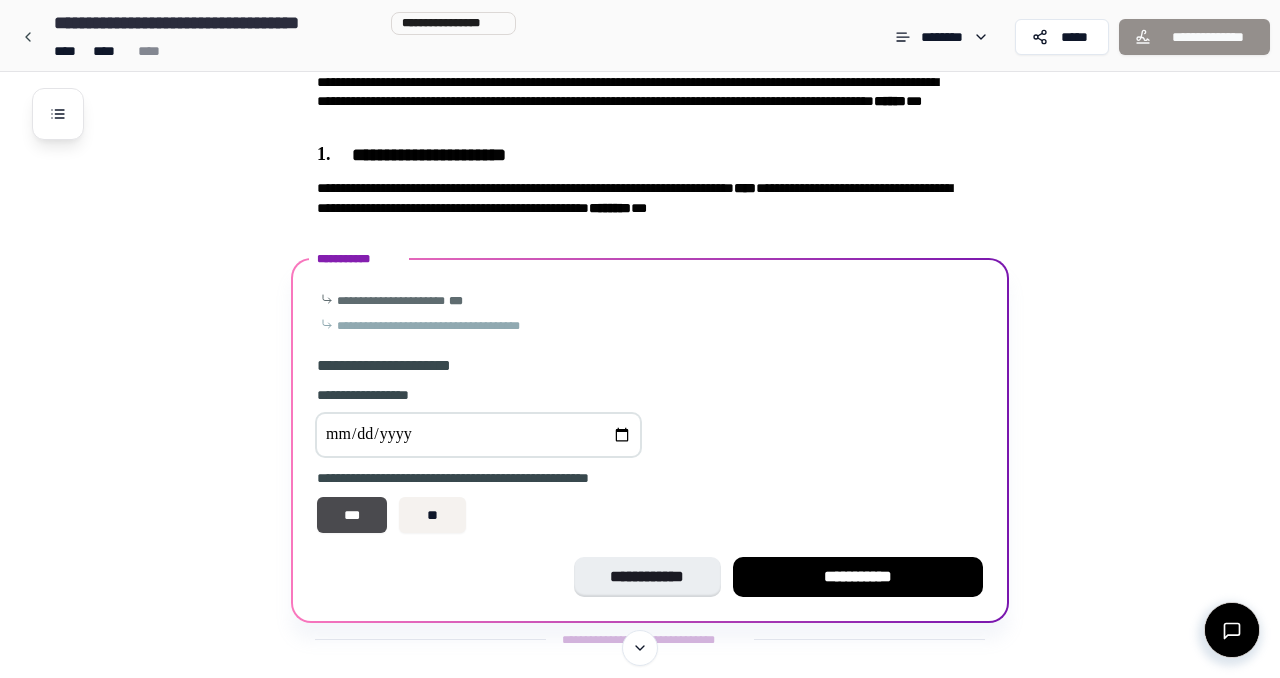 click at bounding box center (478, 435) 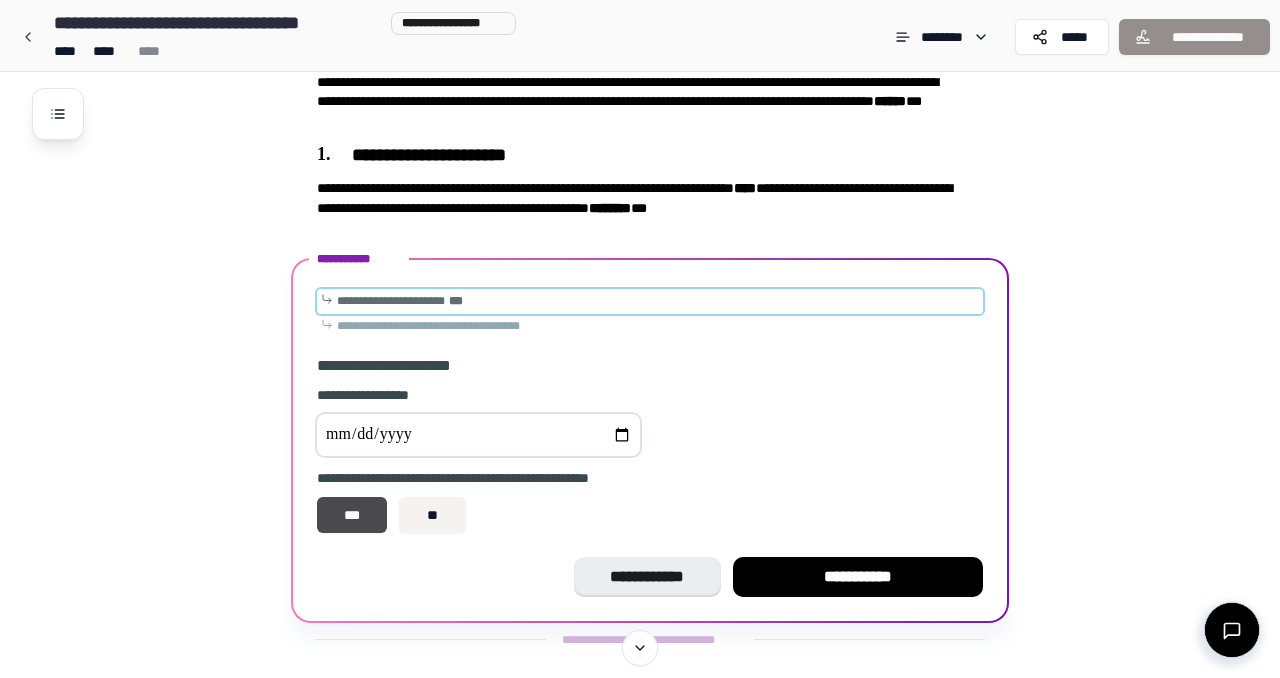 click on "**********" at bounding box center (391, 301) 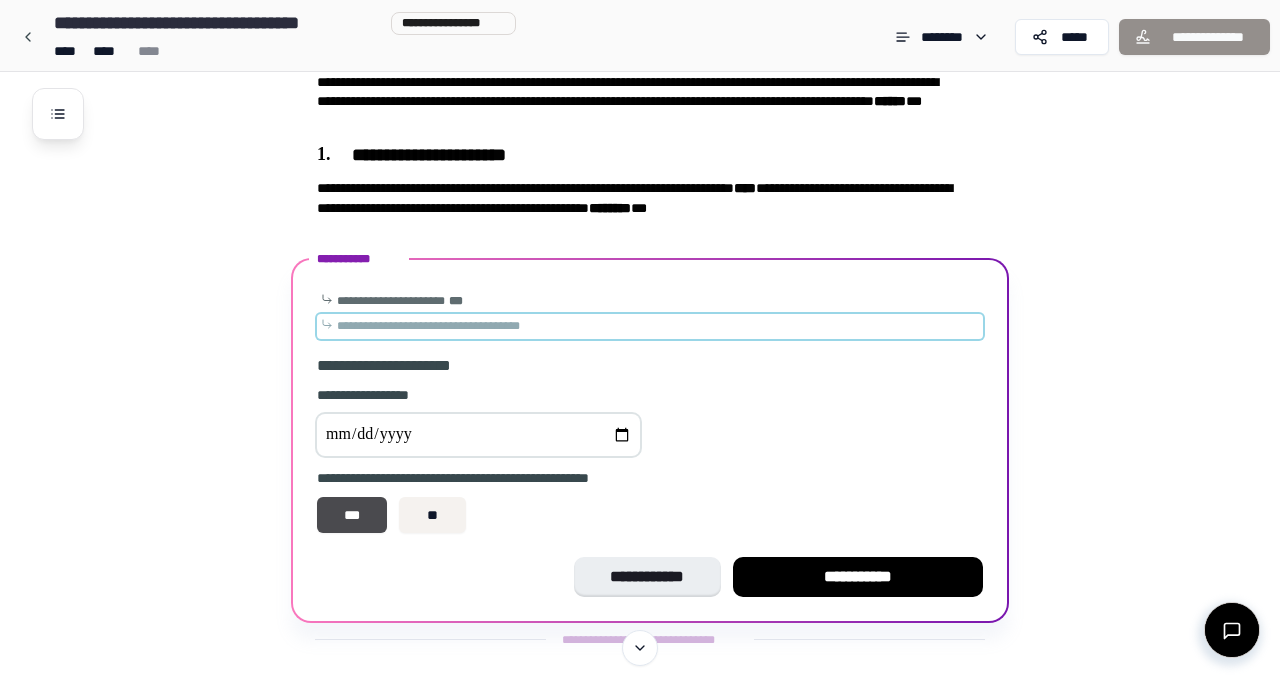 click on "**********" at bounding box center [428, 326] 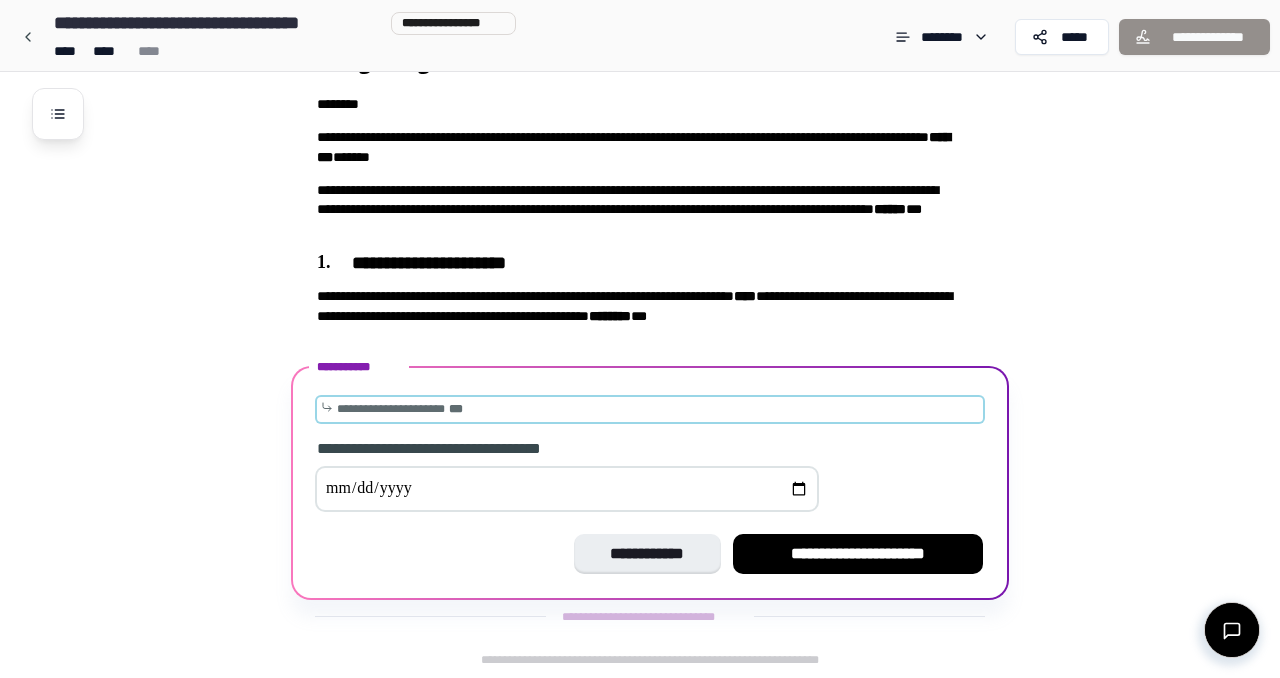 click on "**********" at bounding box center [391, 409] 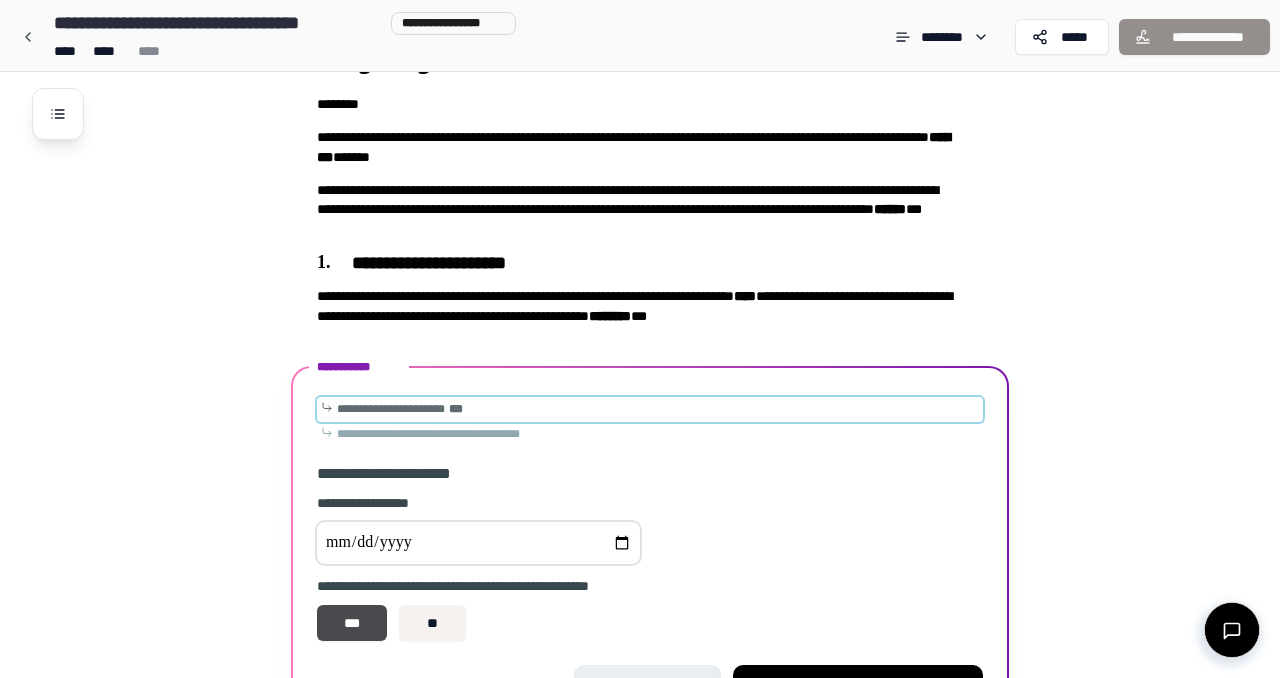 scroll, scrollTop: 190, scrollLeft: 0, axis: vertical 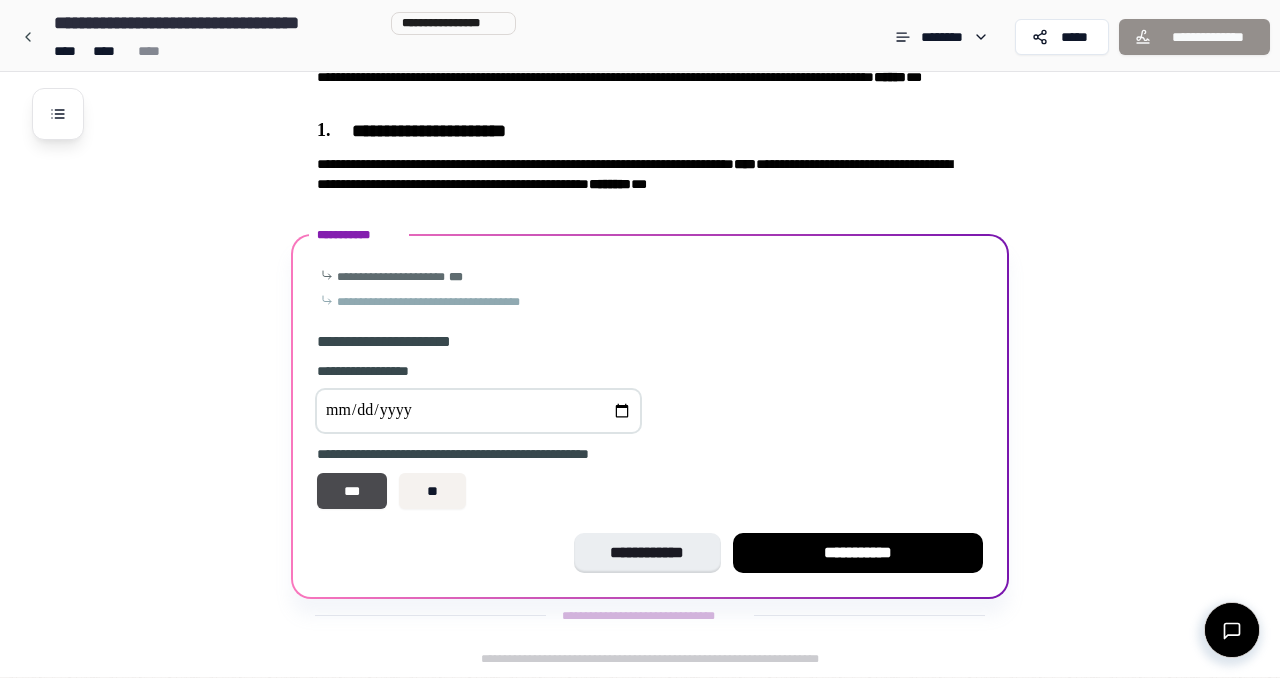 click at bounding box center (478, 411) 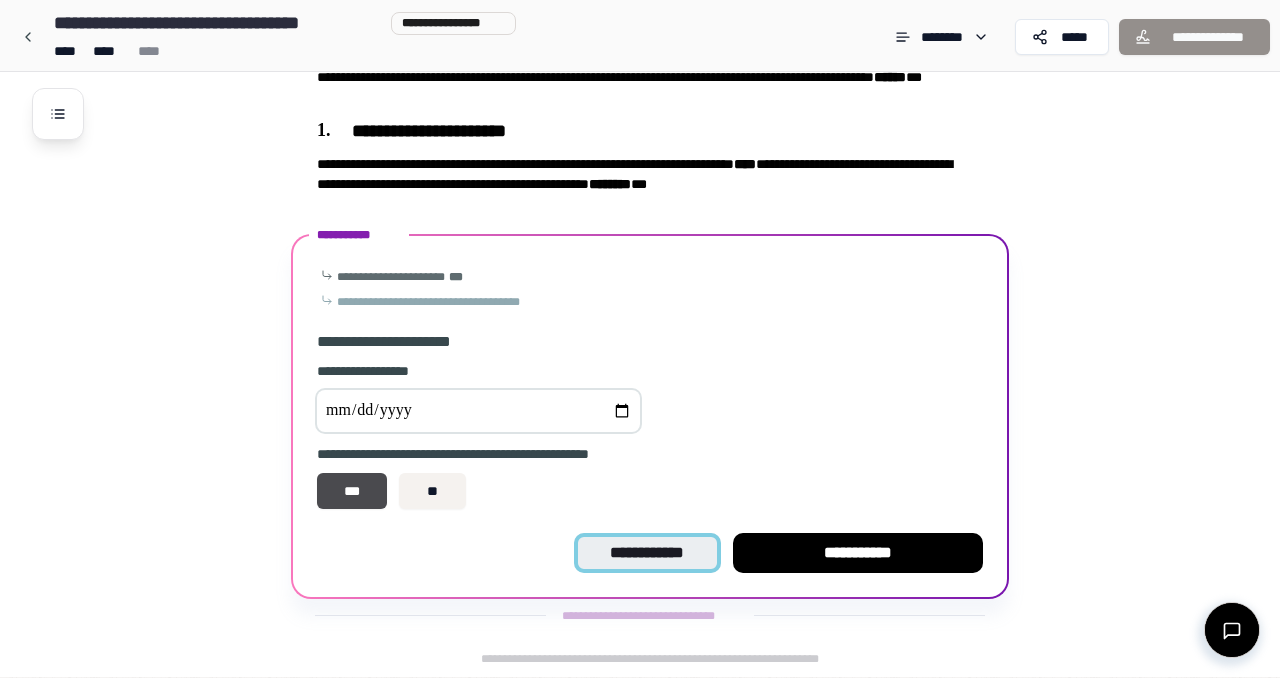 click on "**********" at bounding box center [647, 553] 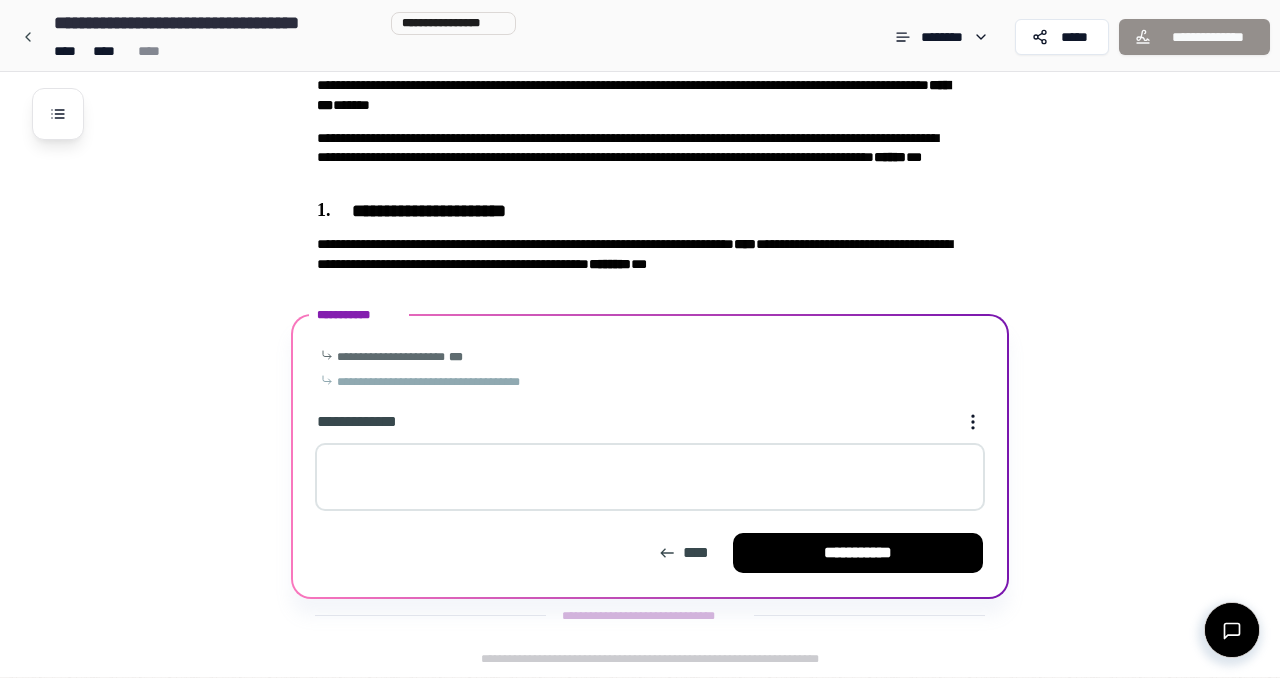 click at bounding box center (650, 477) 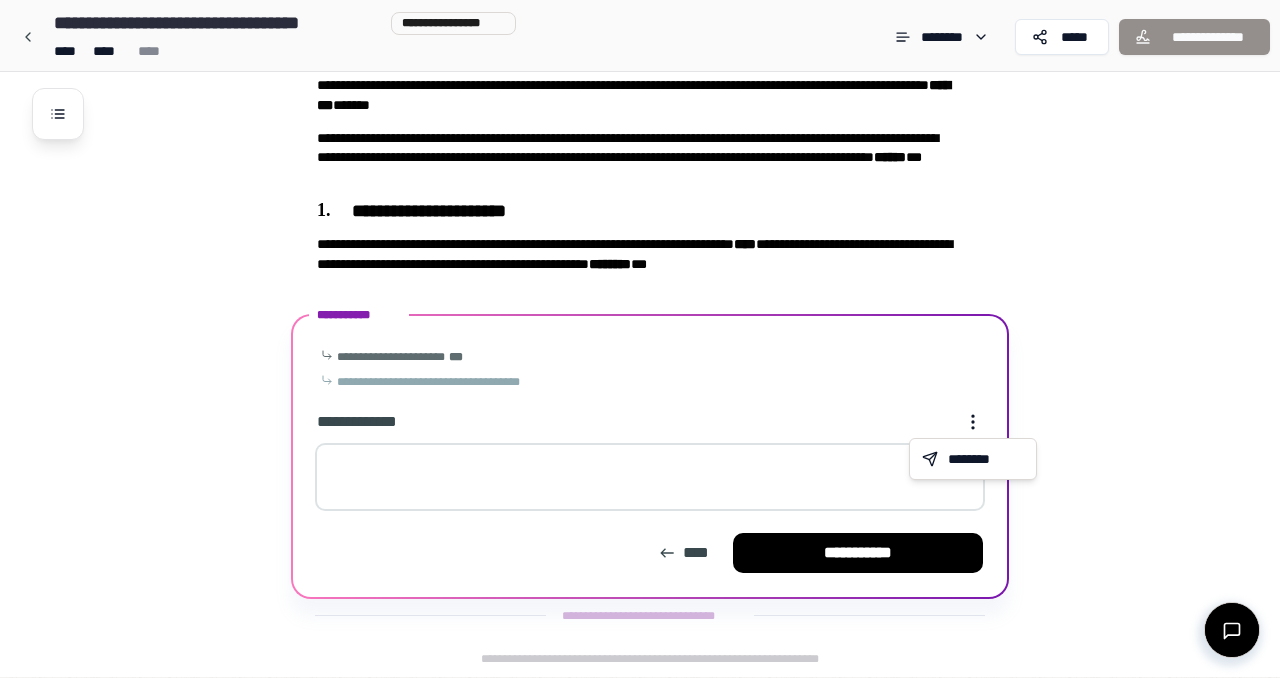 click on "Lodger Agreement [REDACTED]" at bounding box center (640, 284) 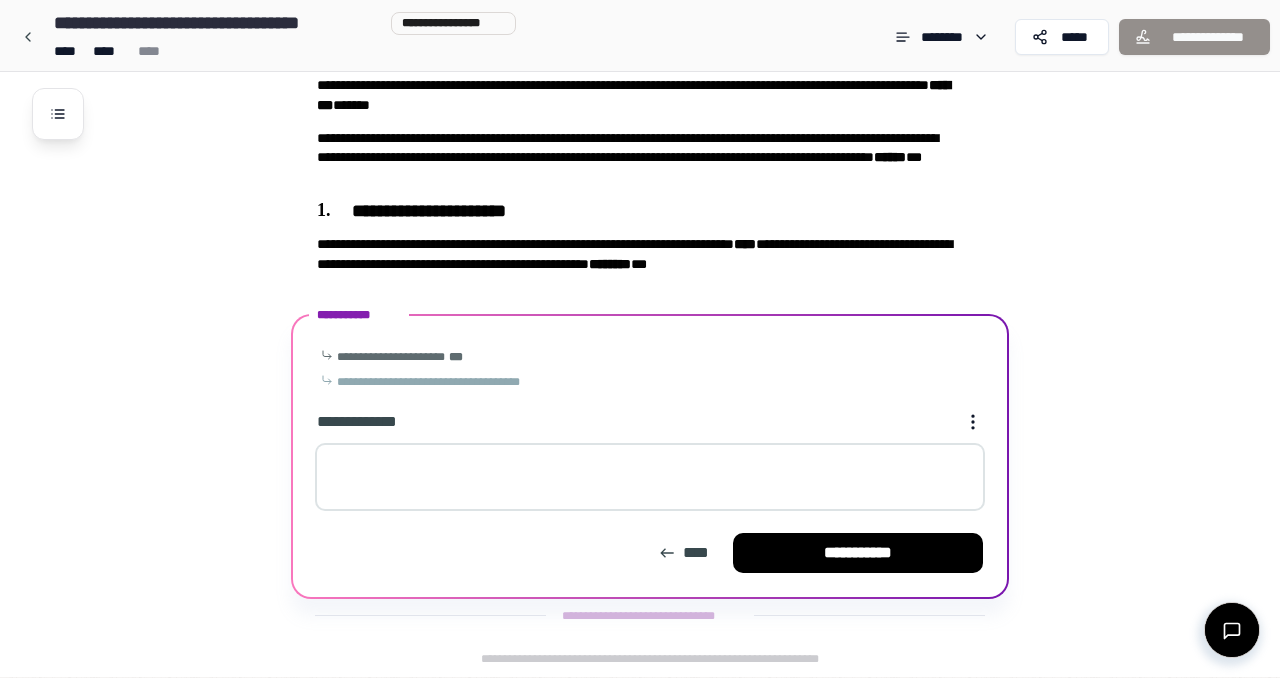 click on "Lodger Agreement [REDACTED]" at bounding box center [640, 284] 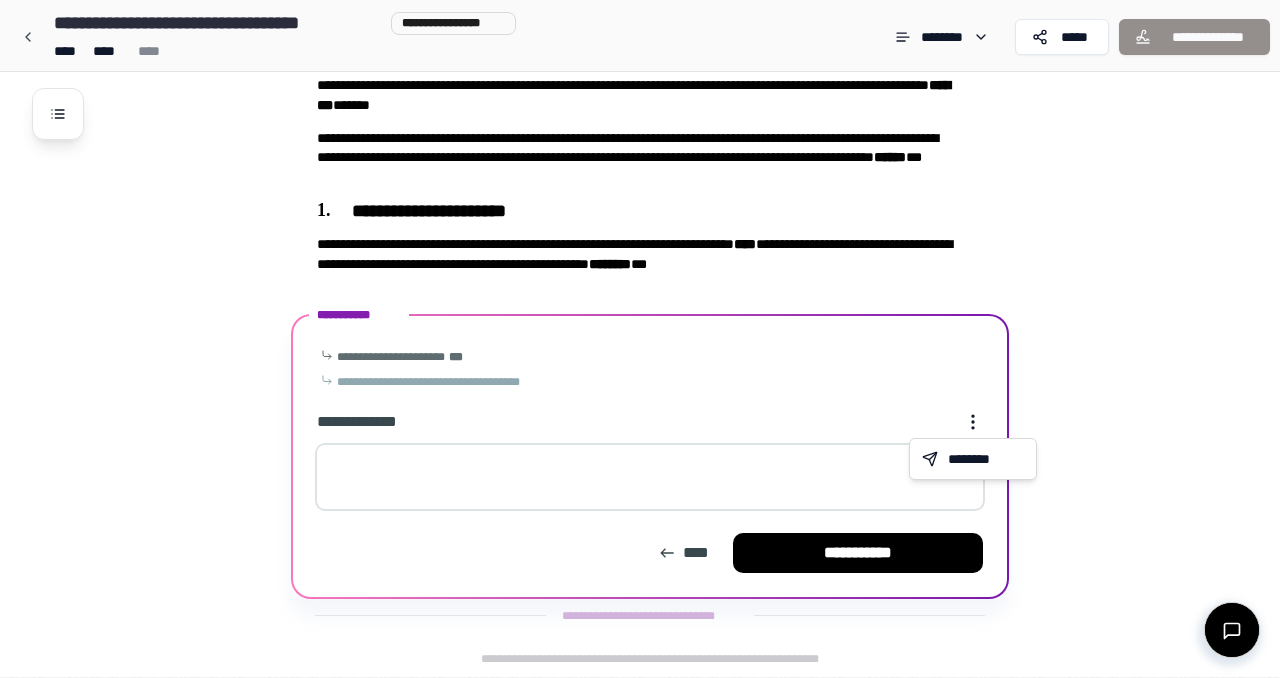click on "Lodger Agreement [REDACTED]" at bounding box center (640, 284) 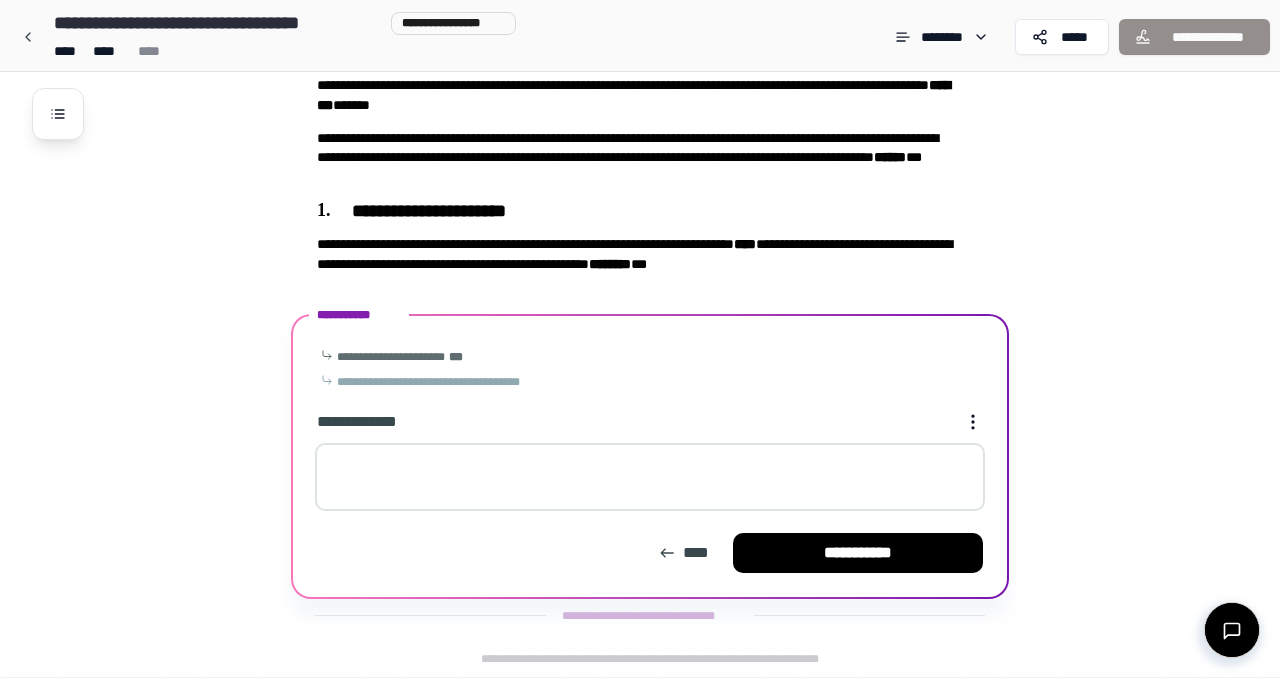 click at bounding box center [650, 477] 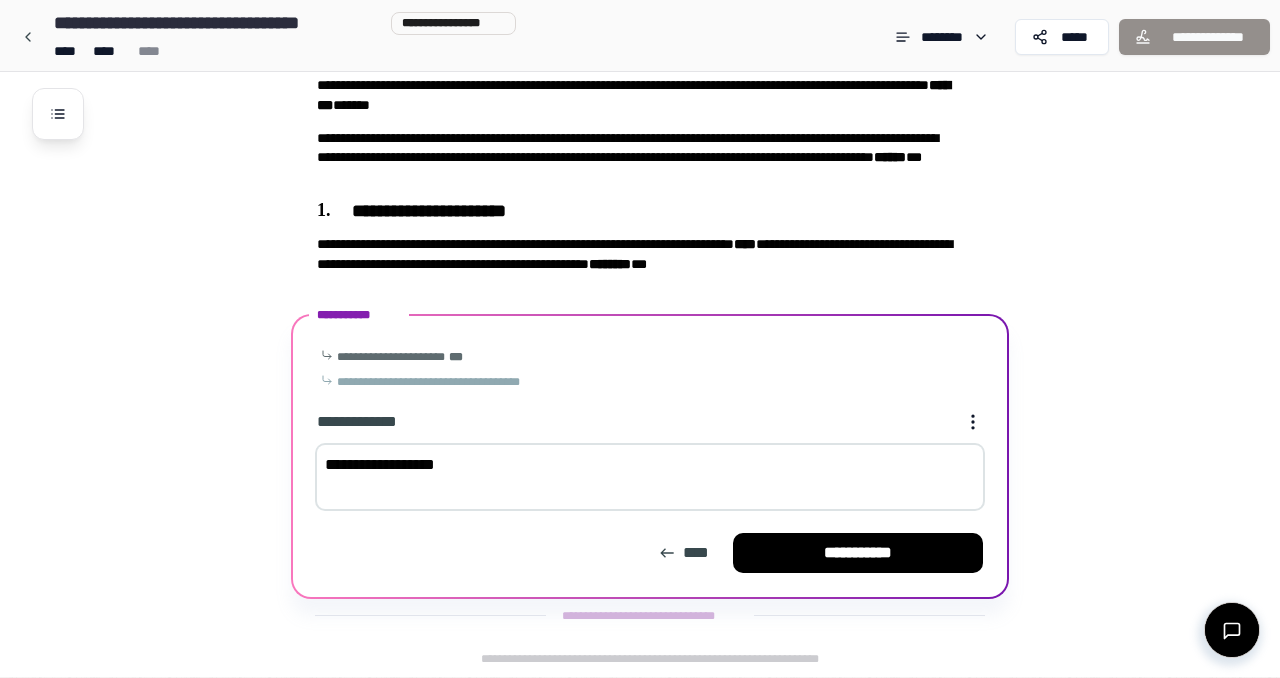 type on "**********" 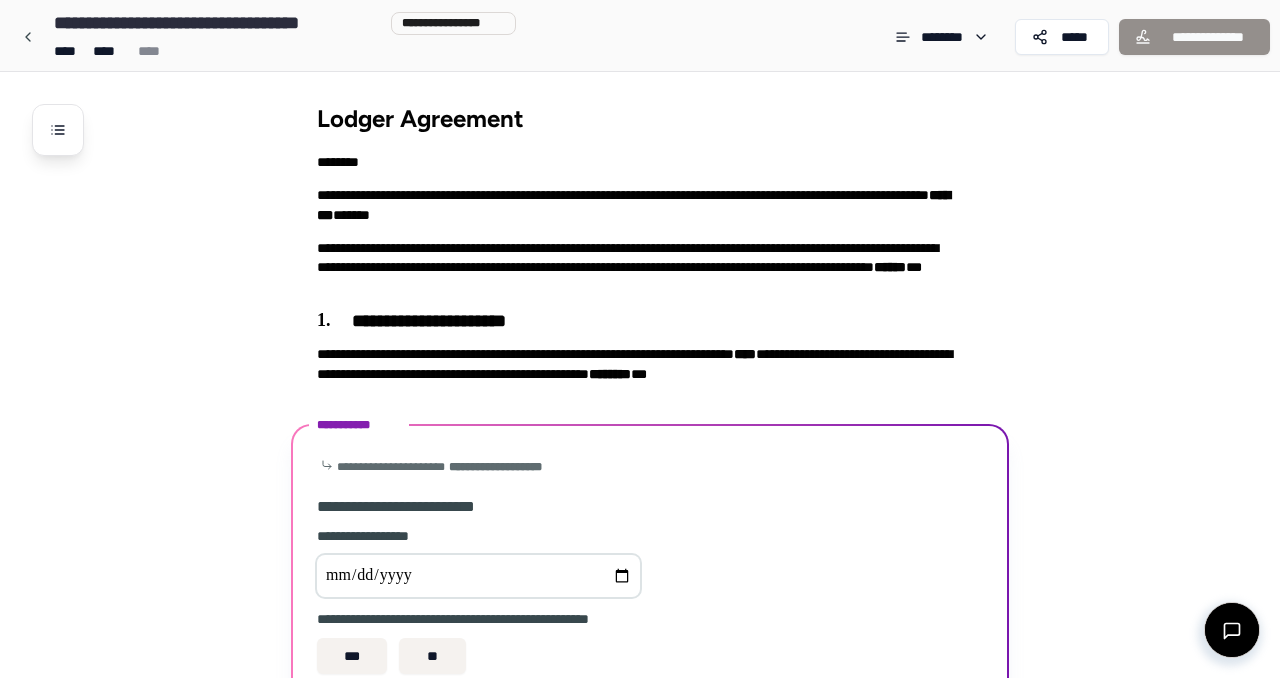 scroll, scrollTop: 164, scrollLeft: 0, axis: vertical 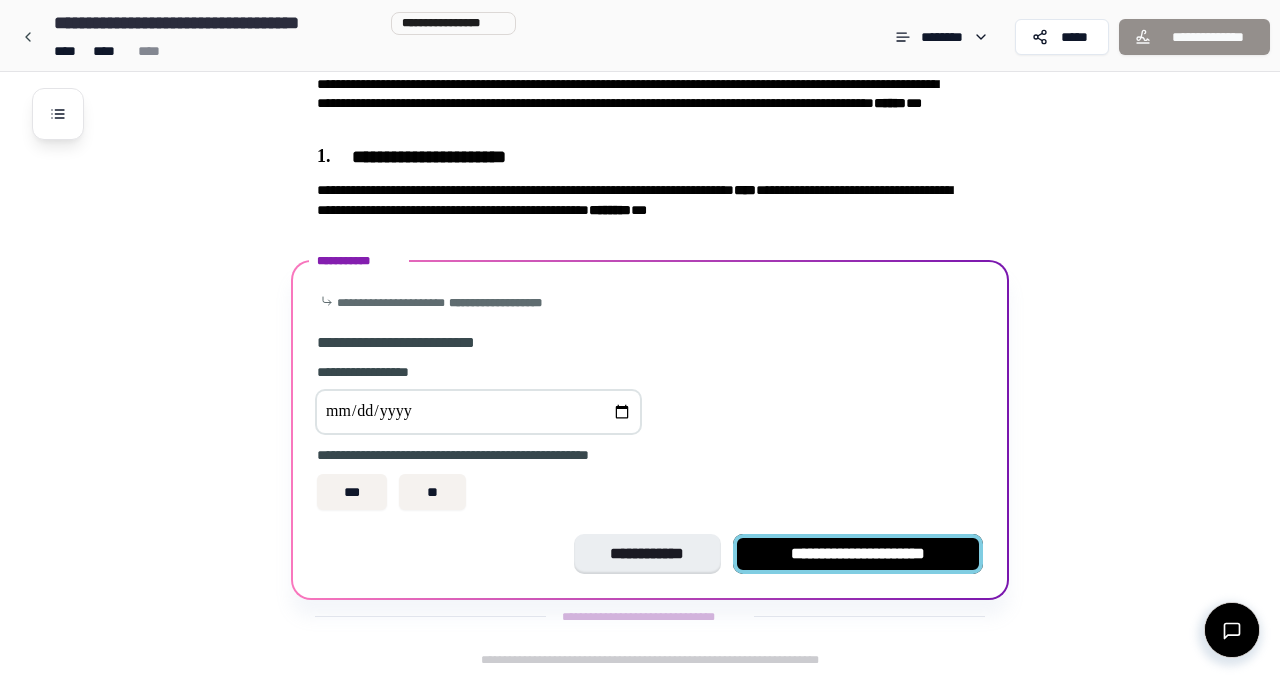 click on "**********" at bounding box center [858, 554] 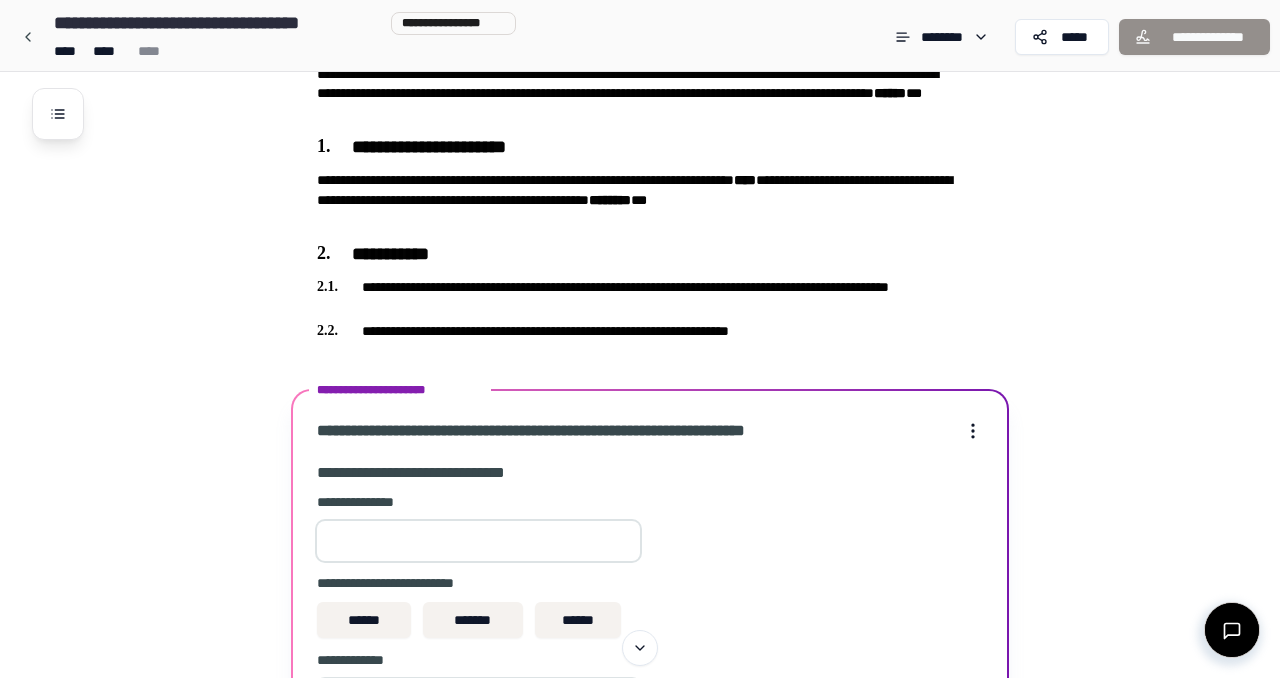scroll, scrollTop: 179, scrollLeft: 0, axis: vertical 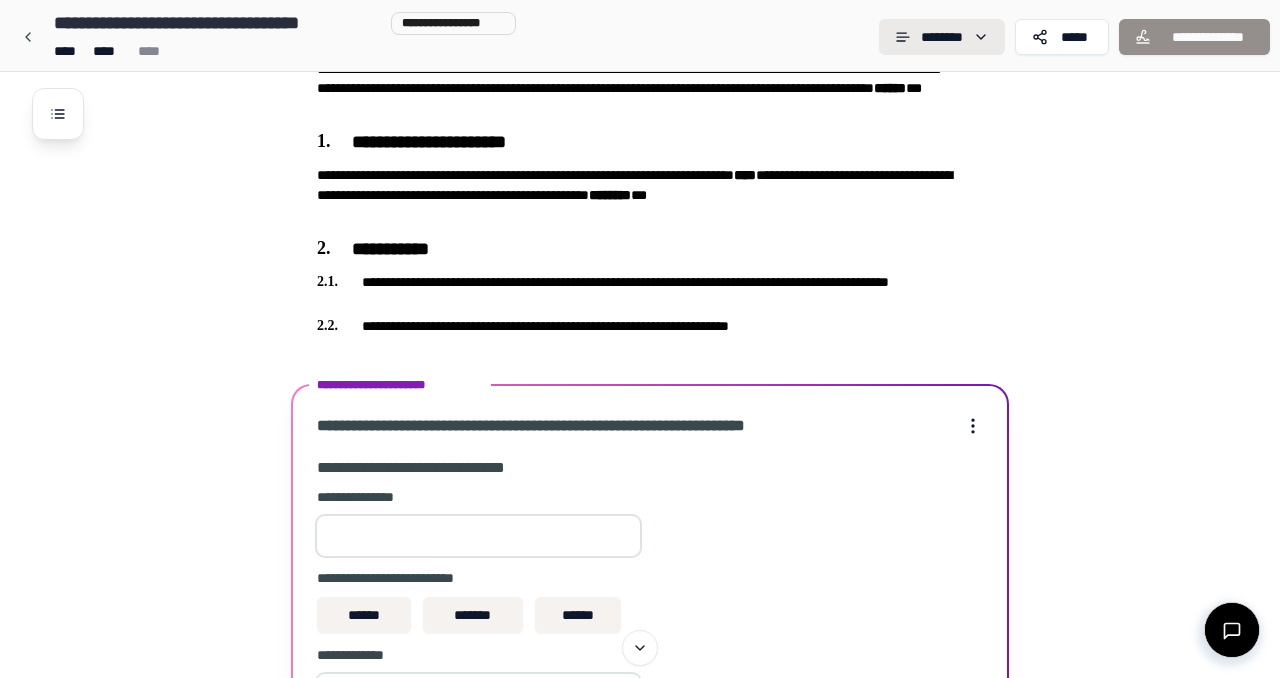 click on "Lodger Agreement [REDACTED]" at bounding box center (640, 422) 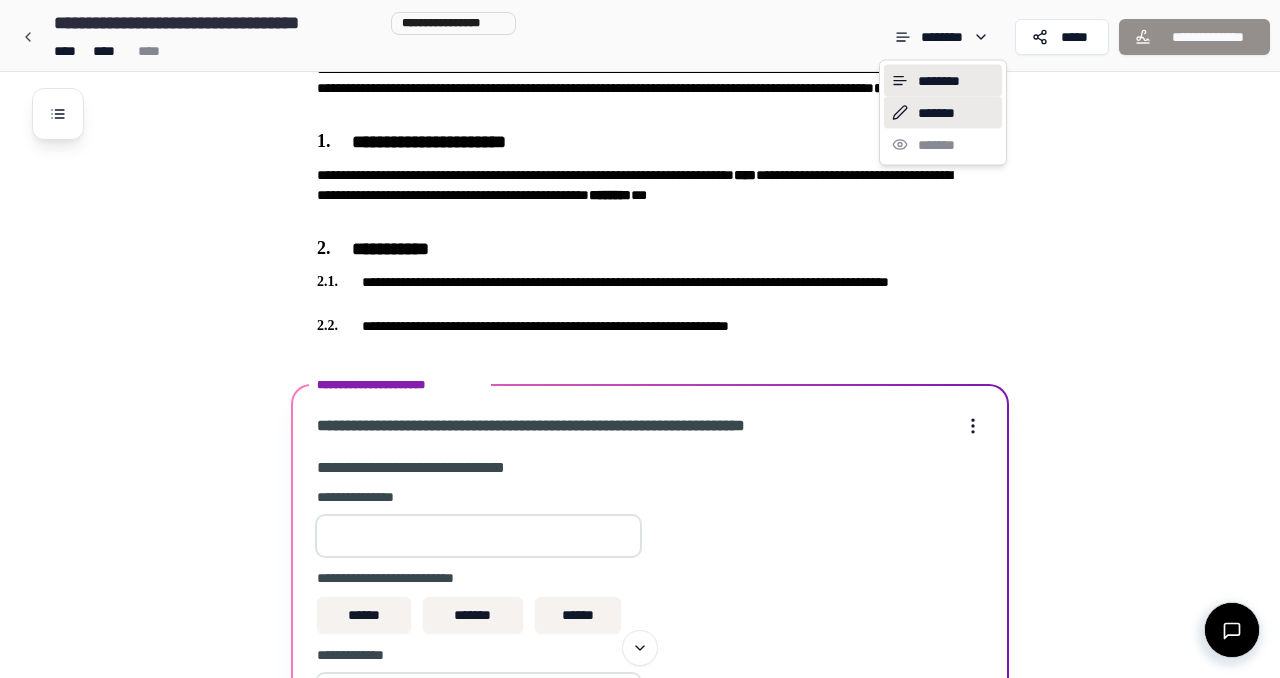 click on "*******" at bounding box center [943, 113] 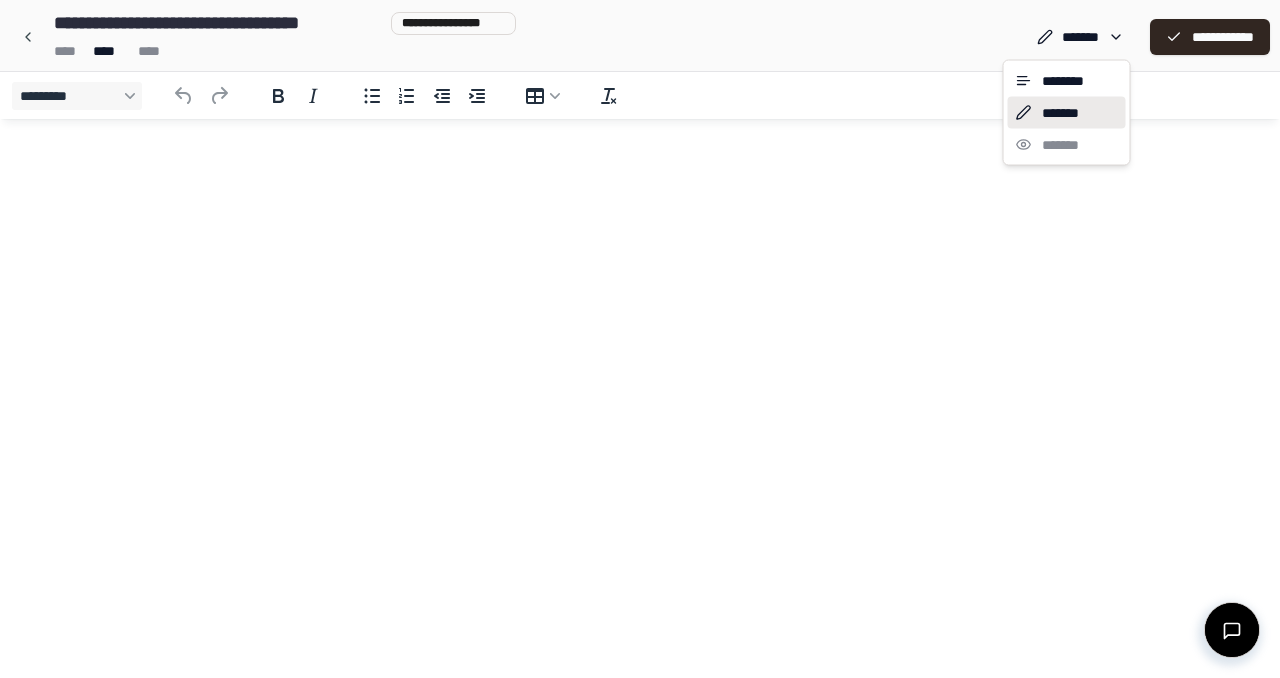 scroll, scrollTop: 0, scrollLeft: 0, axis: both 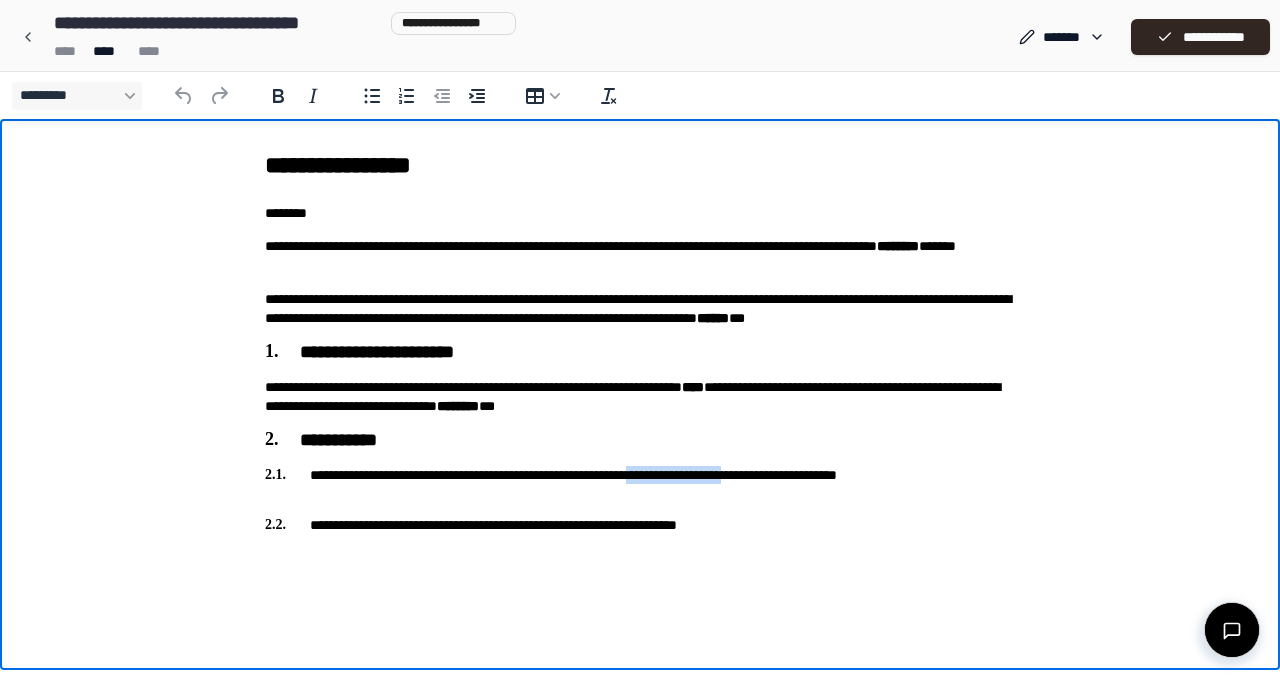 drag, startPoint x: 722, startPoint y: 476, endPoint x: 882, endPoint y: 478, distance: 160.0125 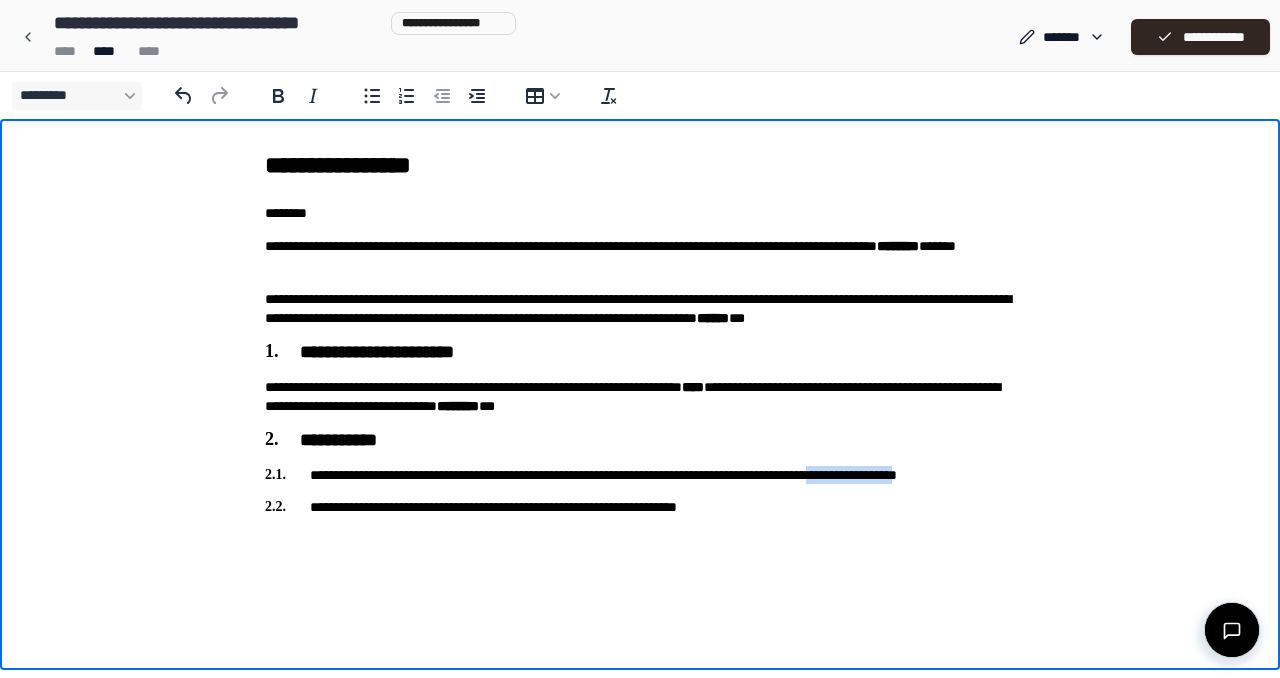 drag, startPoint x: 865, startPoint y: 475, endPoint x: 1010, endPoint y: 480, distance: 145.08618 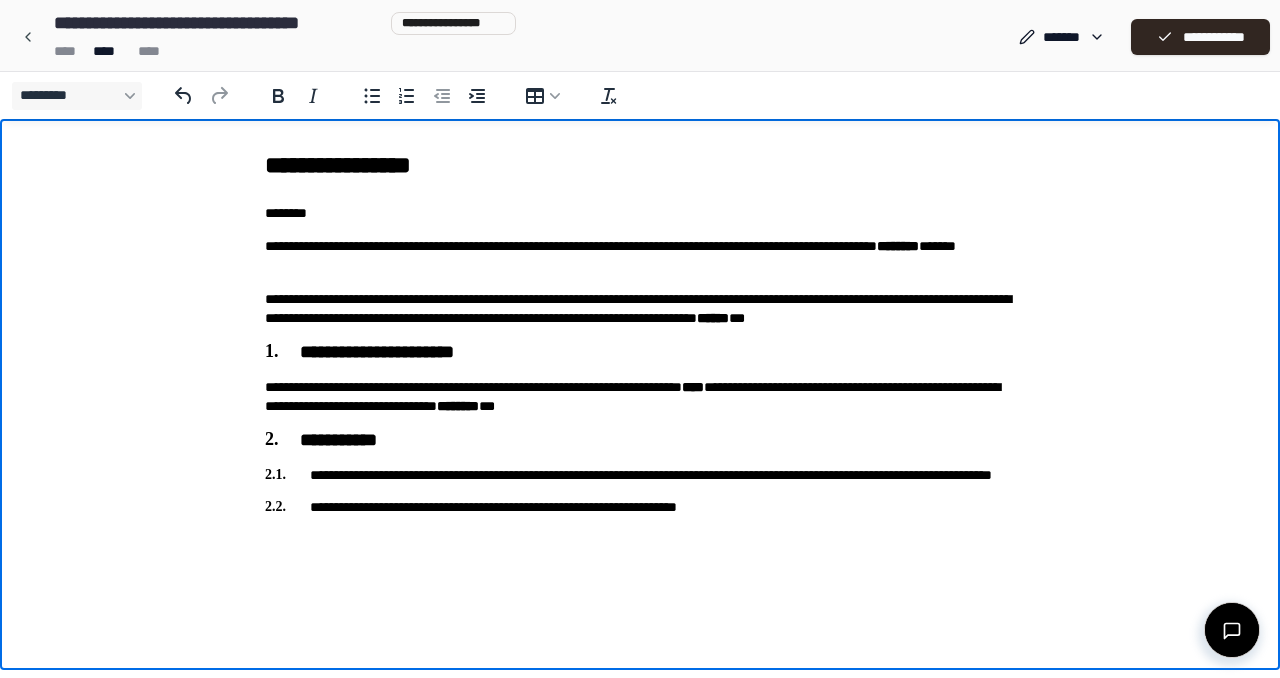click on "**********" at bounding box center [640, 475] 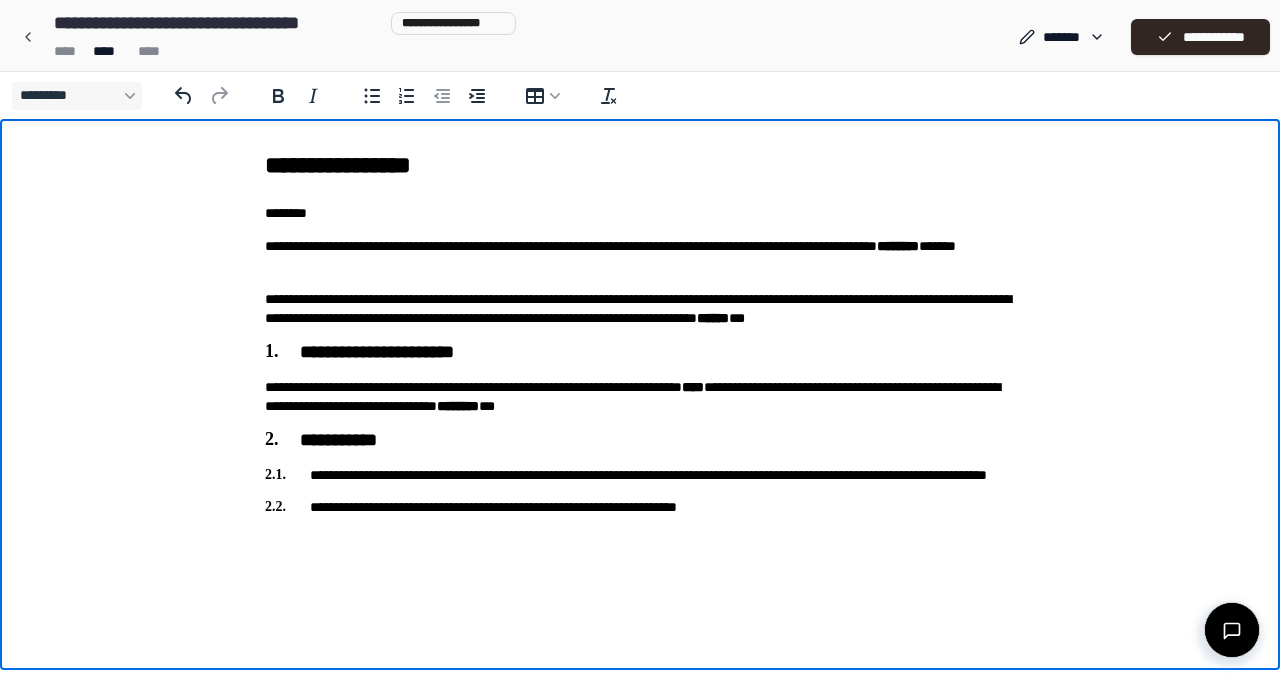 click on "**********" at bounding box center [640, 475] 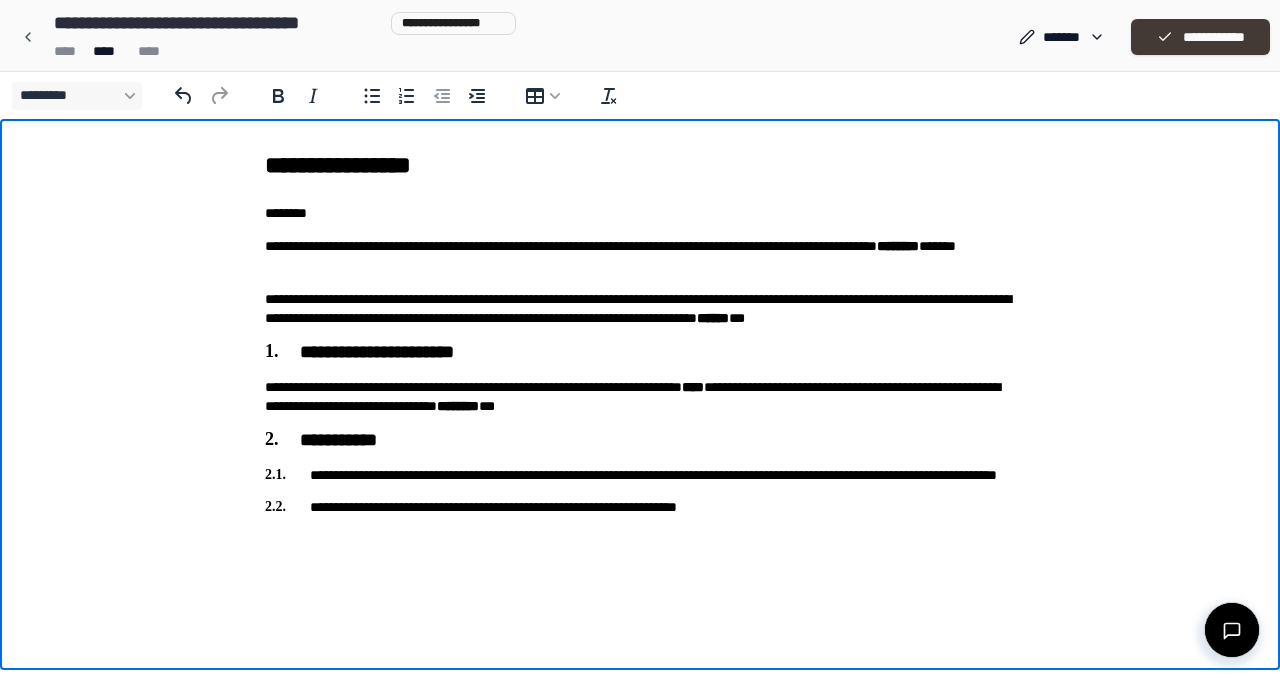 click on "**********" at bounding box center [1200, 37] 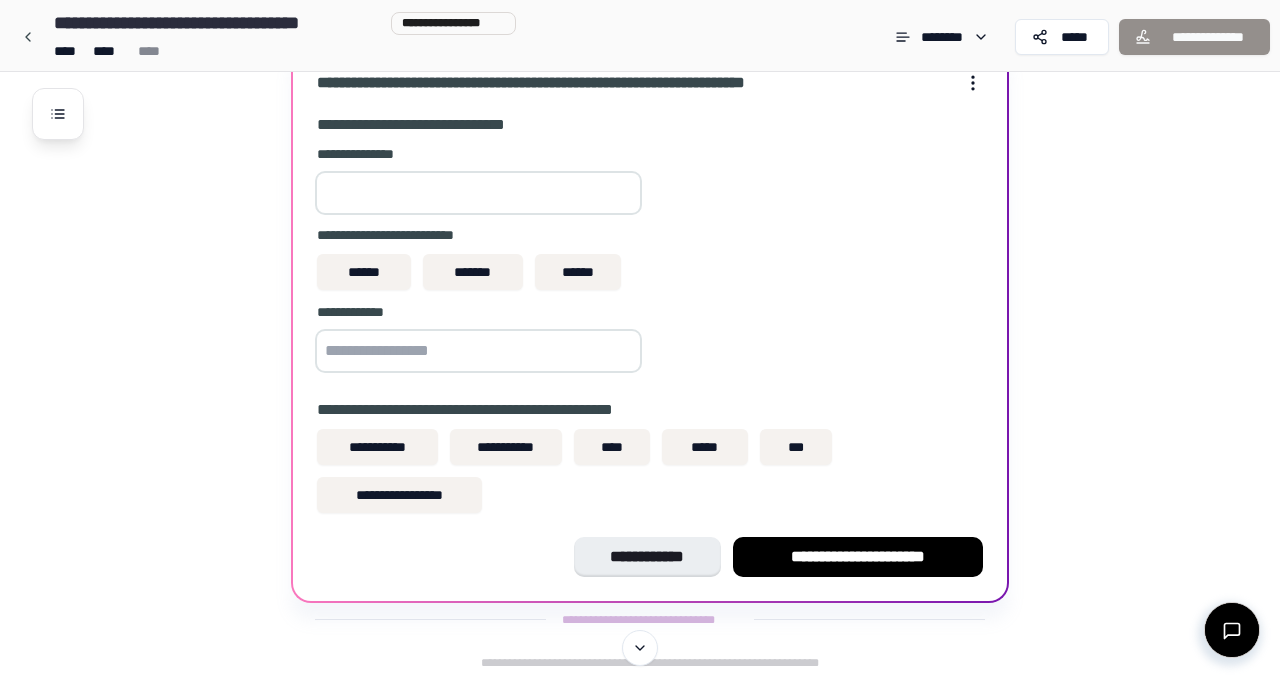 scroll, scrollTop: 524, scrollLeft: 0, axis: vertical 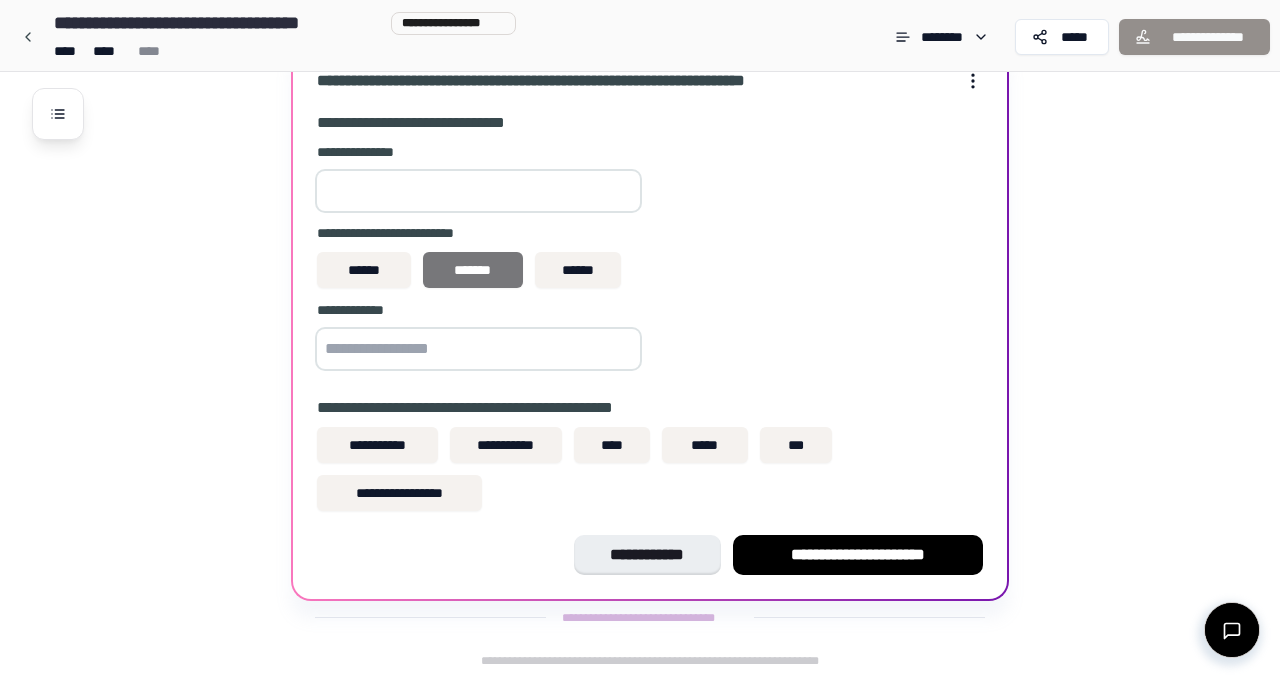click on "*******" at bounding box center [473, 270] 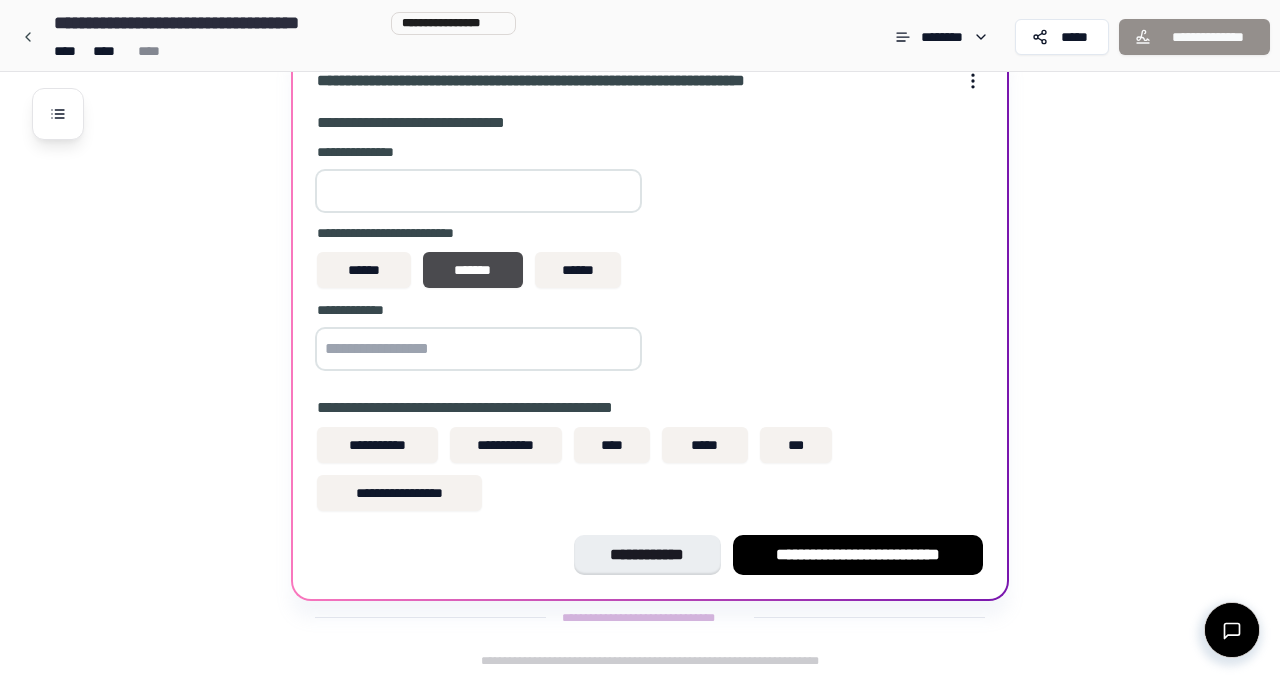click at bounding box center [478, 349] 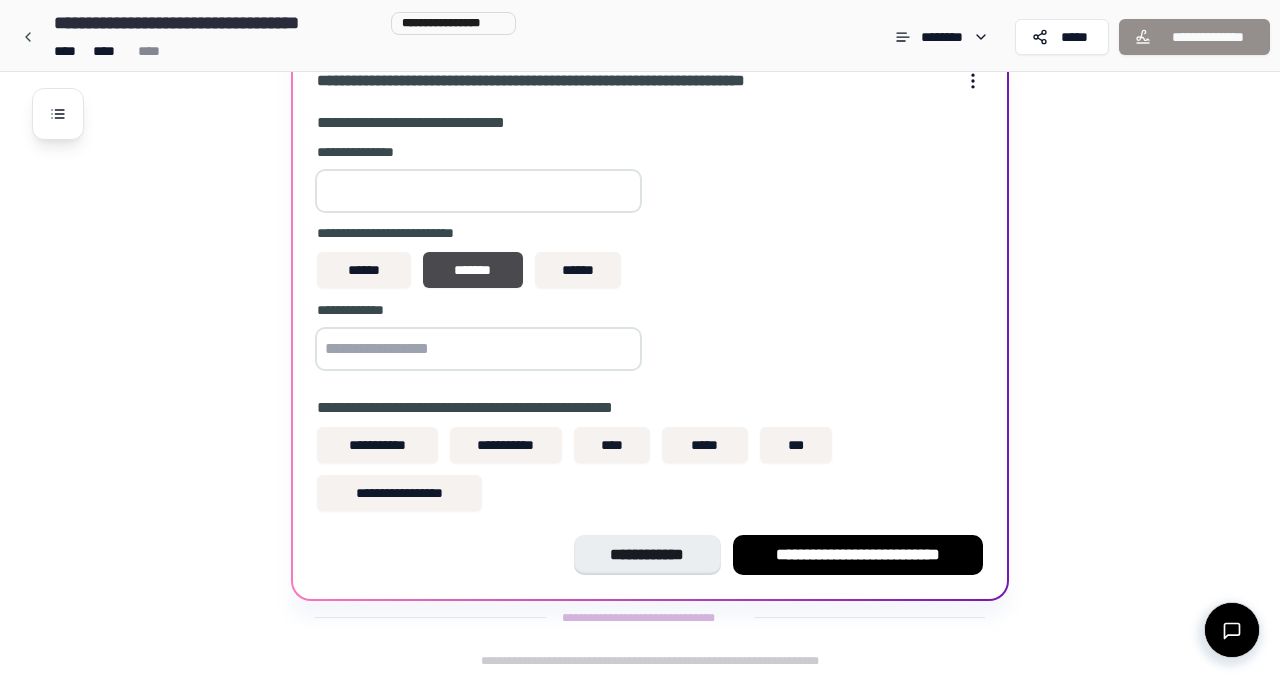 type on "**********" 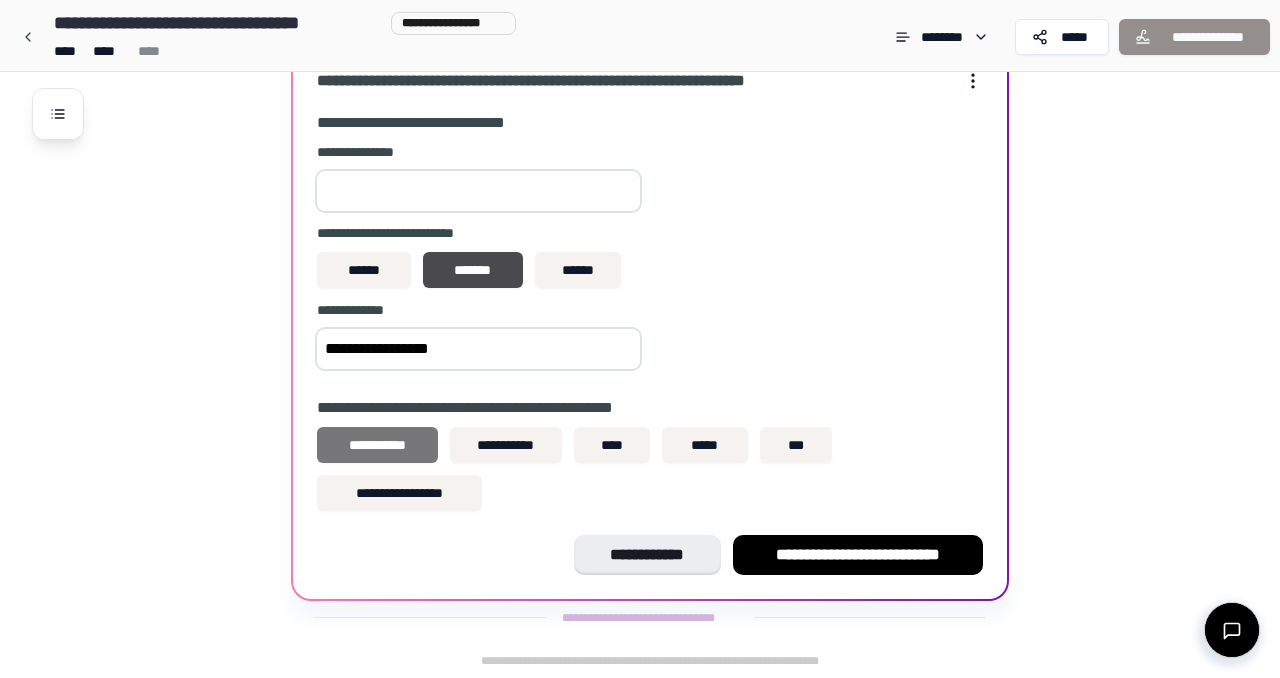 click on "**********" at bounding box center [377, 445] 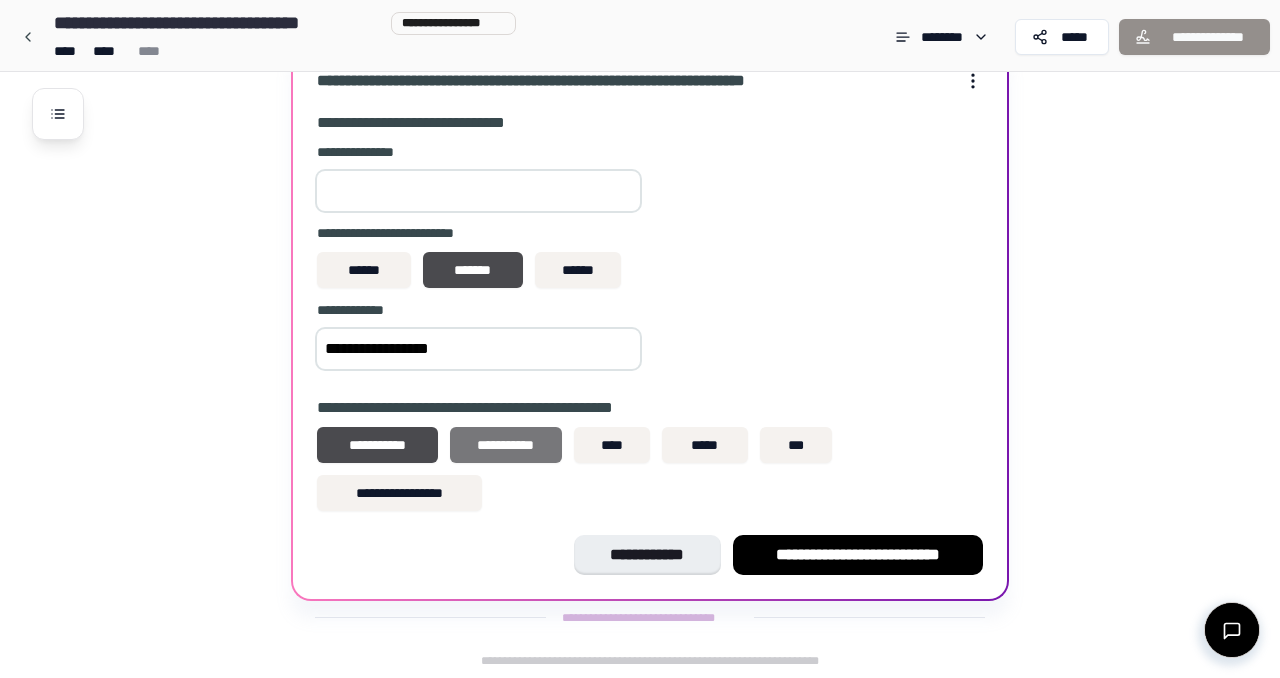 click on "**********" at bounding box center (506, 445) 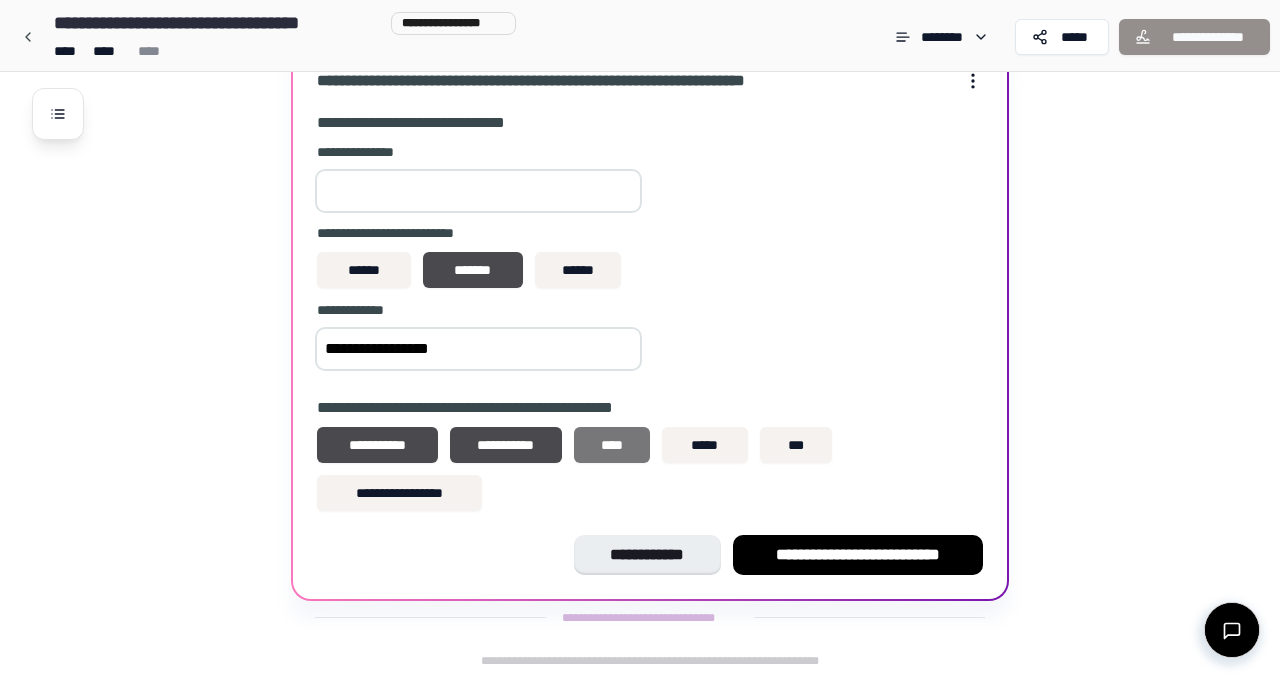 click on "****" at bounding box center [612, 445] 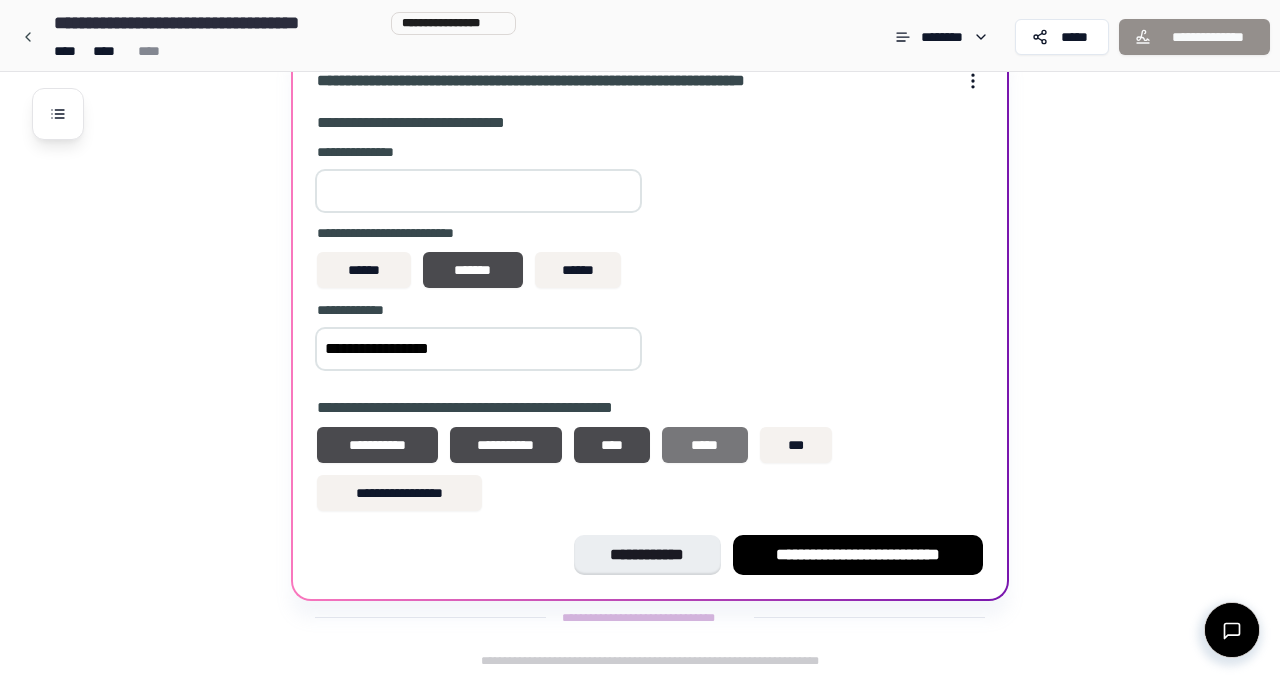click on "*****" at bounding box center (705, 445) 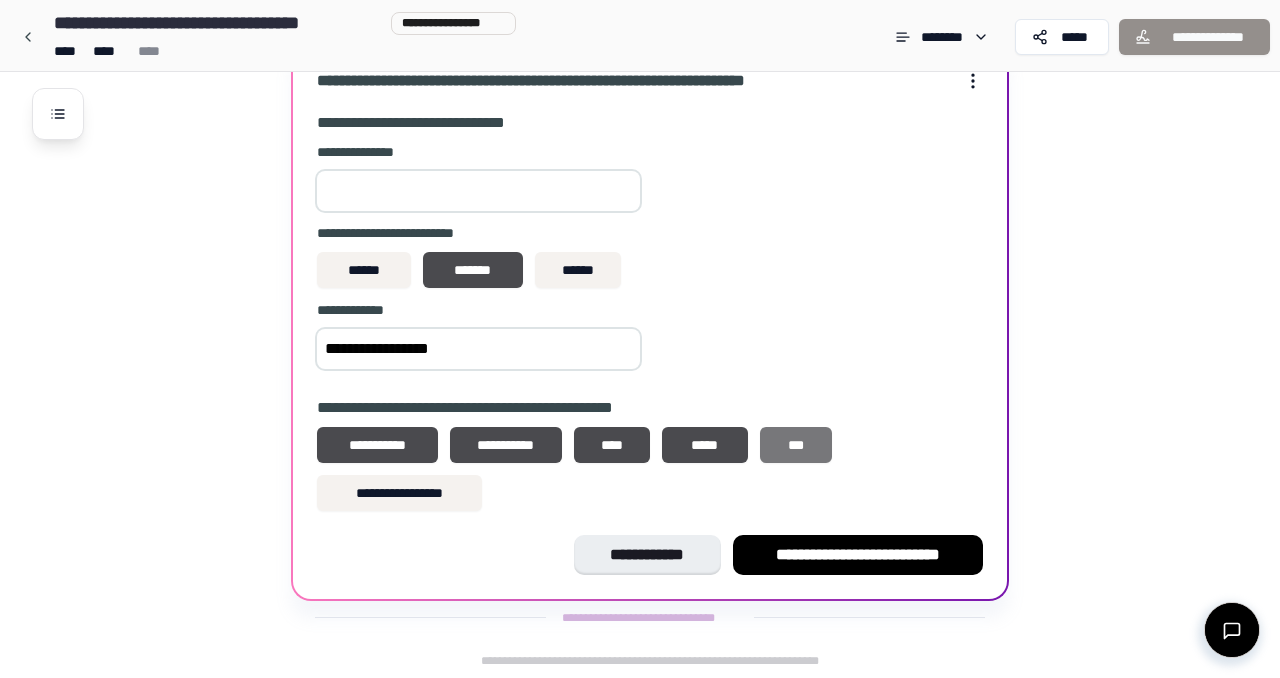 click on "***" at bounding box center [796, 445] 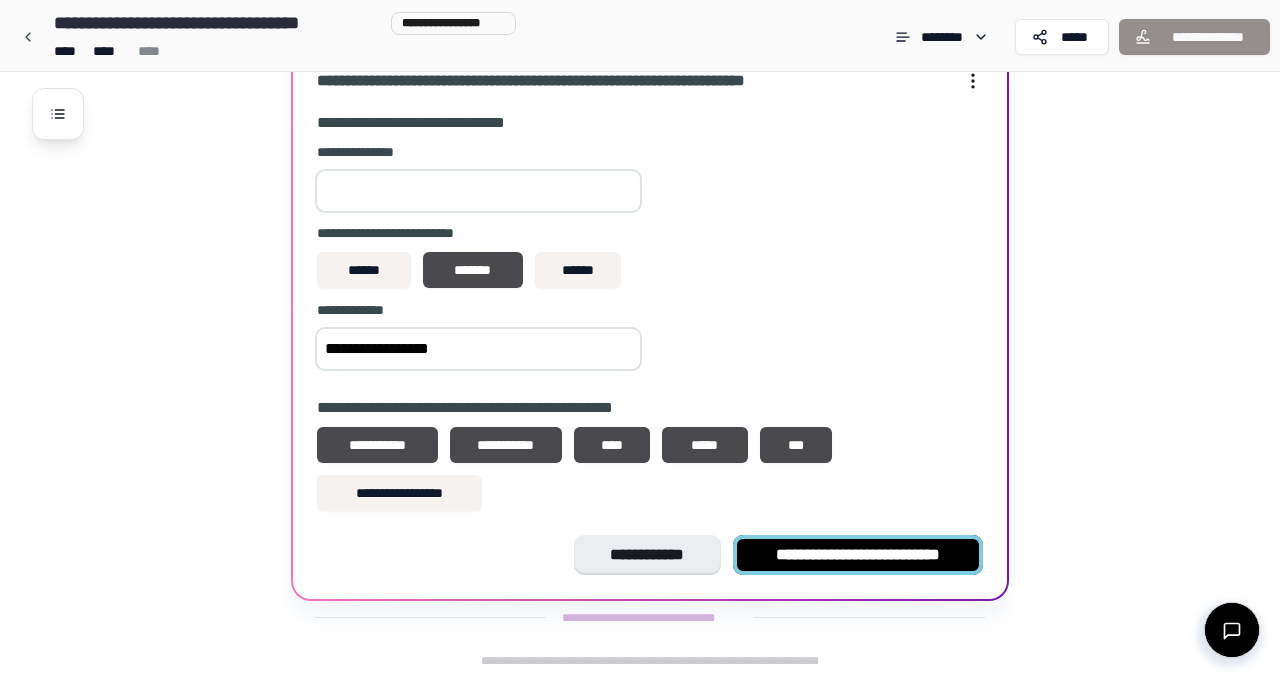 click on "**********" at bounding box center [858, 555] 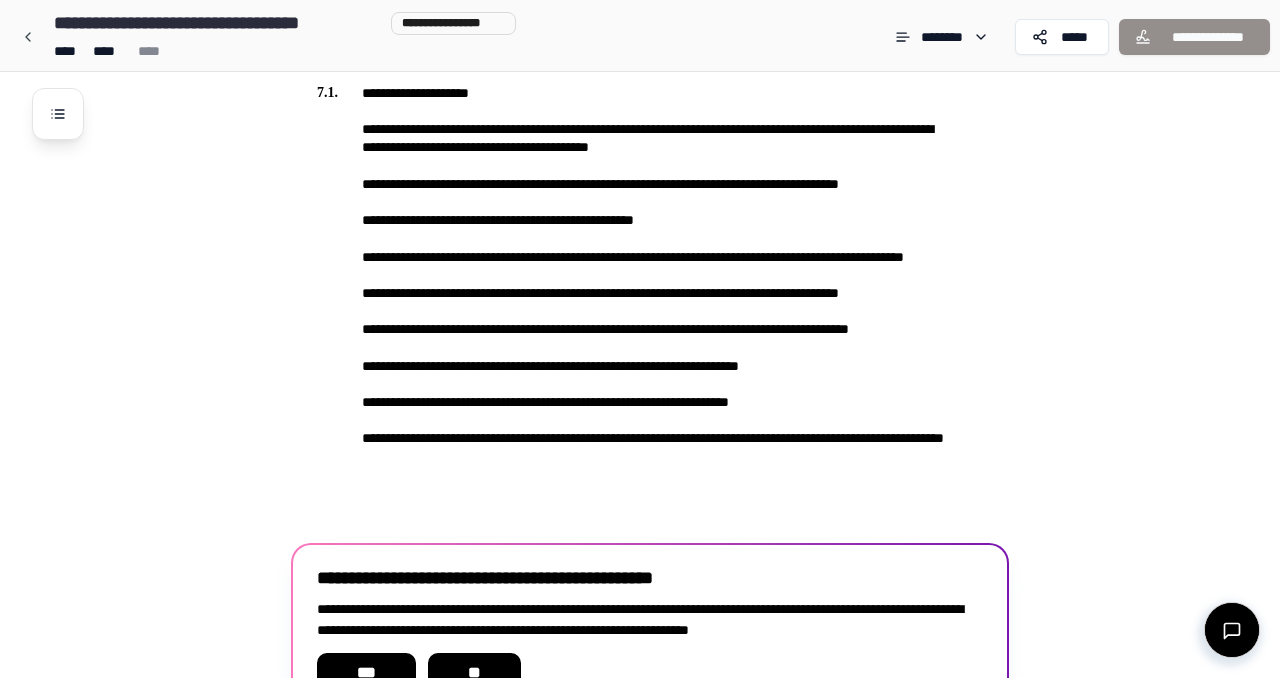 scroll, scrollTop: 2554, scrollLeft: 0, axis: vertical 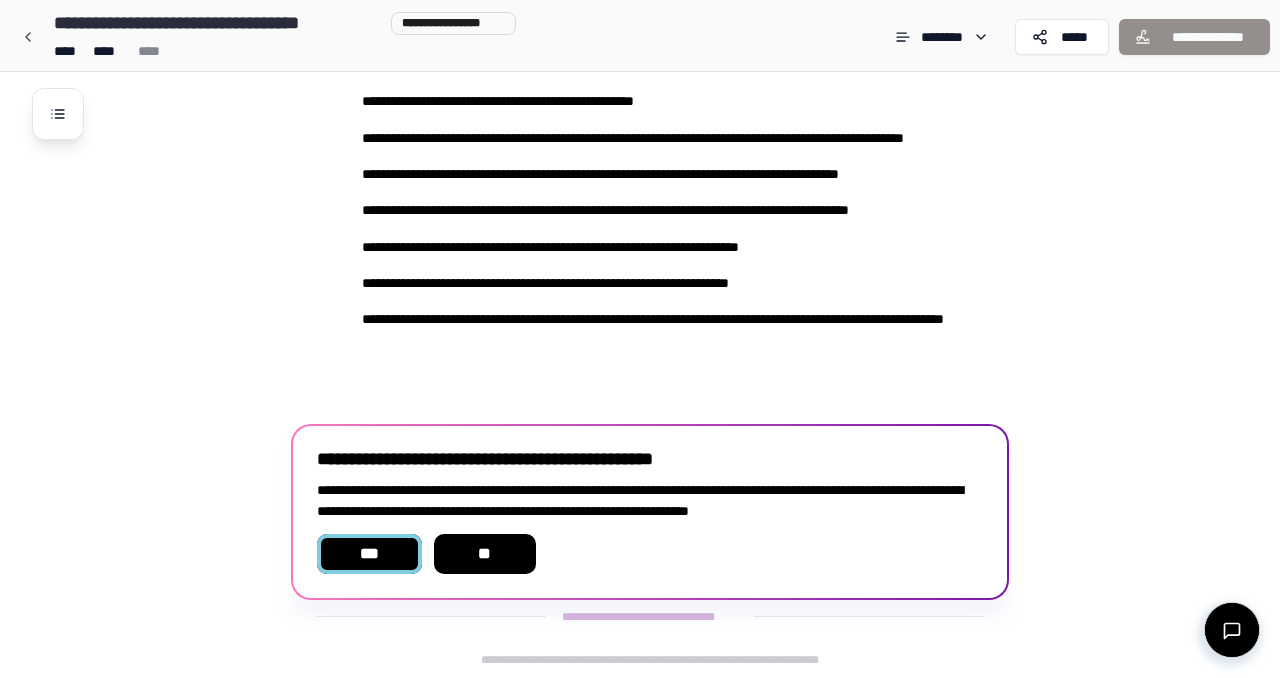 click on "***" at bounding box center [369, 554] 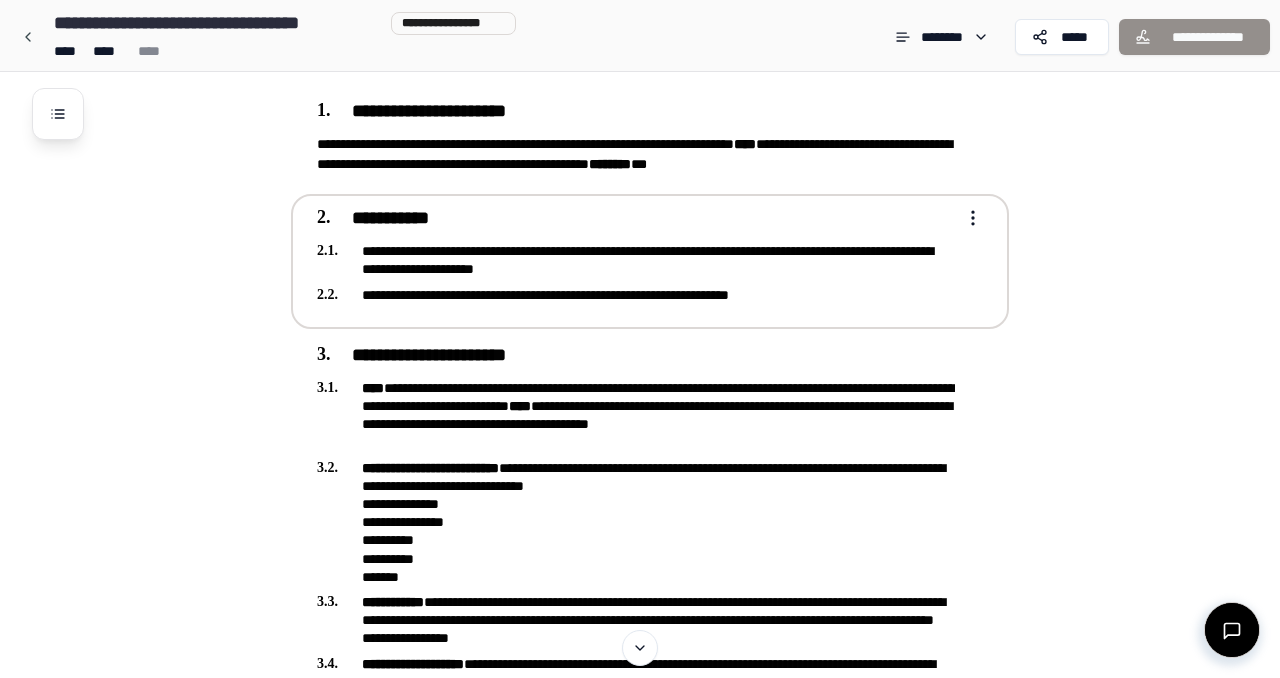 scroll, scrollTop: 201, scrollLeft: 0, axis: vertical 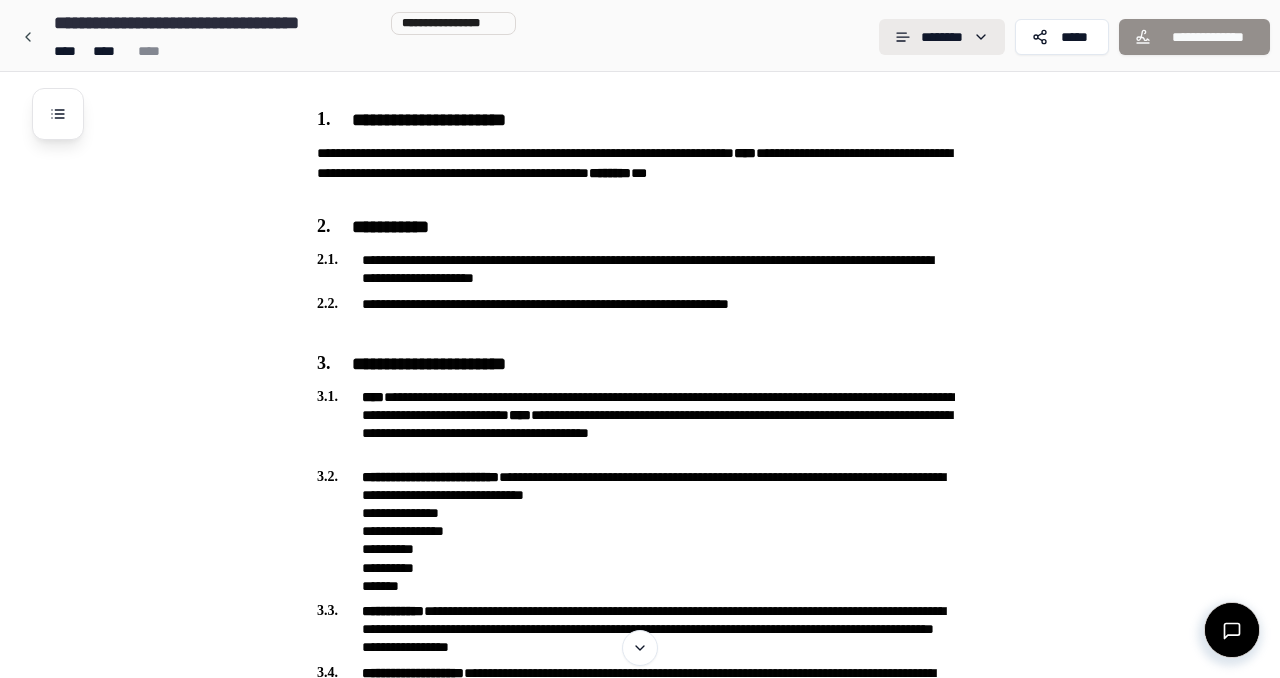 click on "Lodger Agreement [REDACTED]" at bounding box center [640, 1422] 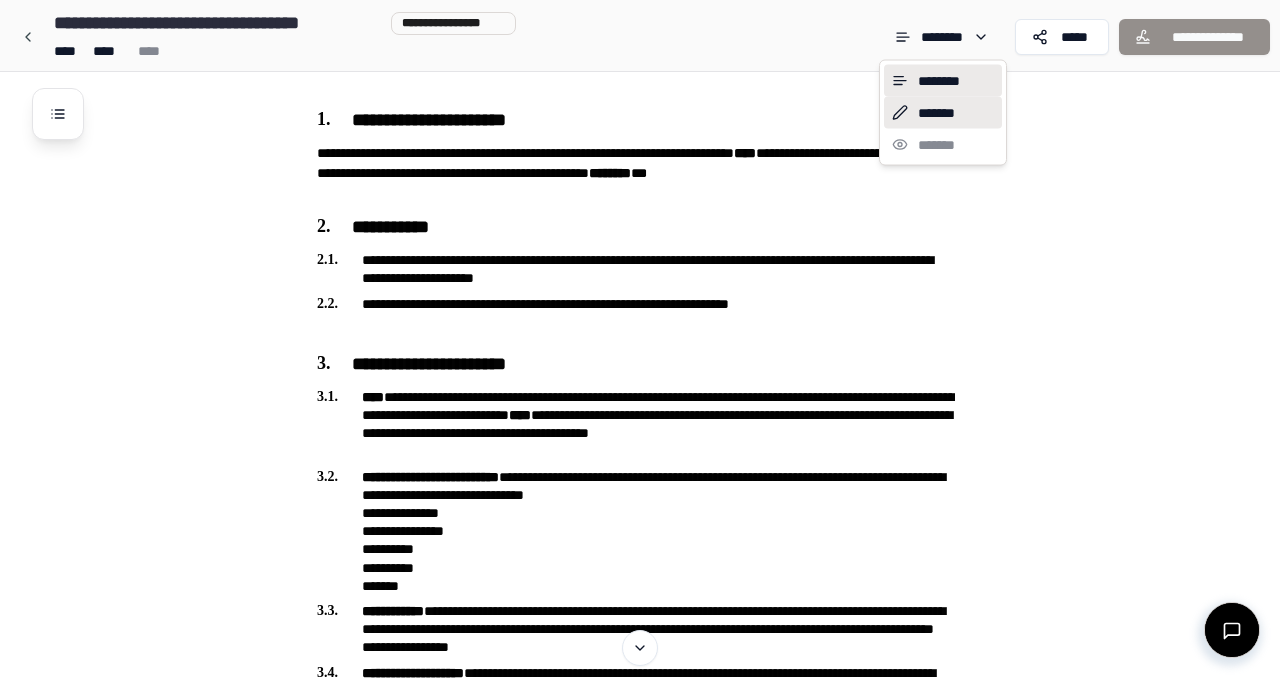 click on "*******" at bounding box center (943, 113) 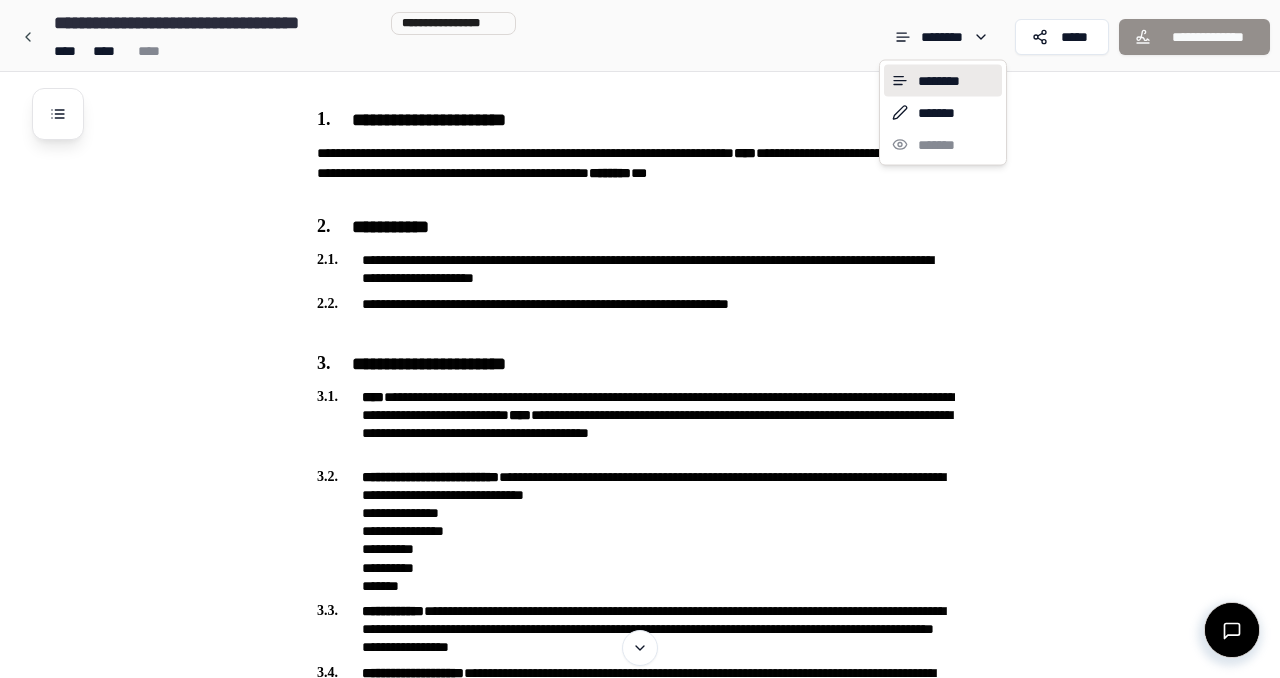 scroll, scrollTop: 0, scrollLeft: 0, axis: both 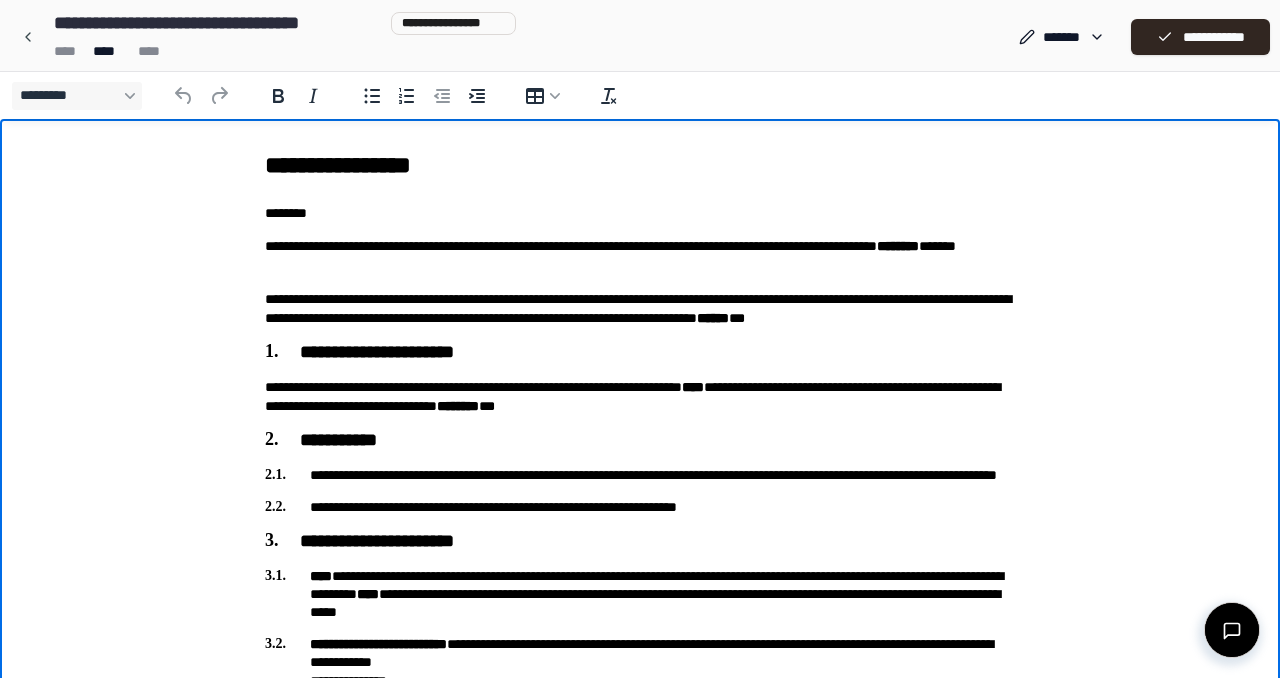 click on "**********" at bounding box center [640, 475] 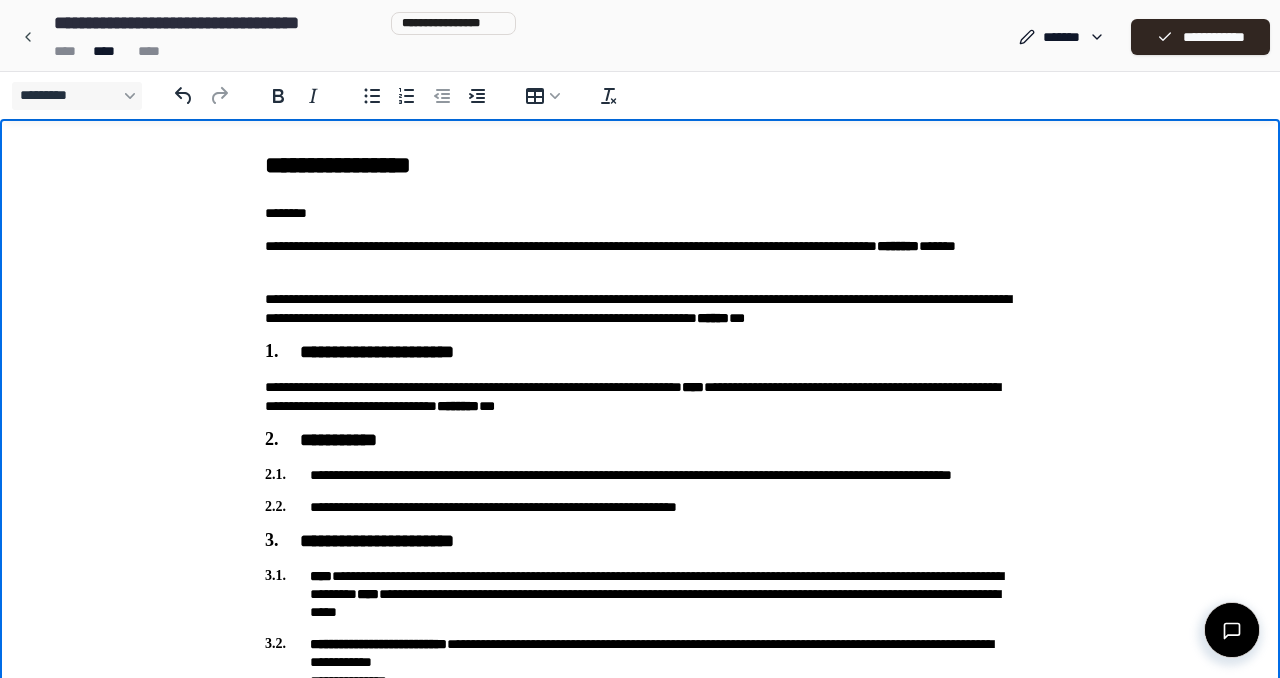 click on "[REDACTED]" at bounding box center [640, 475] 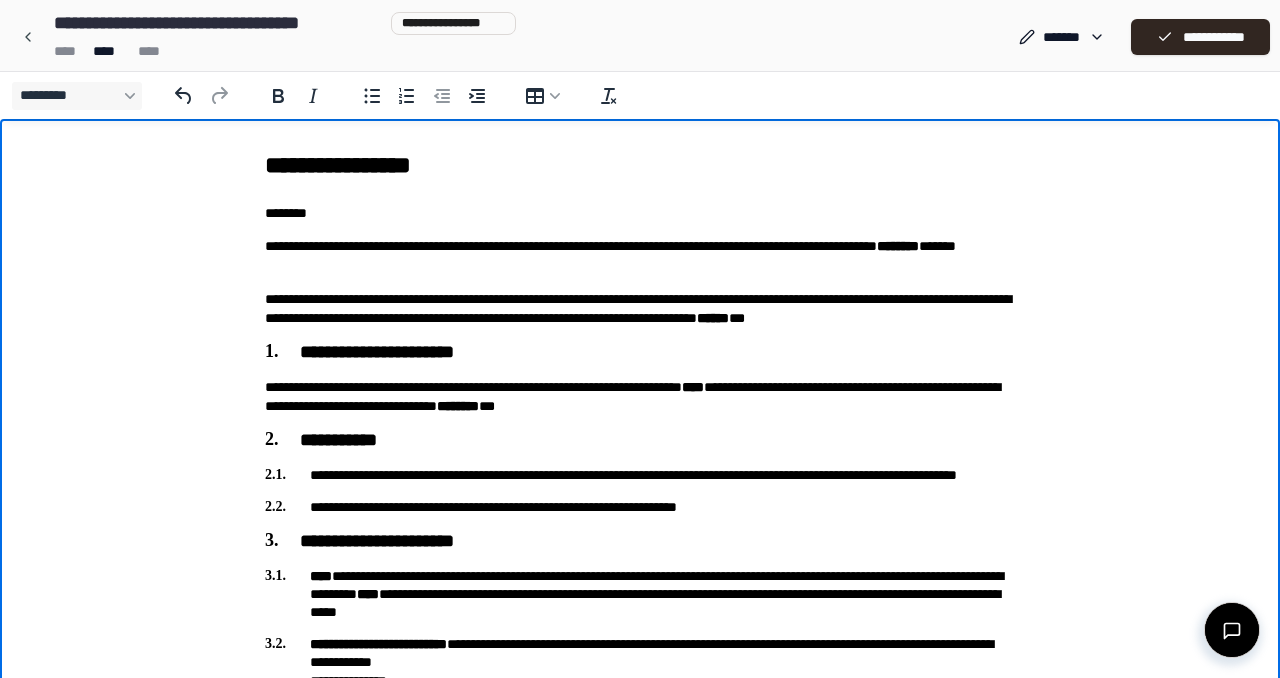click on "**********" at bounding box center (640, 475) 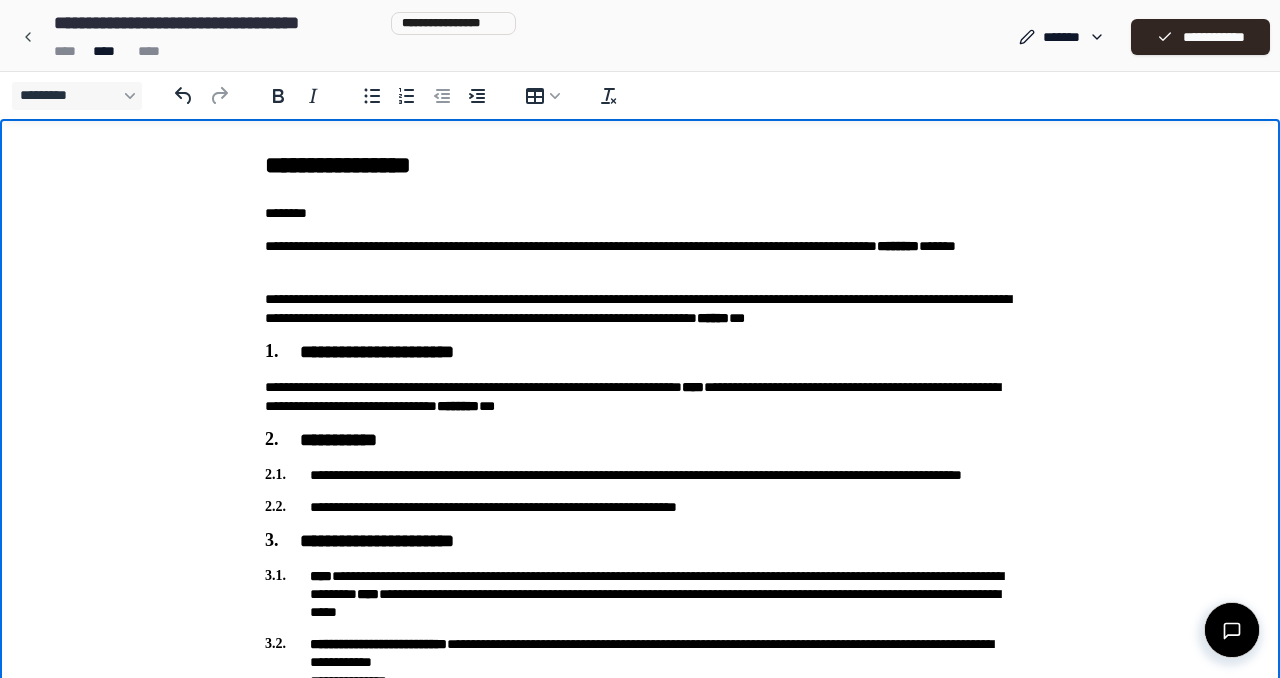 click on "**********" at bounding box center [640, 475] 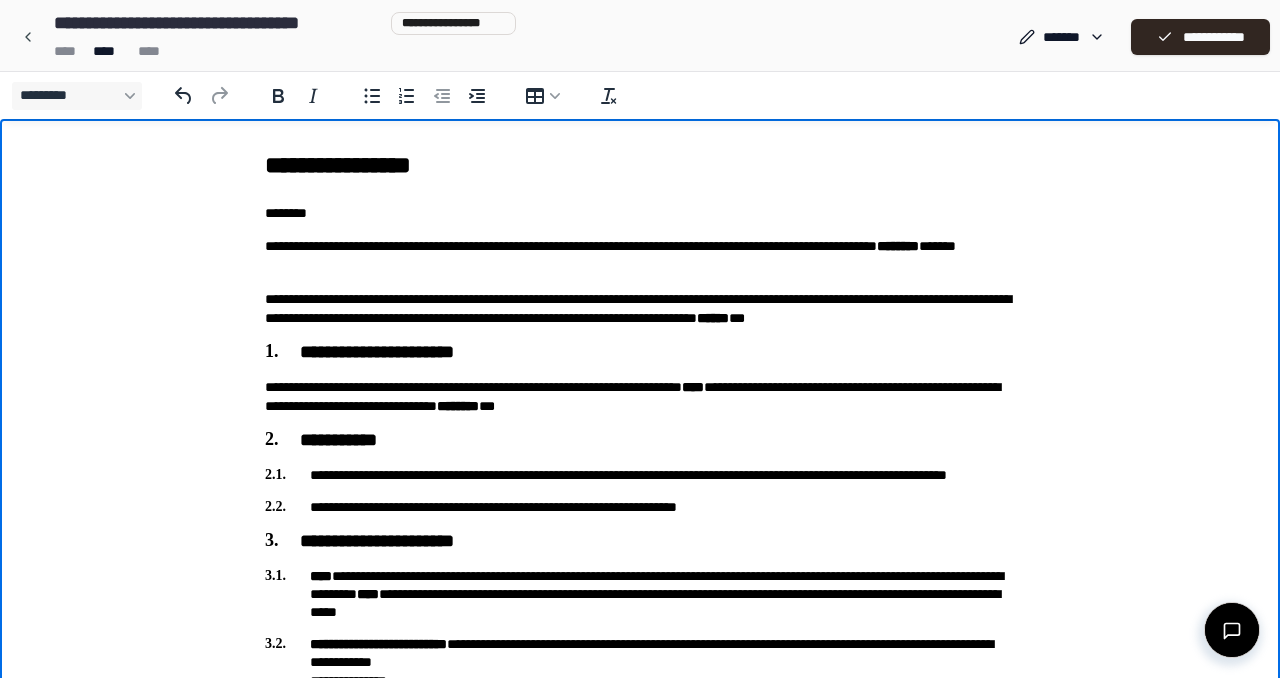 click on "**********" at bounding box center (640, 475) 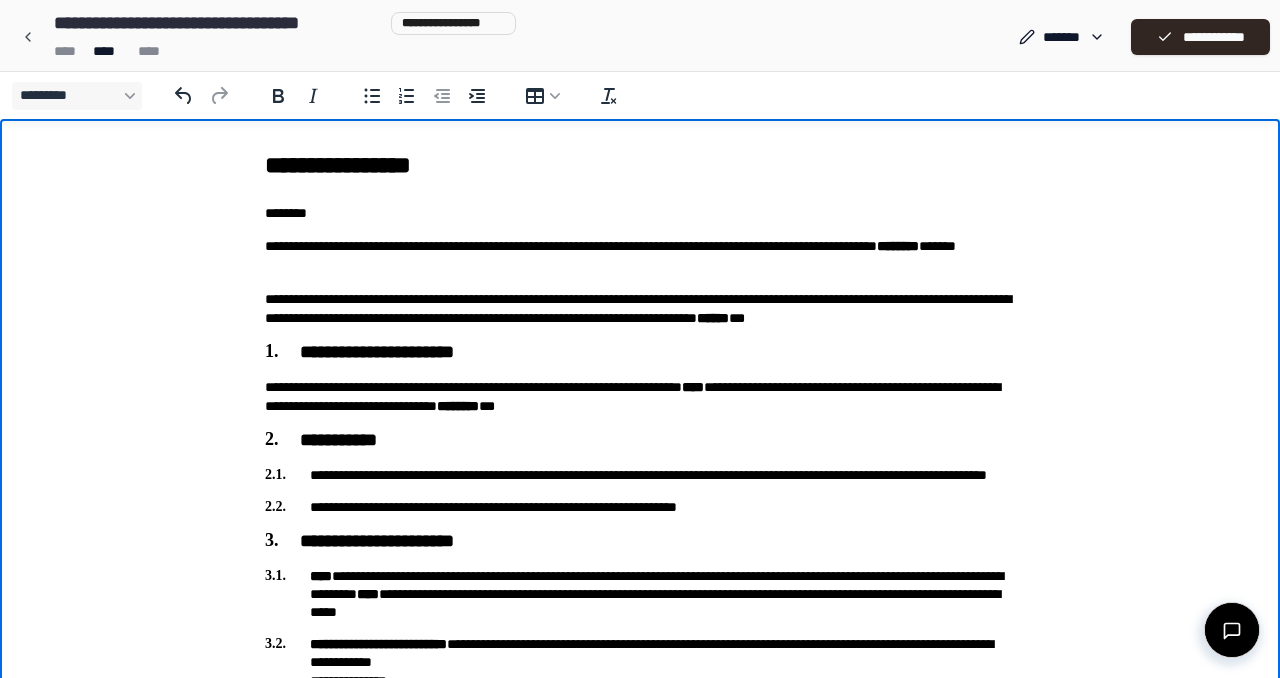 click on "**********" at bounding box center (640, 475) 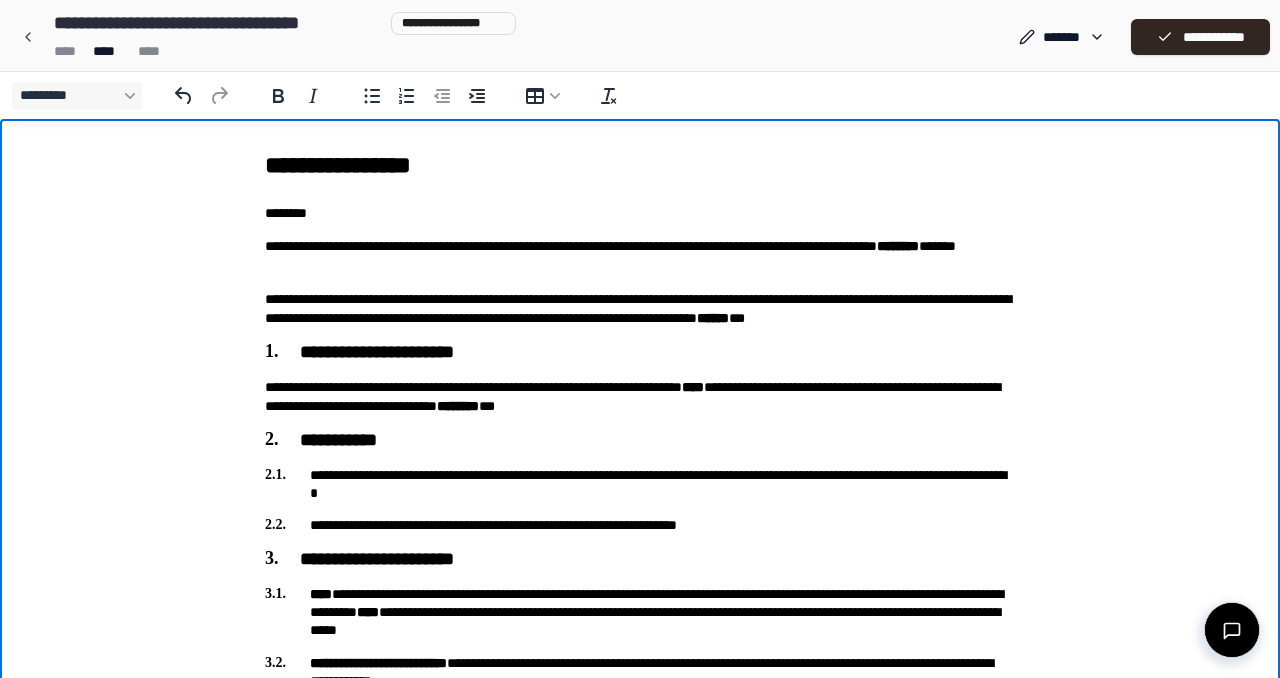 click on "**********" at bounding box center (640, 484) 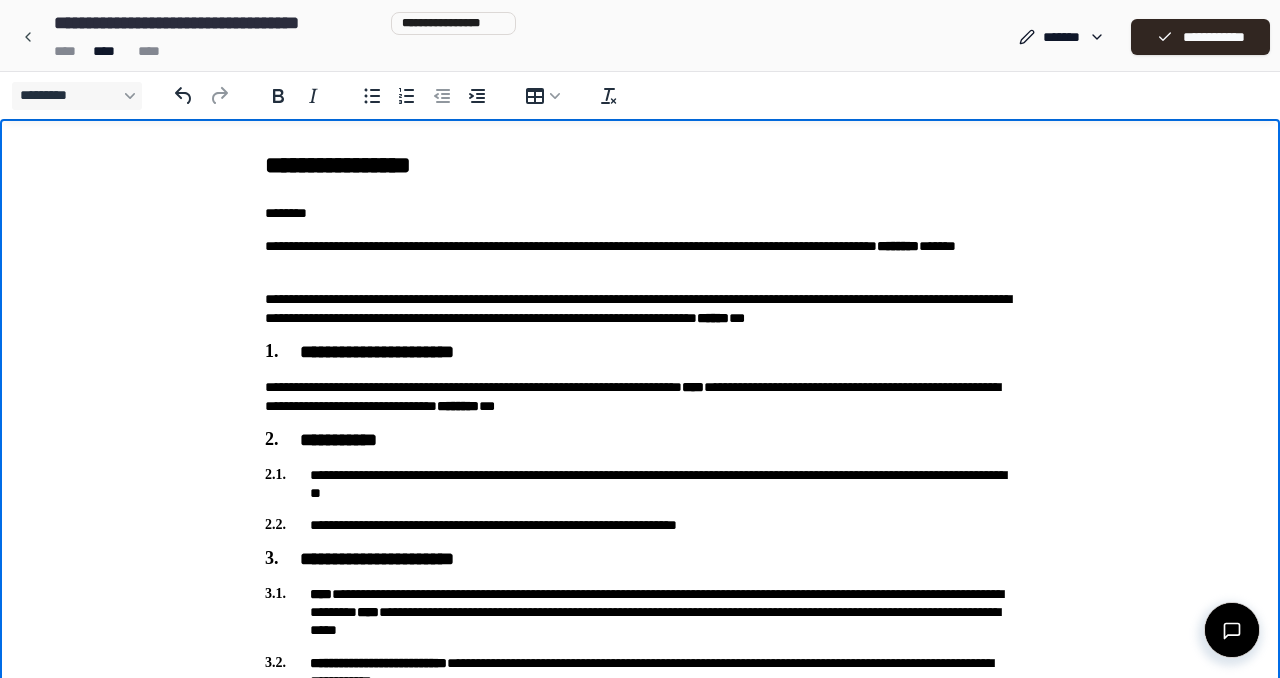 click on "**********" at bounding box center (640, 484) 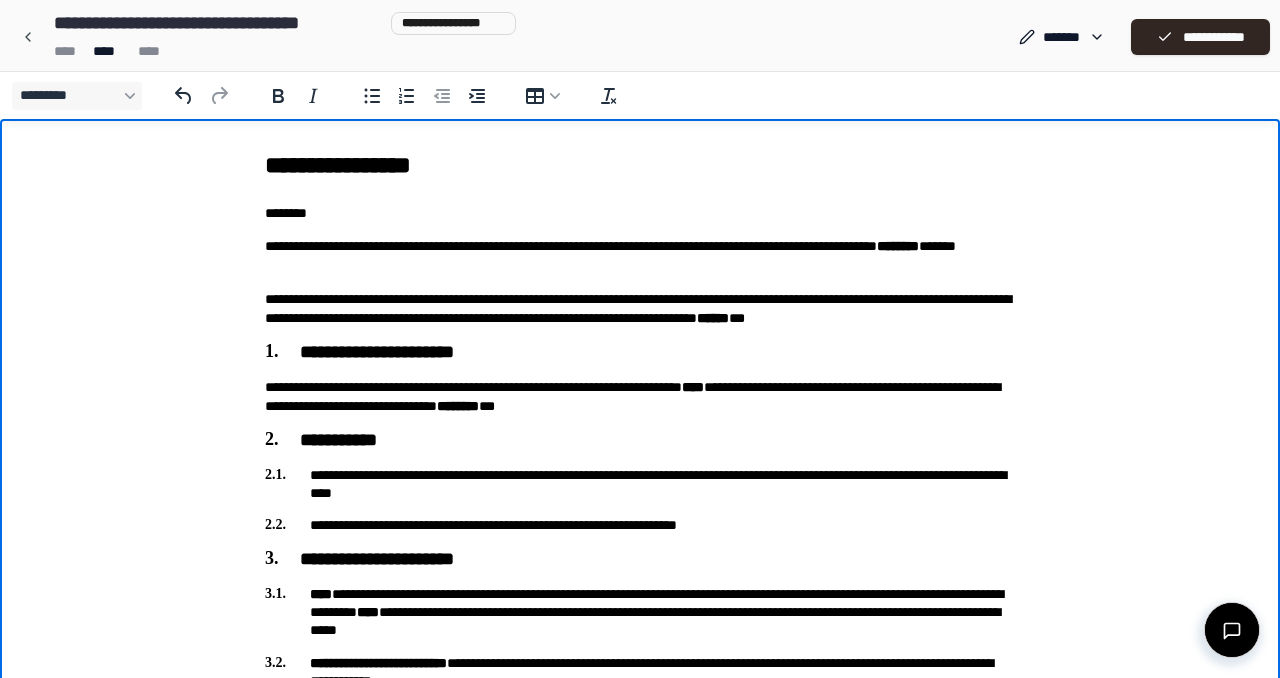 click on "**********" at bounding box center [640, 484] 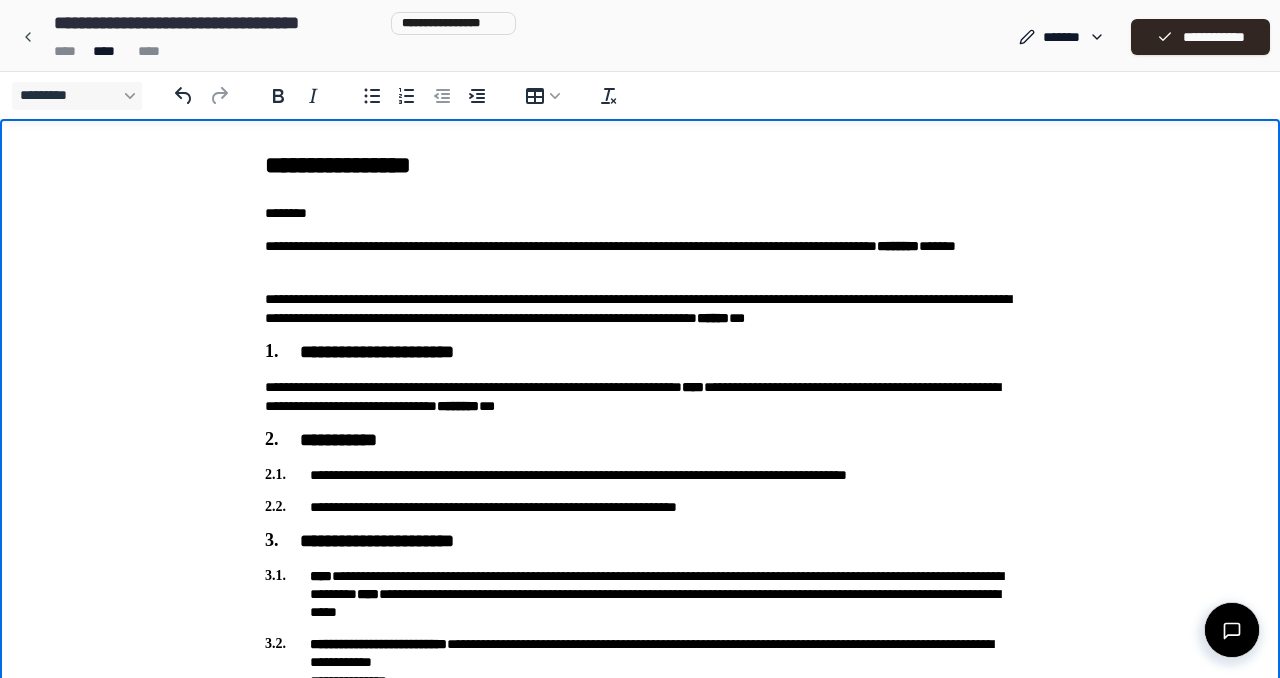 click on "**********" at bounding box center [640, 475] 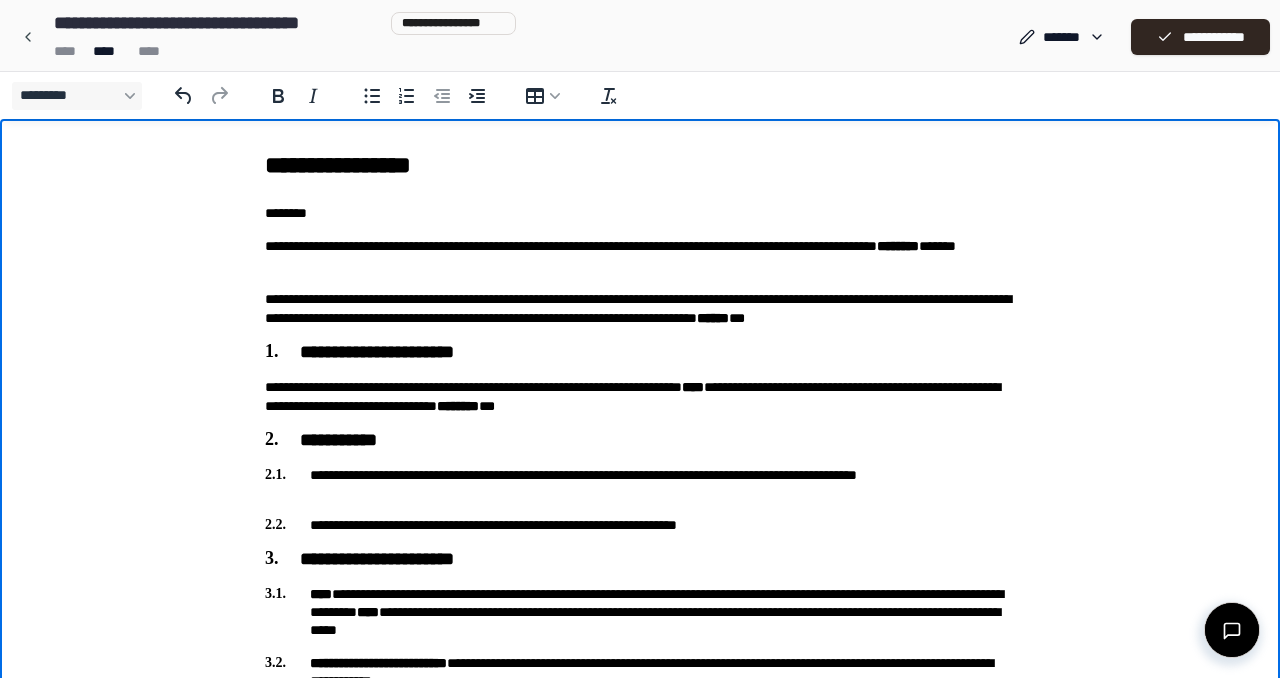click on "**********" at bounding box center (640, 484) 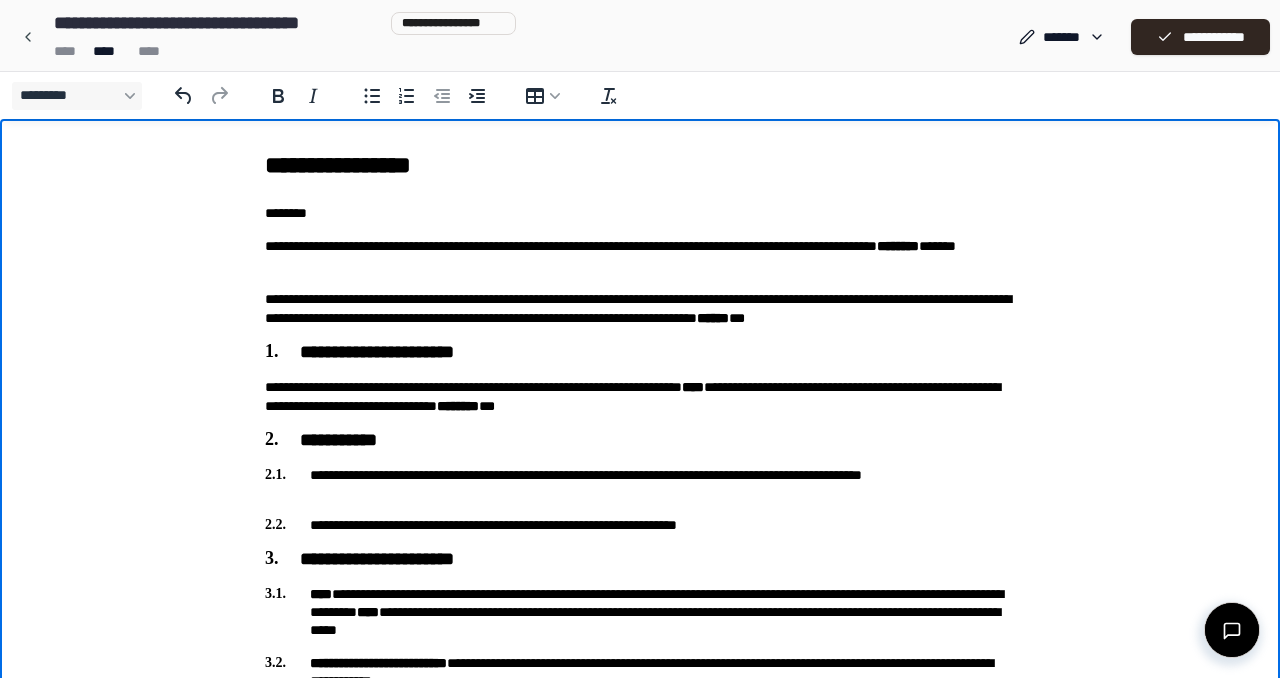click on "**********" at bounding box center (640, 484) 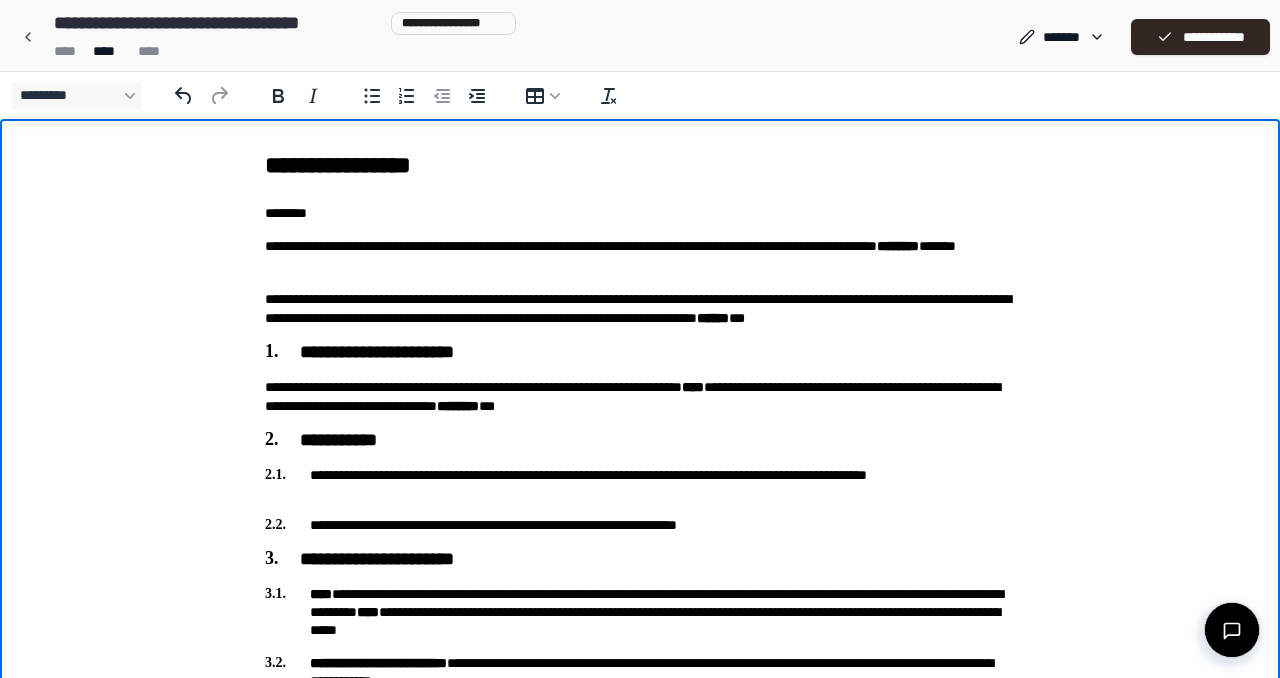 click on "**********" at bounding box center (640, 484) 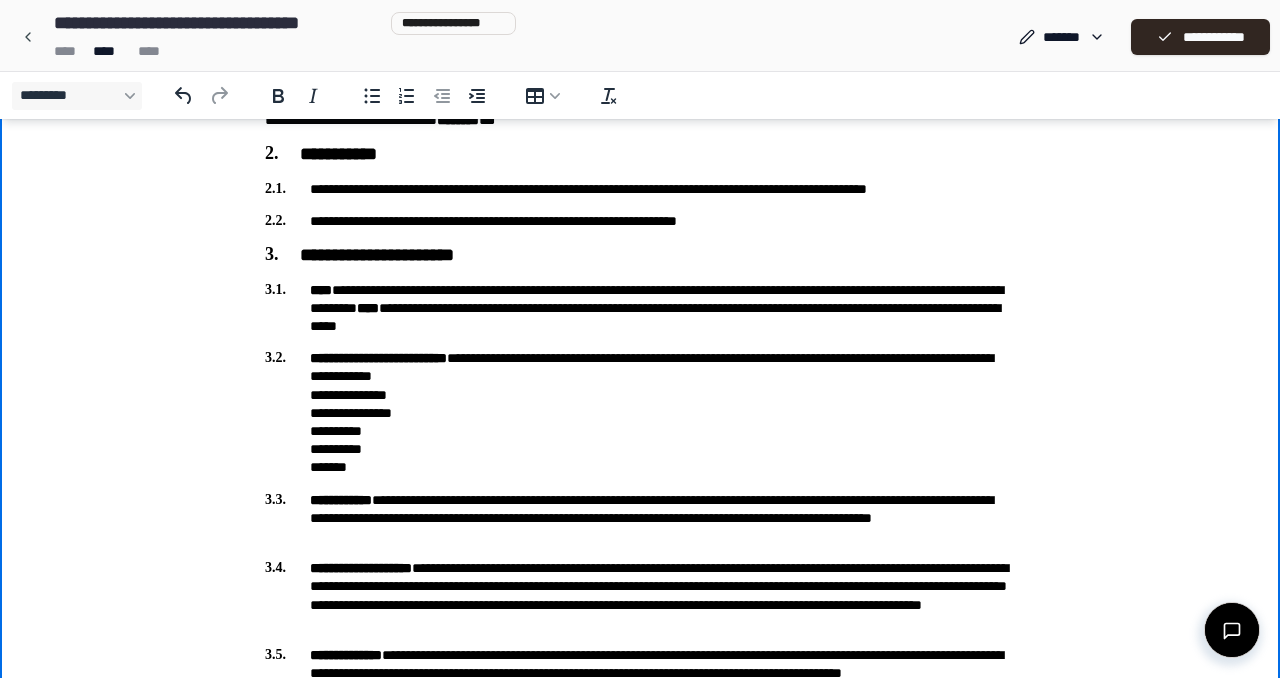 scroll, scrollTop: 288, scrollLeft: 0, axis: vertical 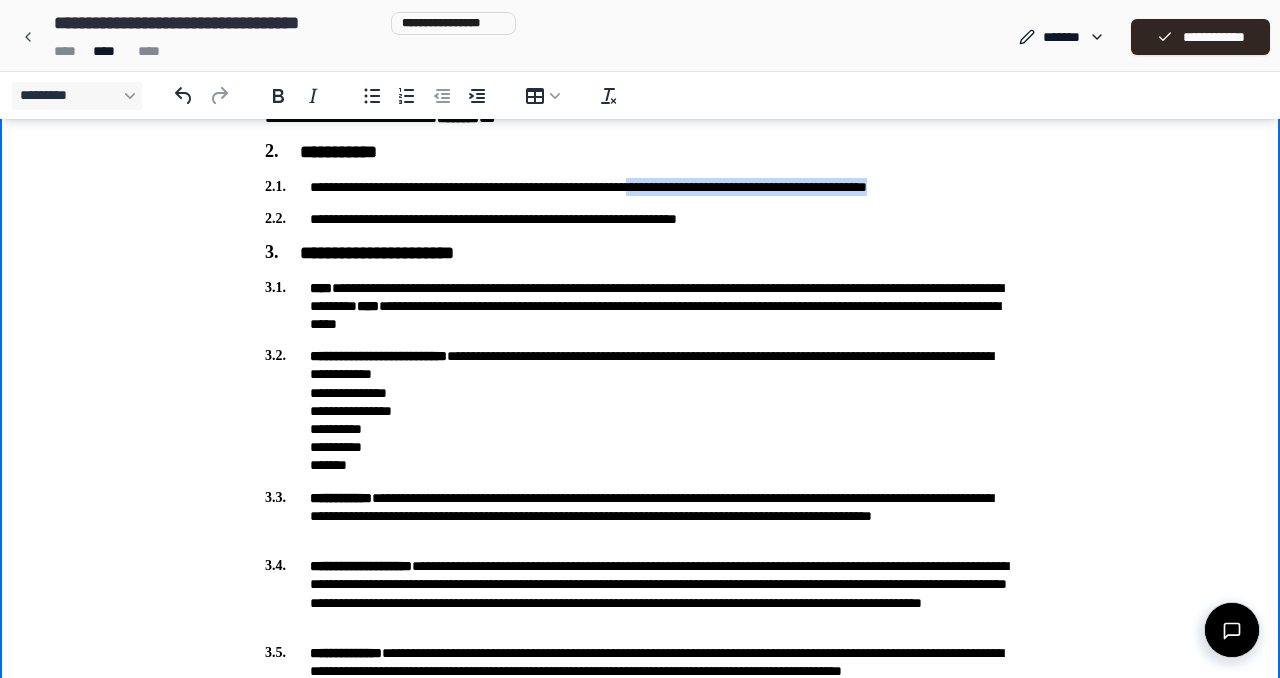 drag, startPoint x: 723, startPoint y: 189, endPoint x: 995, endPoint y: 187, distance: 272.00735 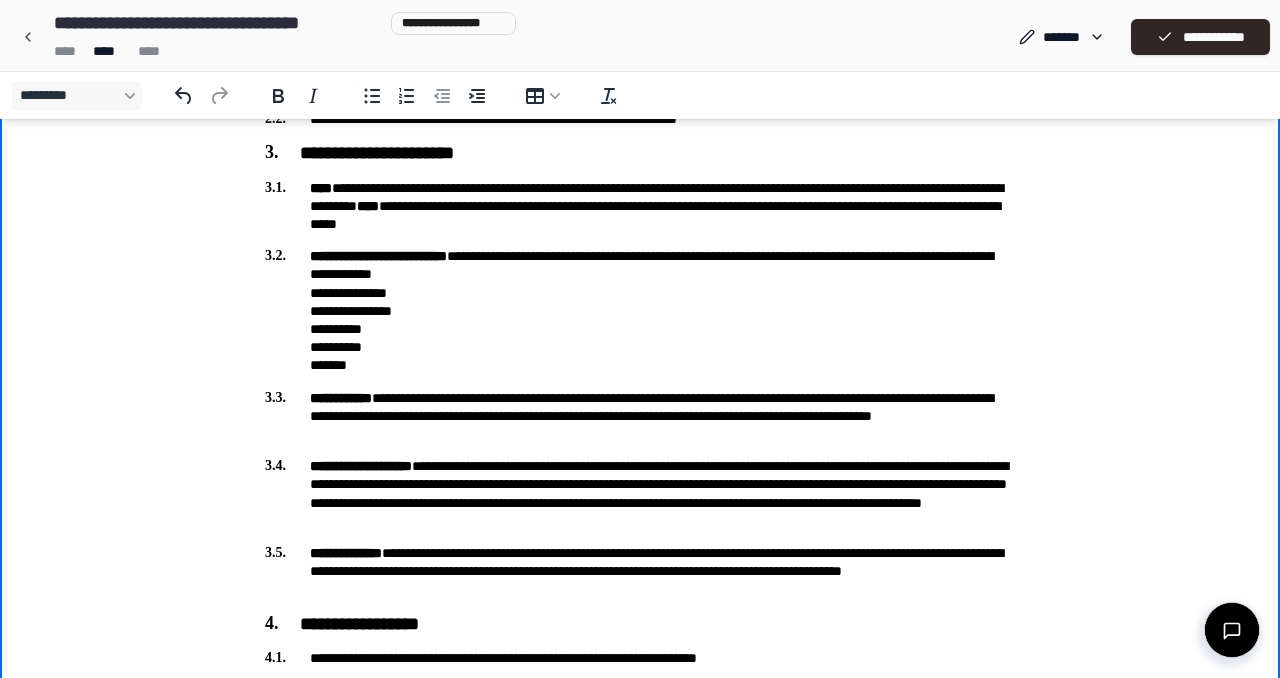 scroll, scrollTop: 392, scrollLeft: 0, axis: vertical 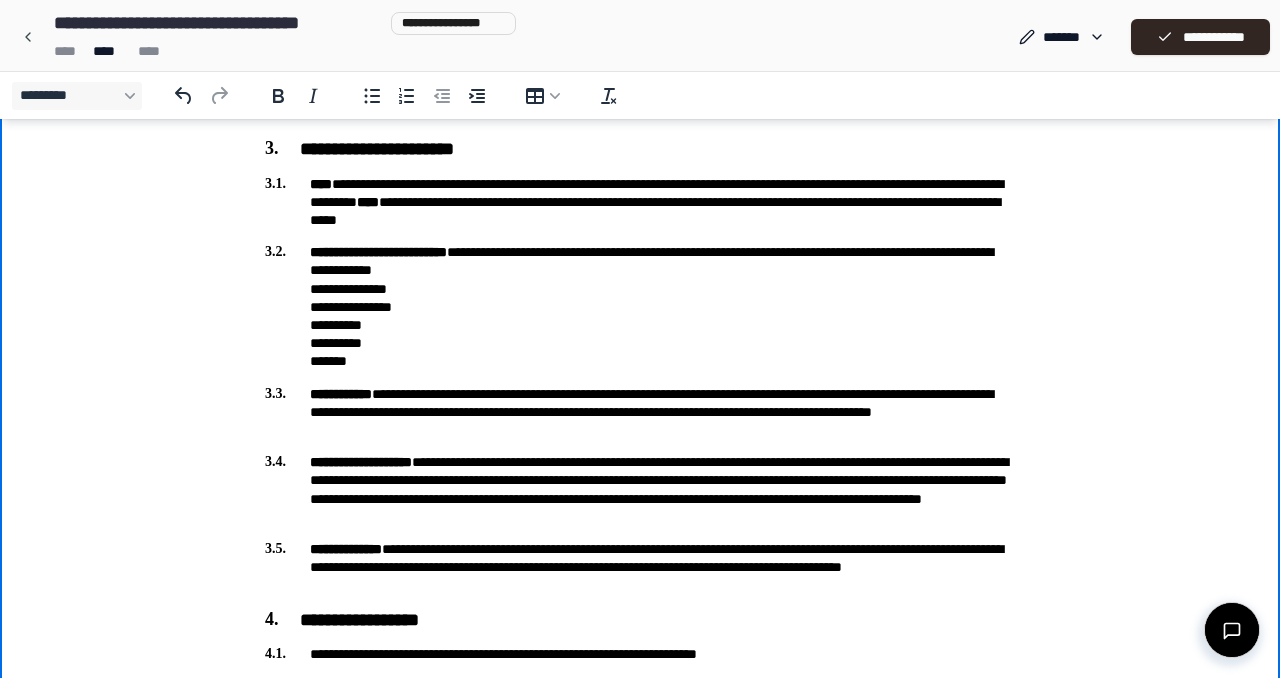 drag, startPoint x: 608, startPoint y: 183, endPoint x: 672, endPoint y: 183, distance: 64 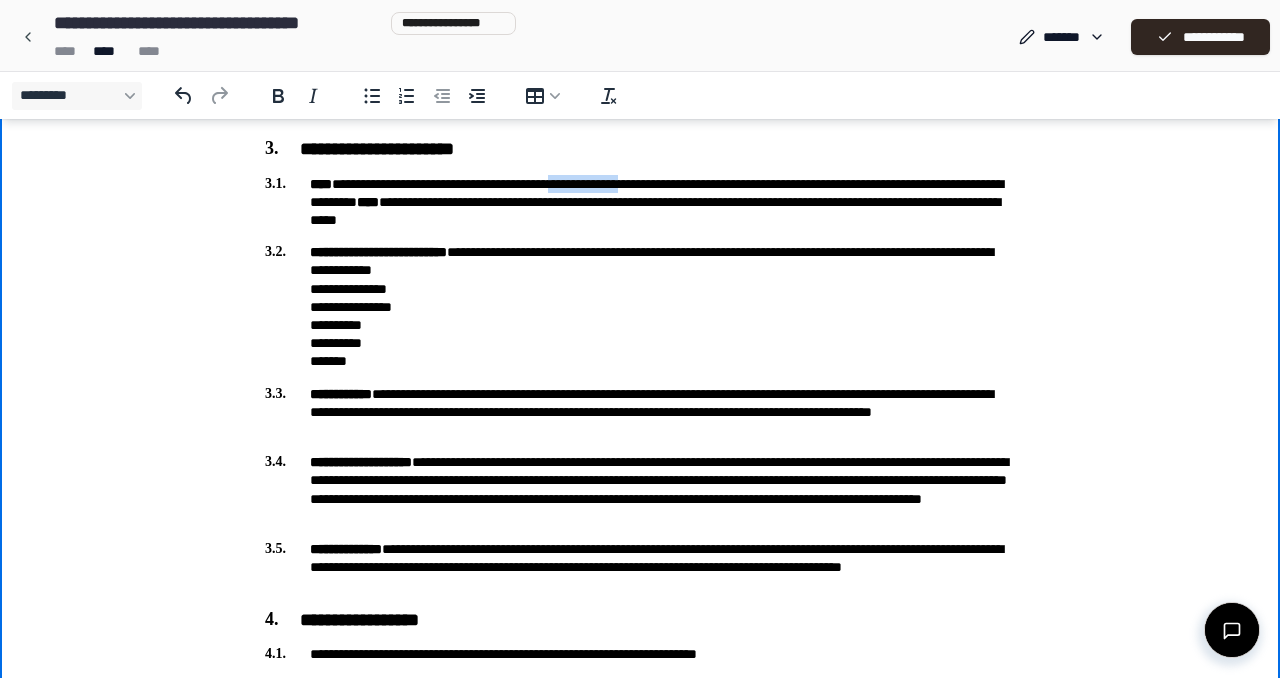 drag, startPoint x: 718, startPoint y: 183, endPoint x: 603, endPoint y: 192, distance: 115.35164 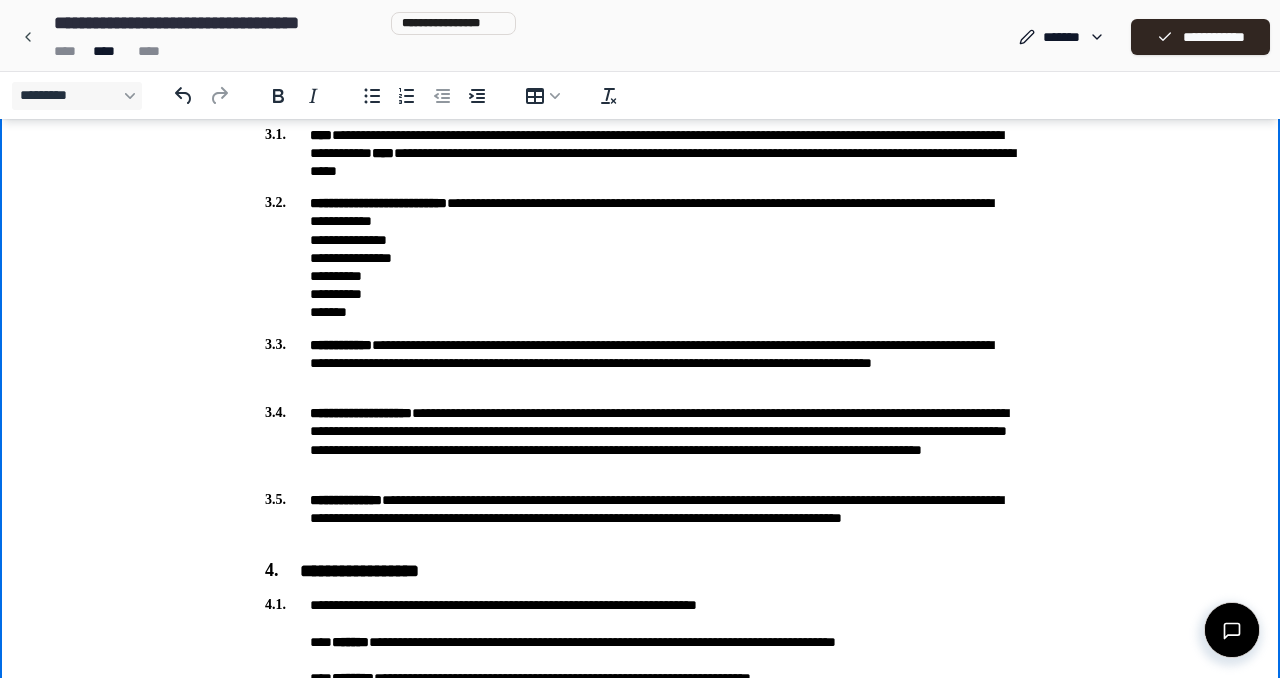 scroll, scrollTop: 447, scrollLeft: 0, axis: vertical 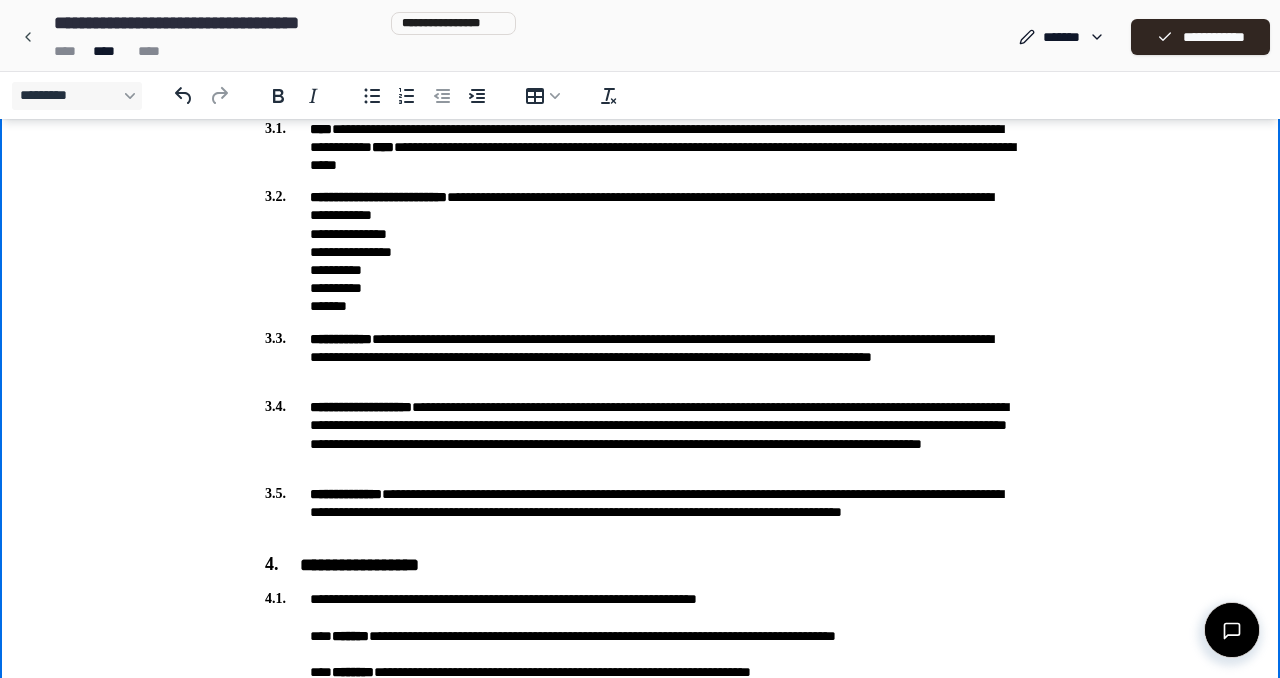 drag, startPoint x: 962, startPoint y: 144, endPoint x: 808, endPoint y: 217, distance: 170.42593 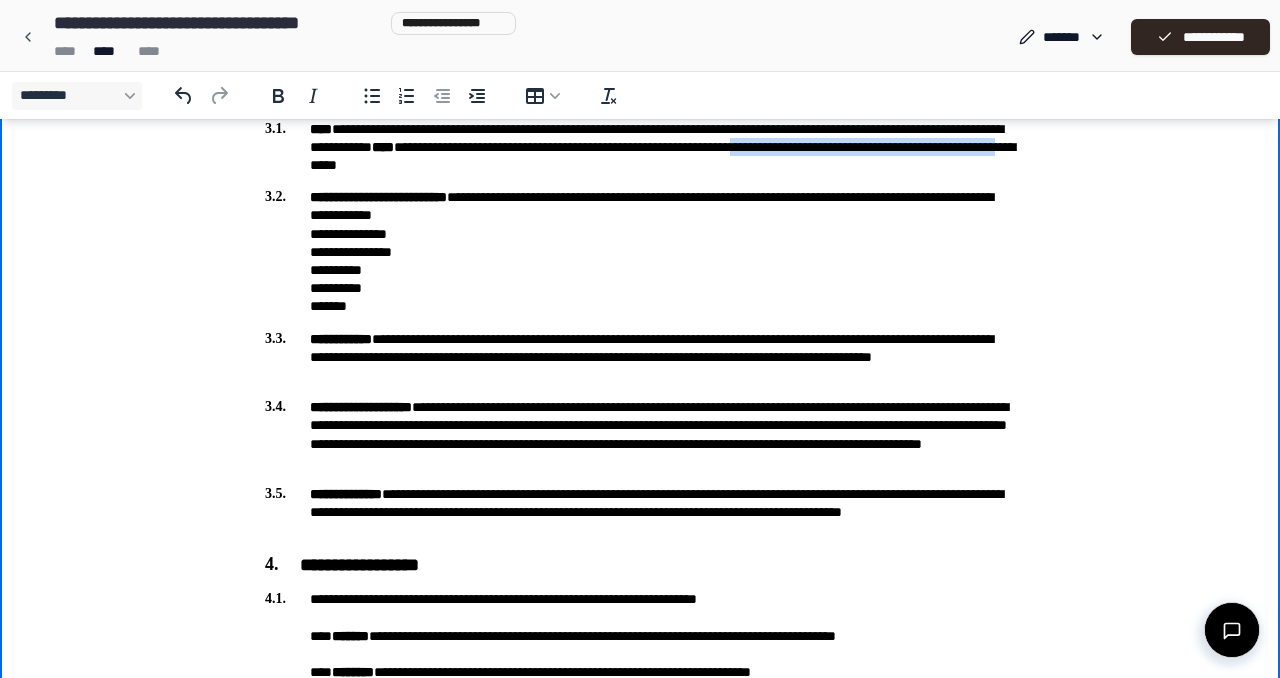 drag, startPoint x: 965, startPoint y: 151, endPoint x: 609, endPoint y: 172, distance: 356.61884 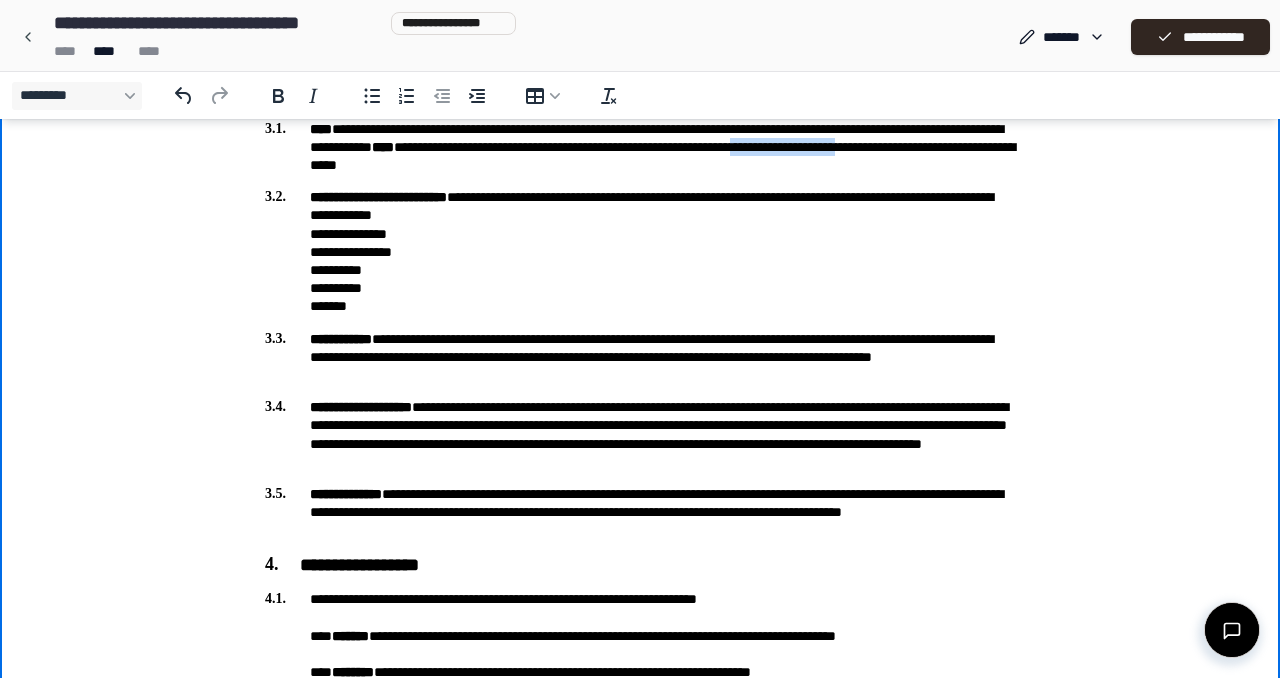 drag, startPoint x: 965, startPoint y: 150, endPoint x: 405, endPoint y: 164, distance: 560.175 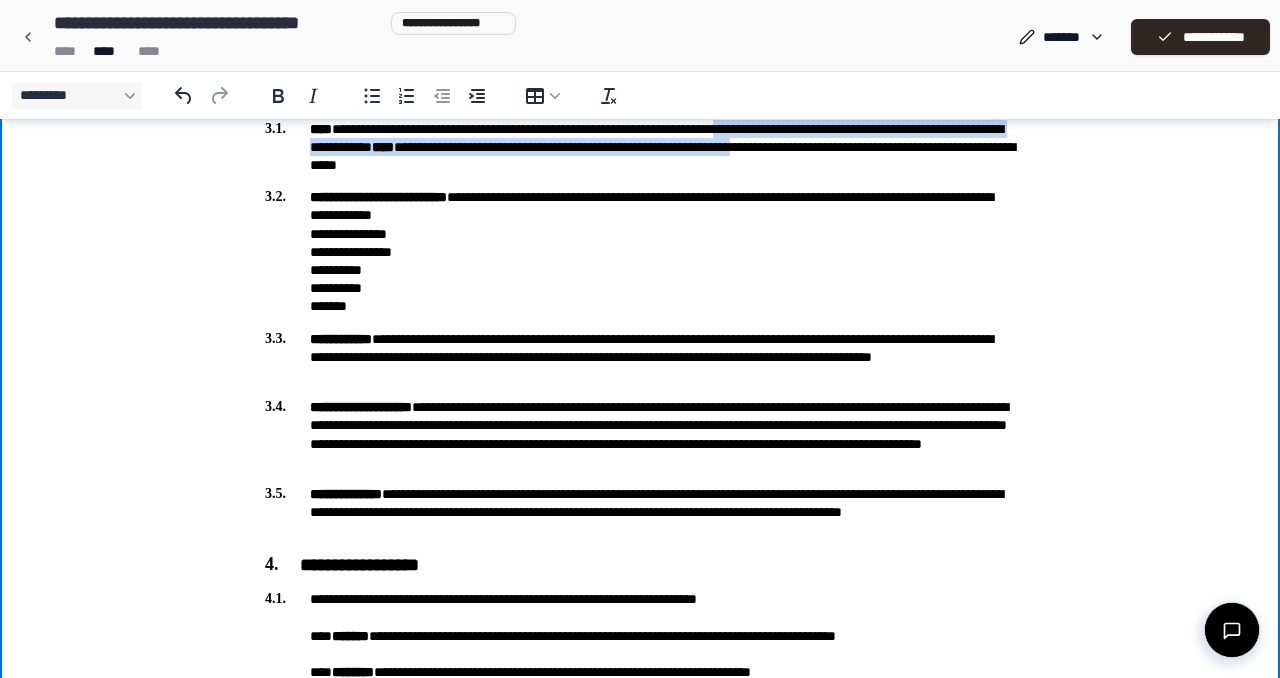 drag, startPoint x: 967, startPoint y: 149, endPoint x: 781, endPoint y: 130, distance: 186.96791 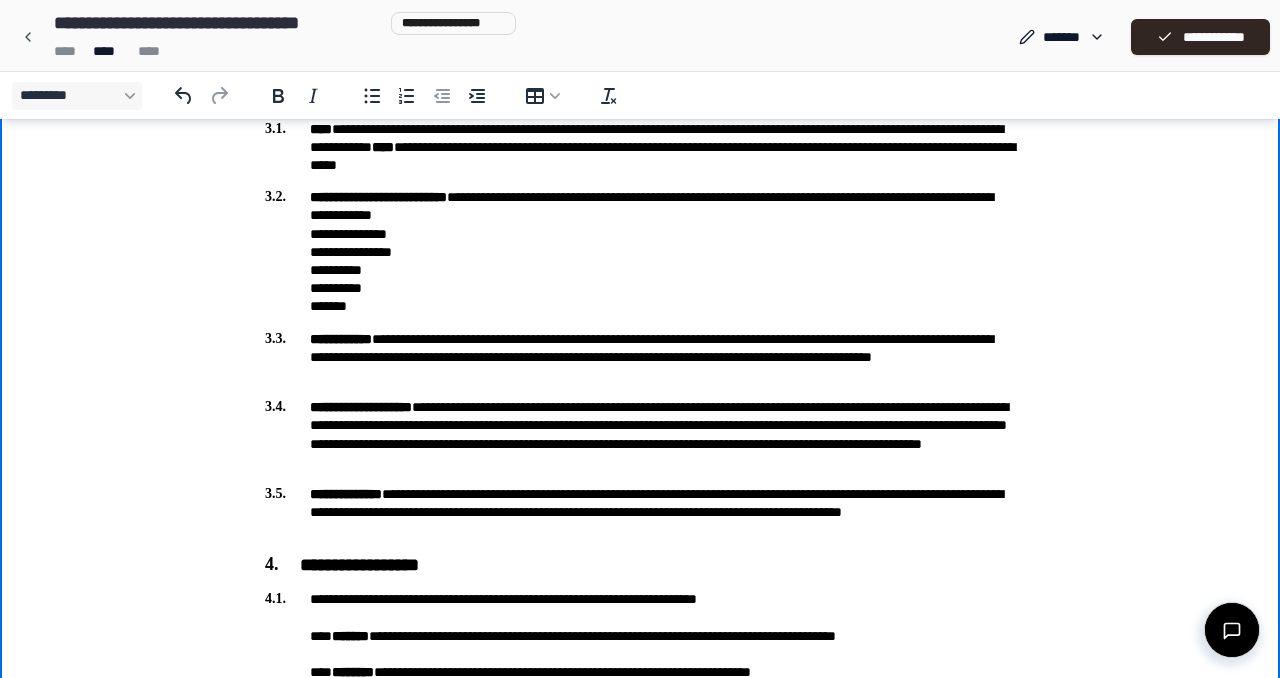 drag, startPoint x: 783, startPoint y: 145, endPoint x: 829, endPoint y: 195, distance: 67.941154 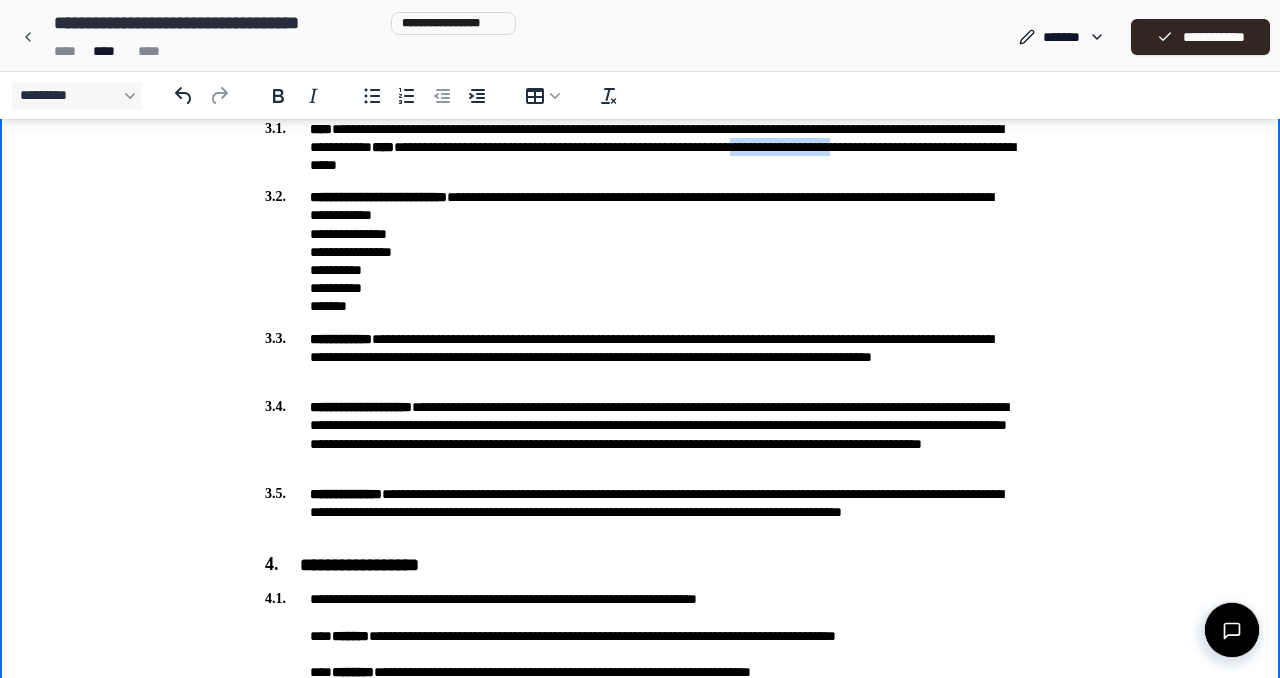 drag, startPoint x: 395, startPoint y: 171, endPoint x: 964, endPoint y: 147, distance: 569.5059 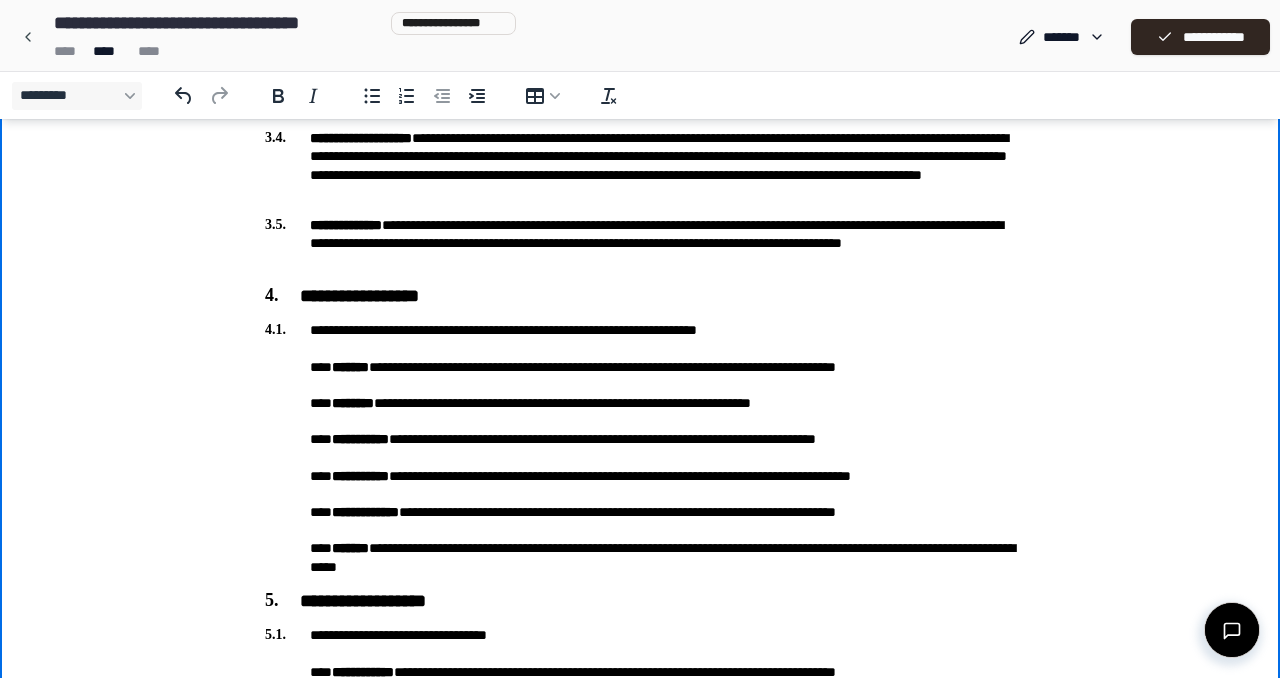 scroll, scrollTop: 717, scrollLeft: 0, axis: vertical 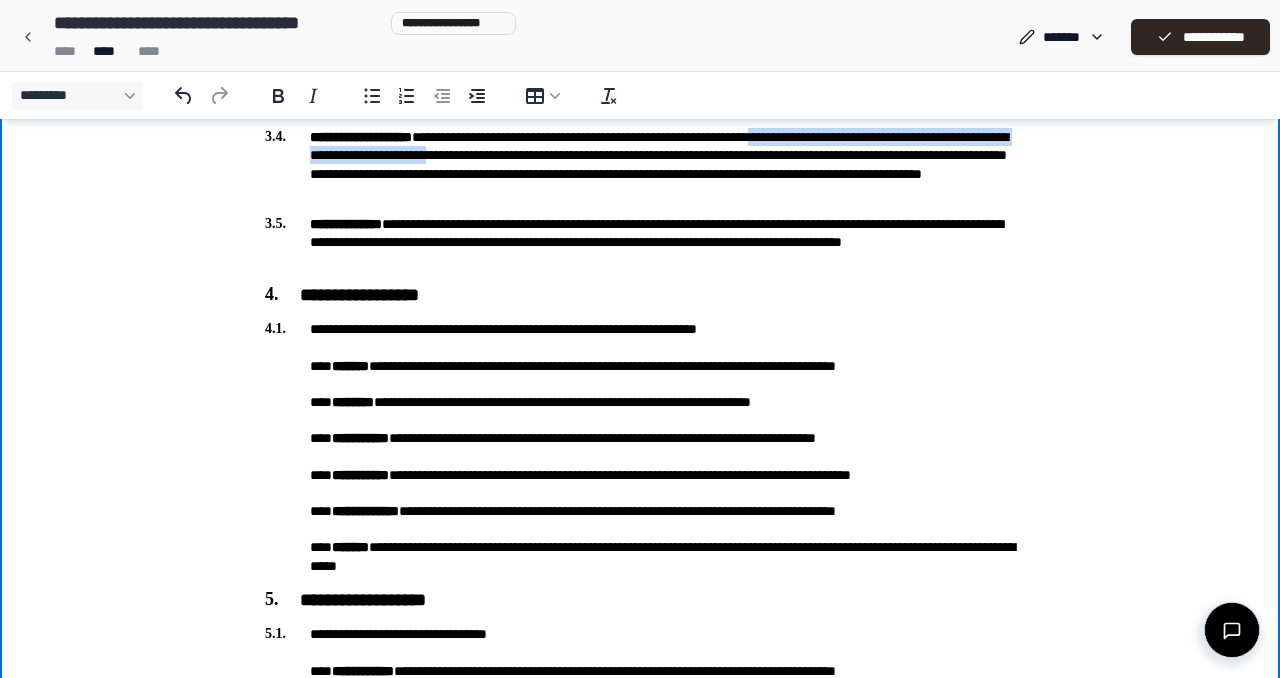 drag, startPoint x: 877, startPoint y: 139, endPoint x: 658, endPoint y: 159, distance: 219.91135 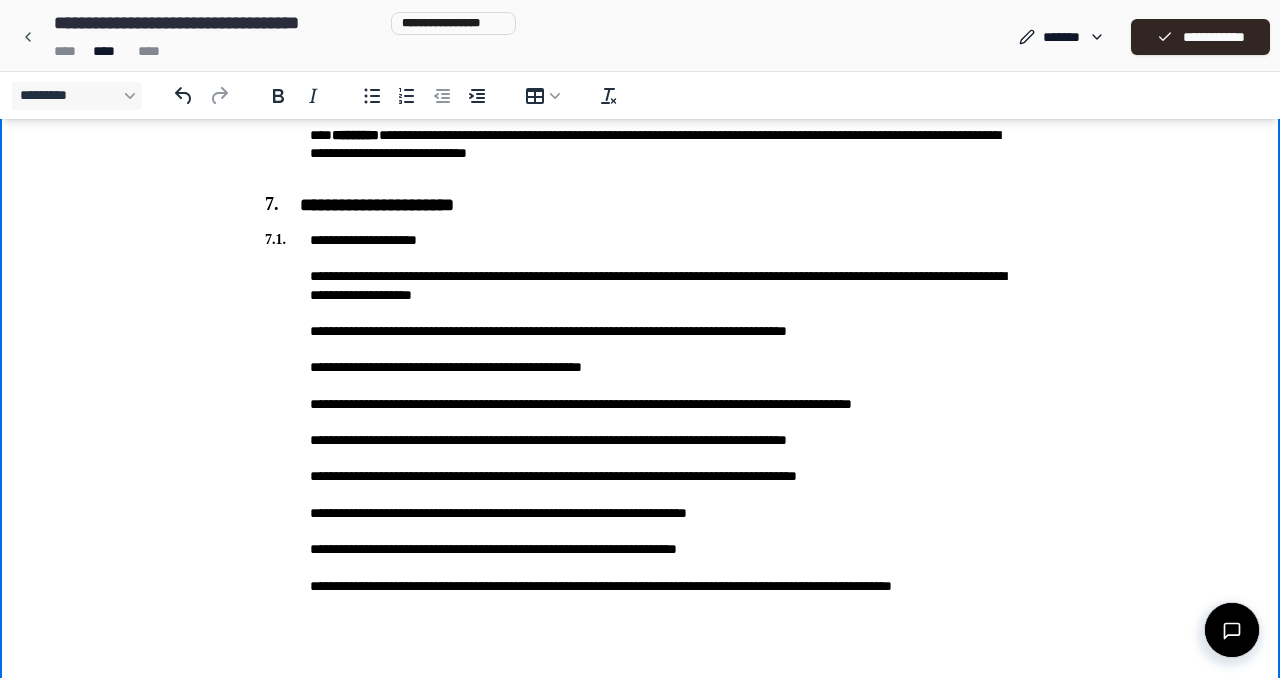 scroll, scrollTop: 2029, scrollLeft: 0, axis: vertical 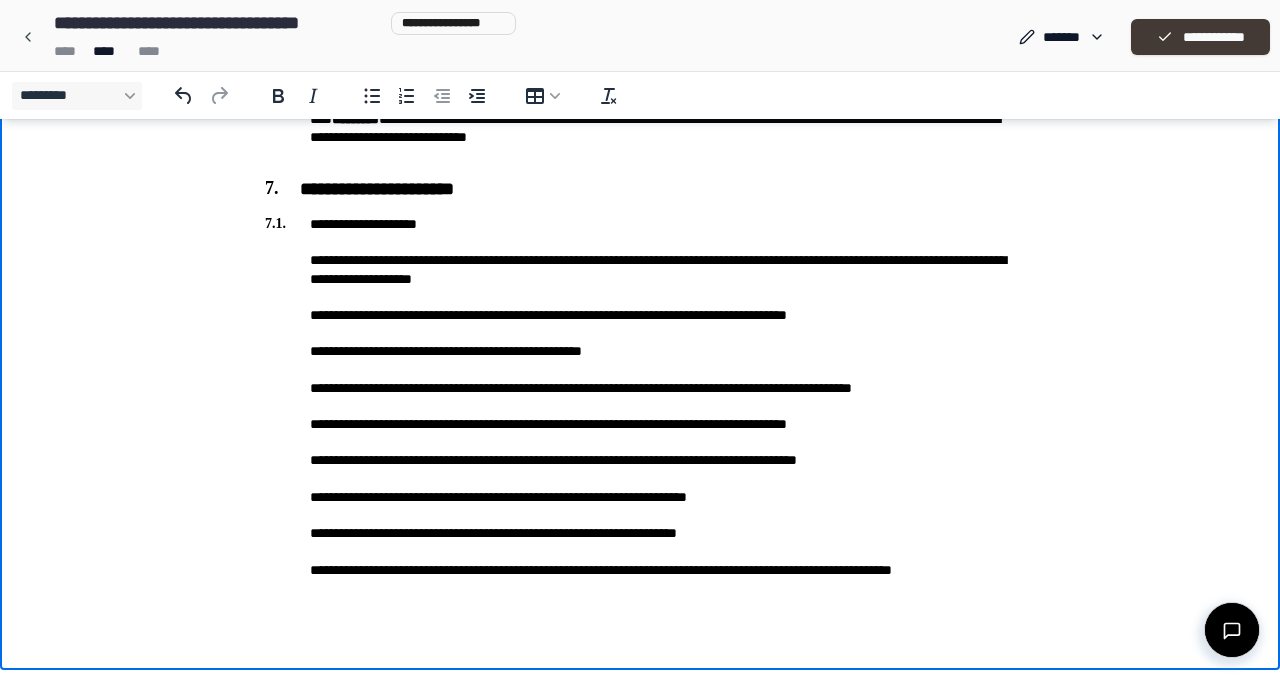 click on "**********" at bounding box center [1200, 37] 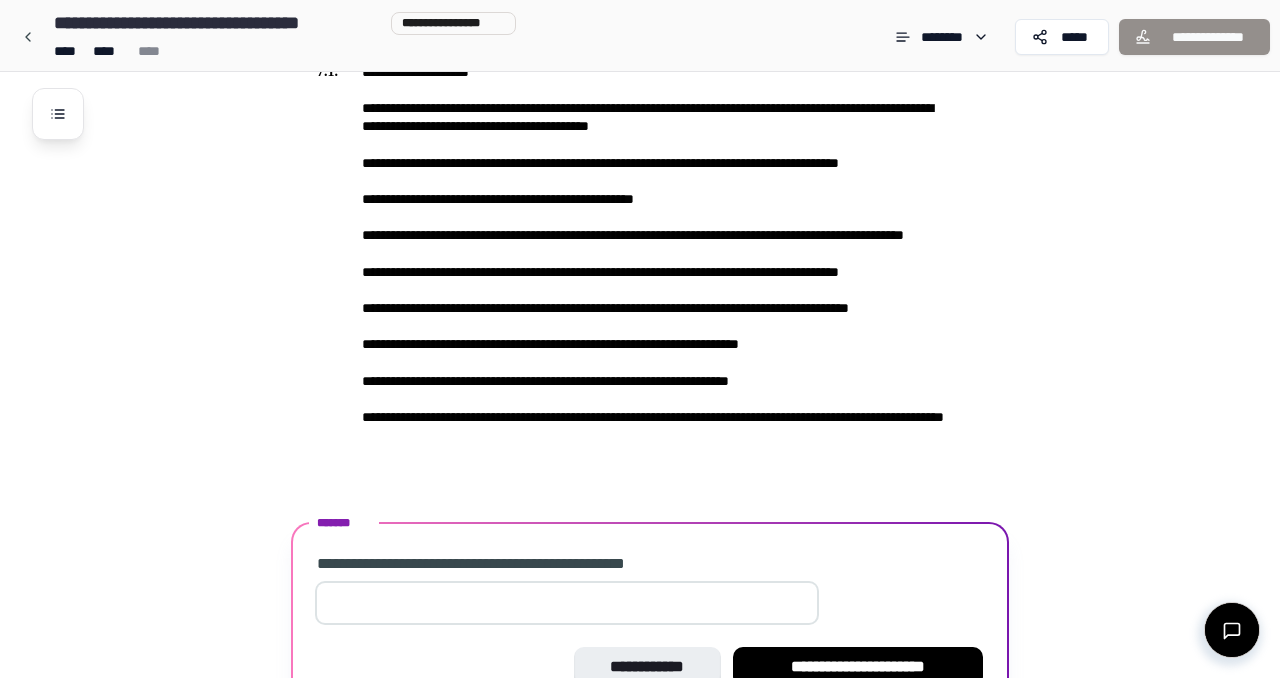 scroll, scrollTop: 2551, scrollLeft: 0, axis: vertical 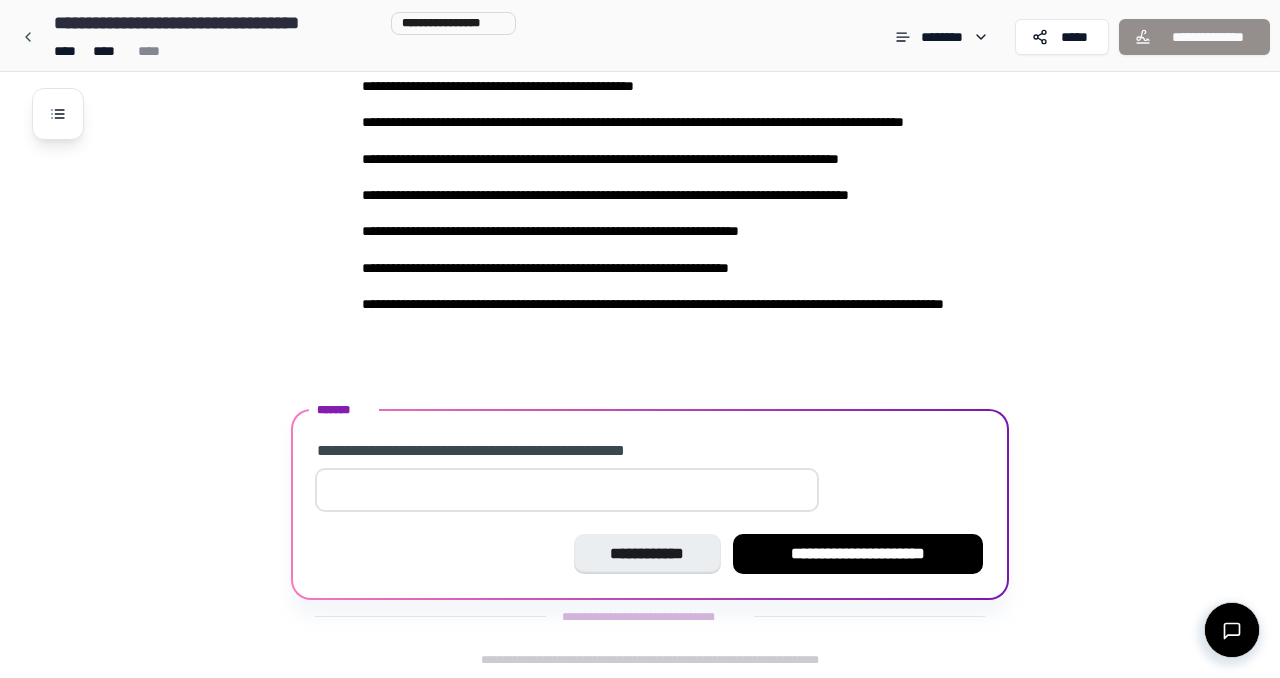 click at bounding box center [567, 490] 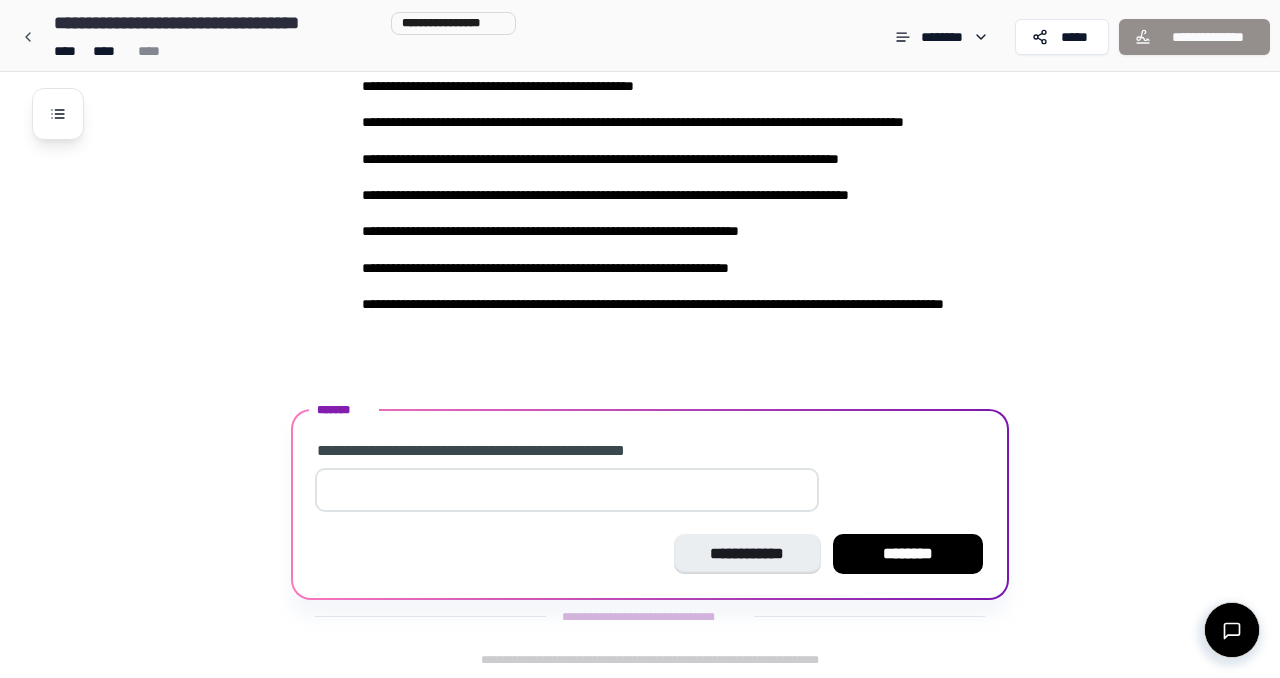 click on "*" at bounding box center [567, 490] 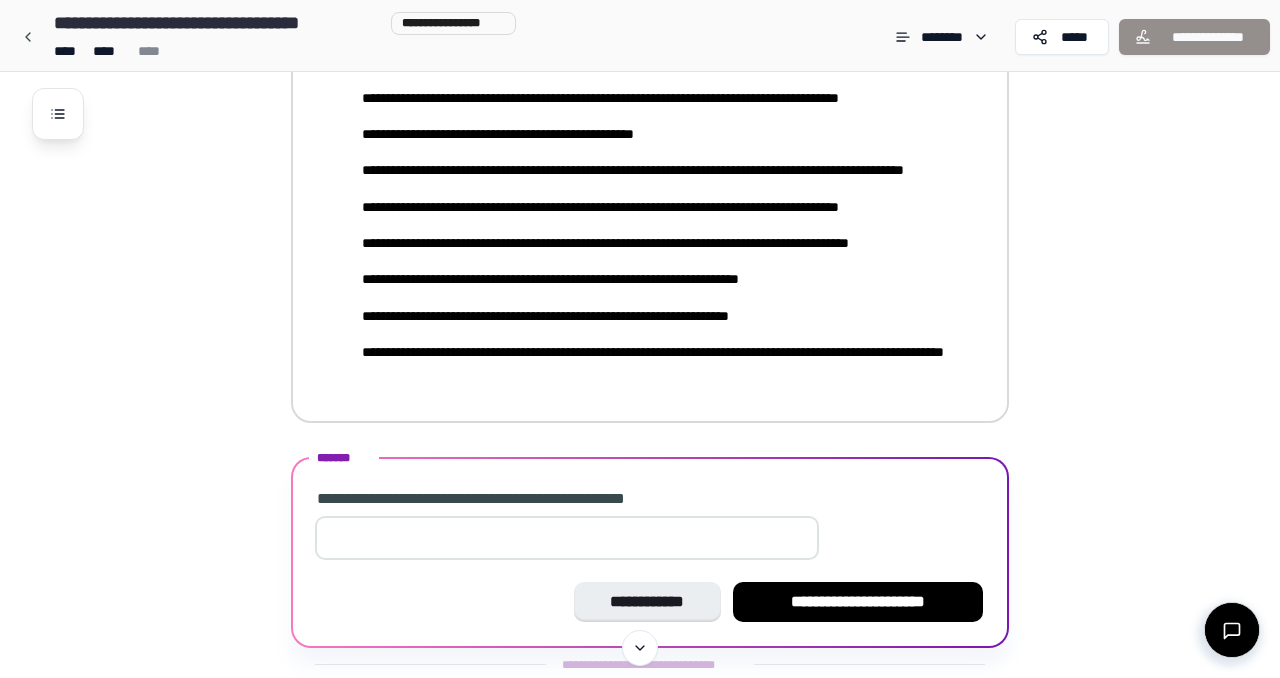 scroll, scrollTop: 2551, scrollLeft: 0, axis: vertical 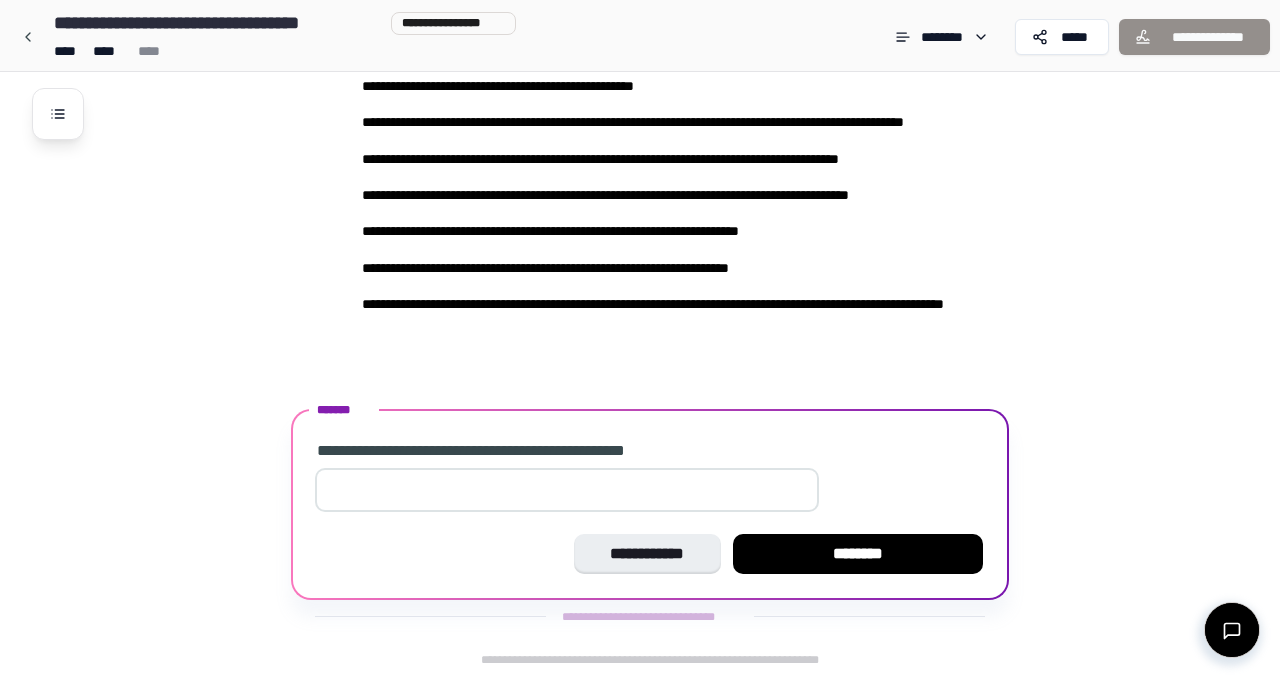click on "**" at bounding box center (567, 490) 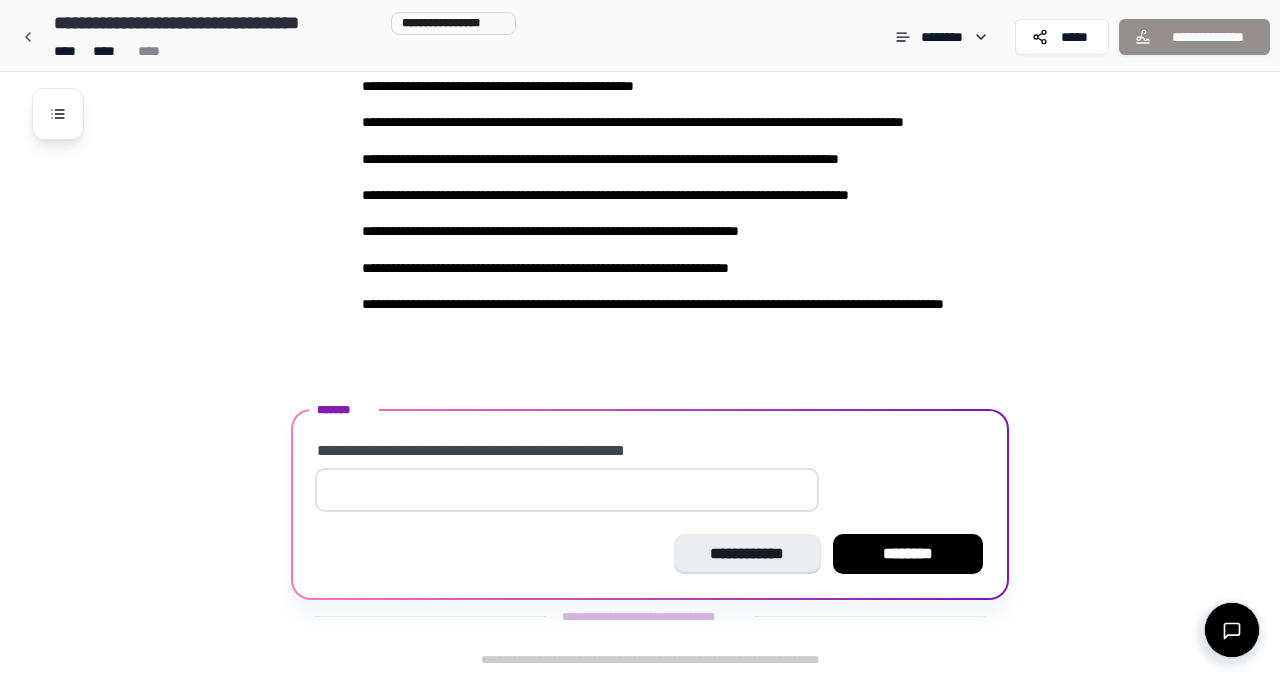 click on "*" at bounding box center (567, 490) 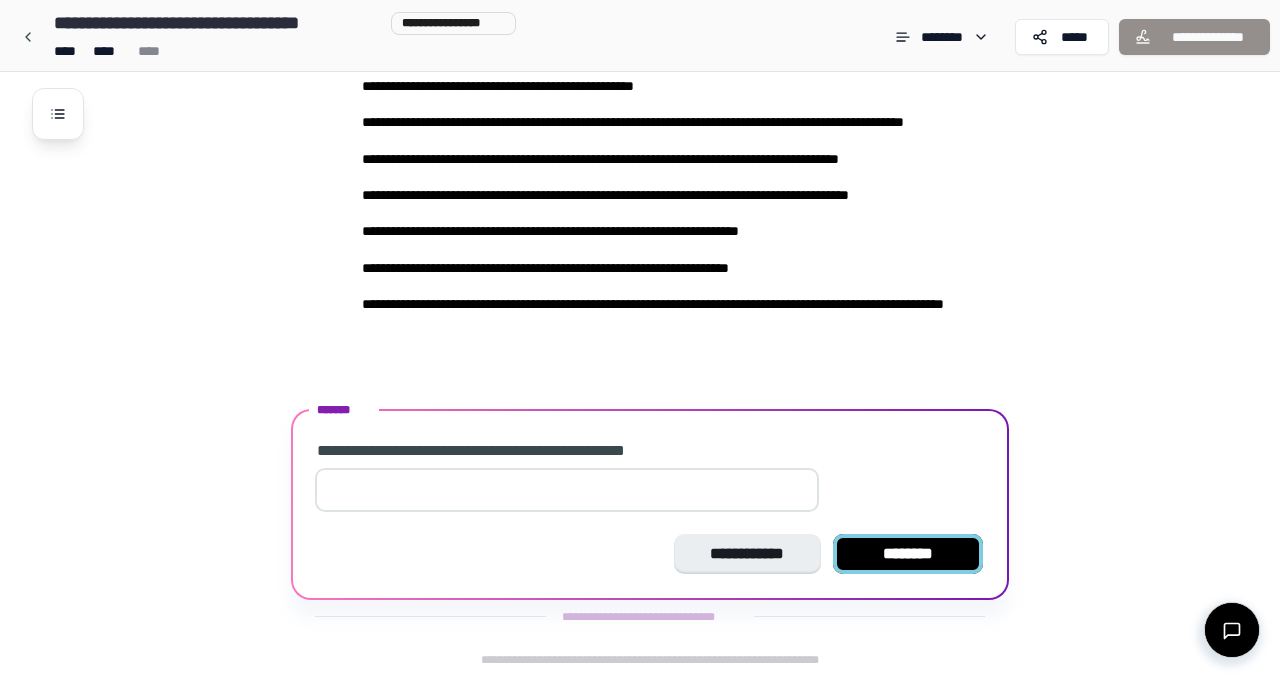type on "******" 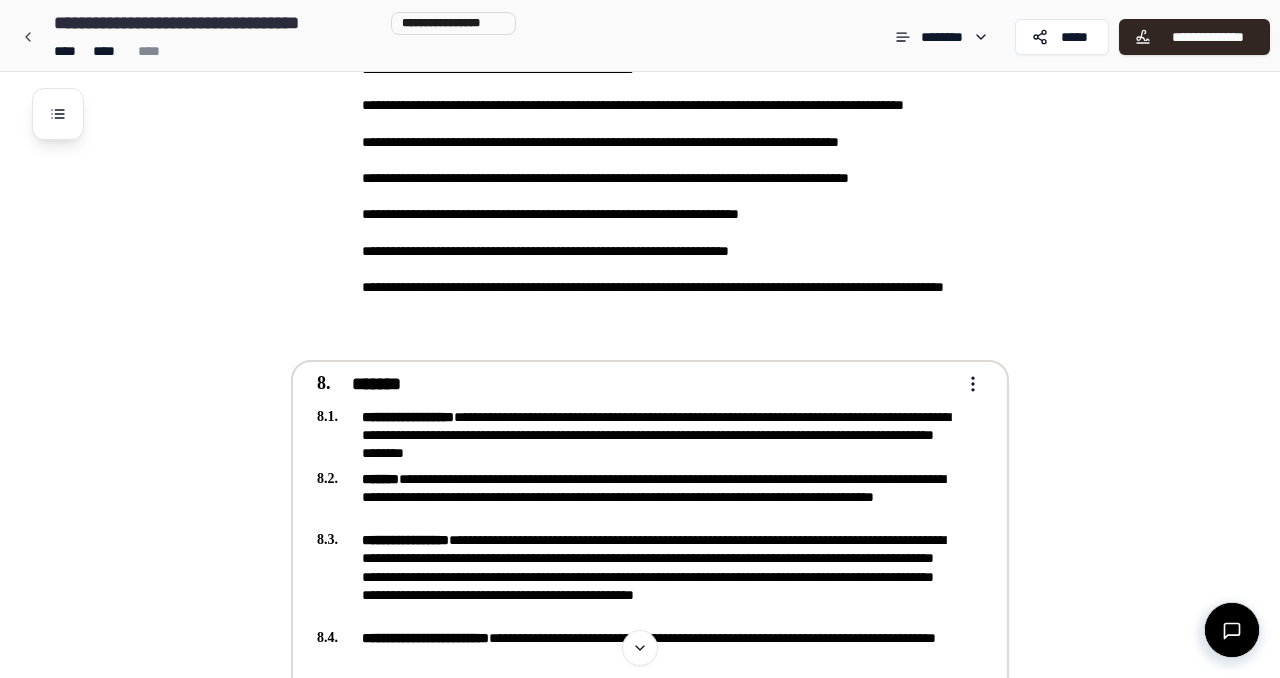 scroll, scrollTop: 2567, scrollLeft: 0, axis: vertical 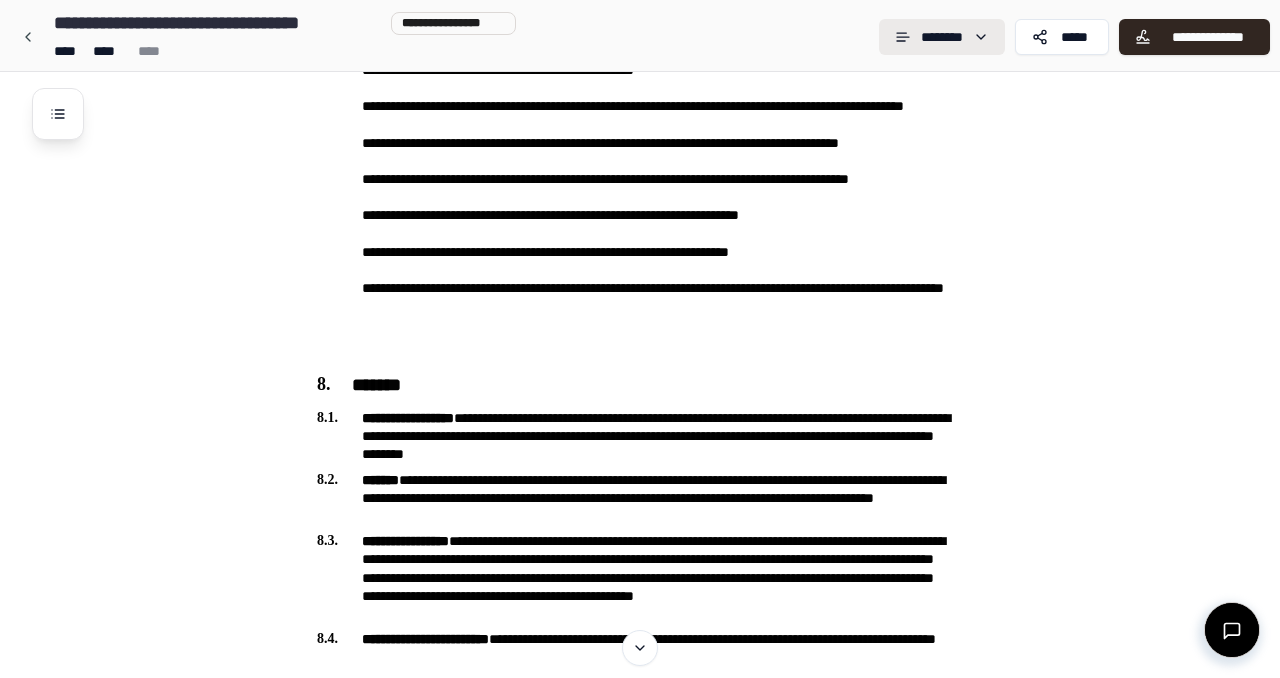click on "Lodger Agreement [REDACTED]" at bounding box center [640, -652] 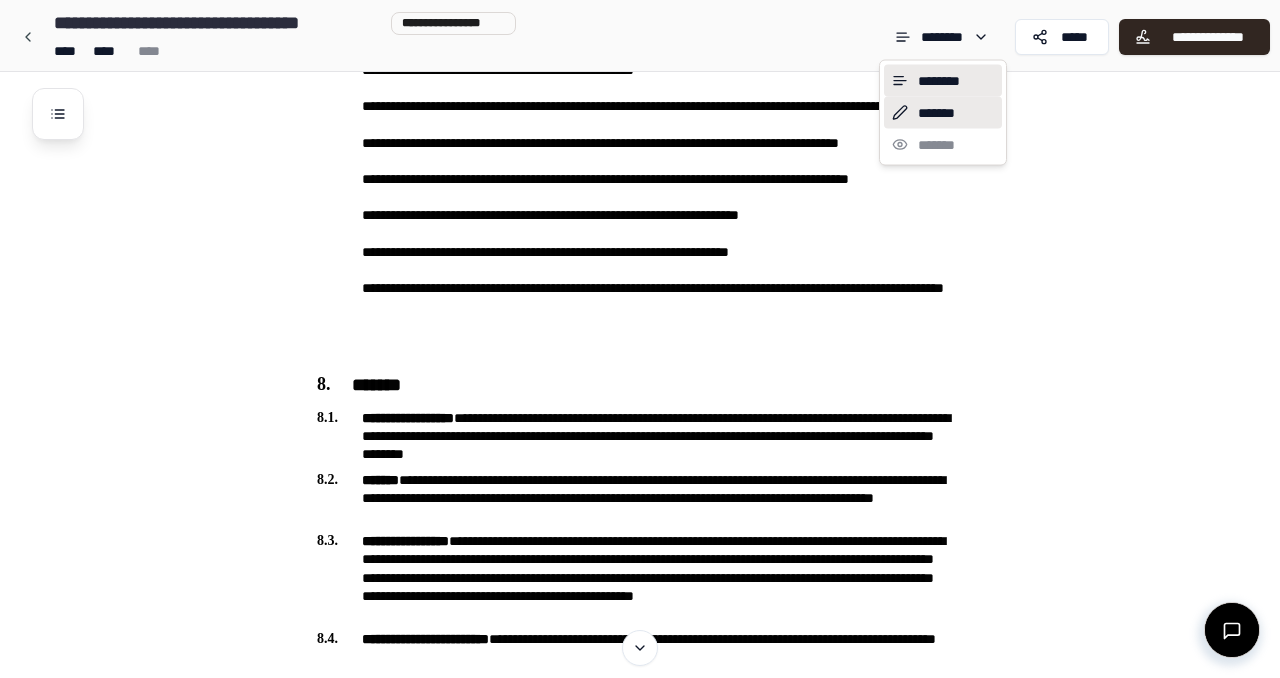 click on "*******" at bounding box center (943, 113) 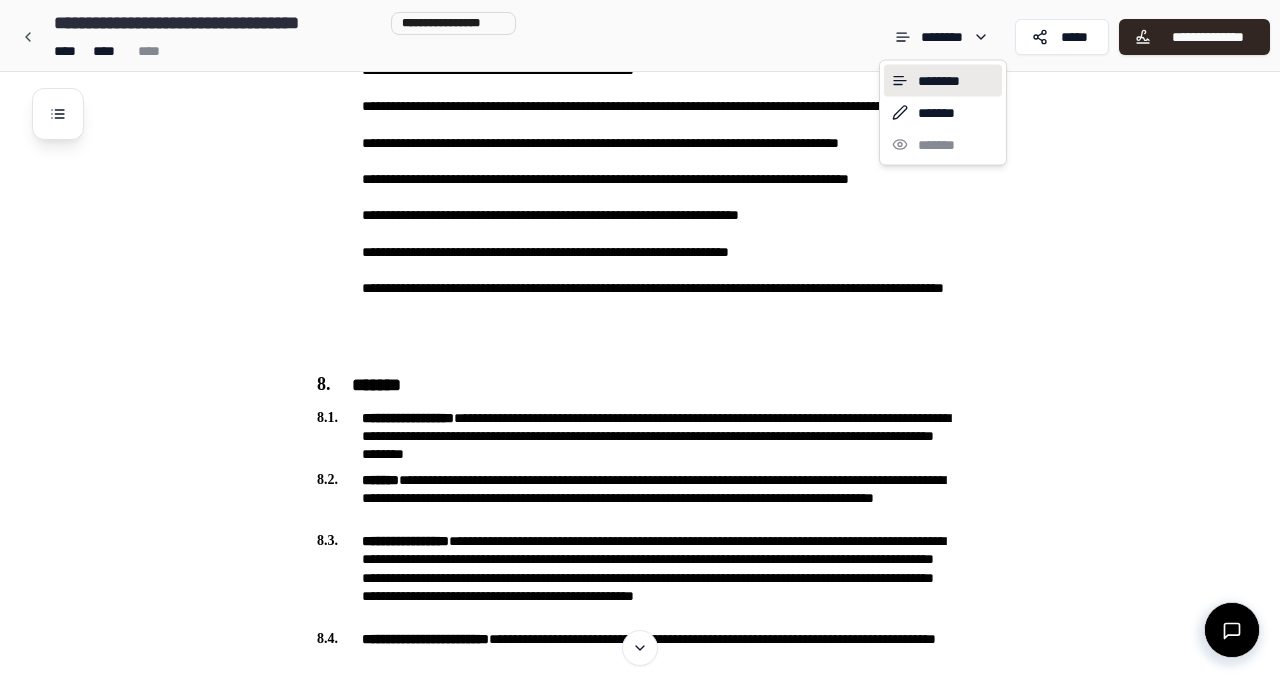 scroll, scrollTop: 0, scrollLeft: 0, axis: both 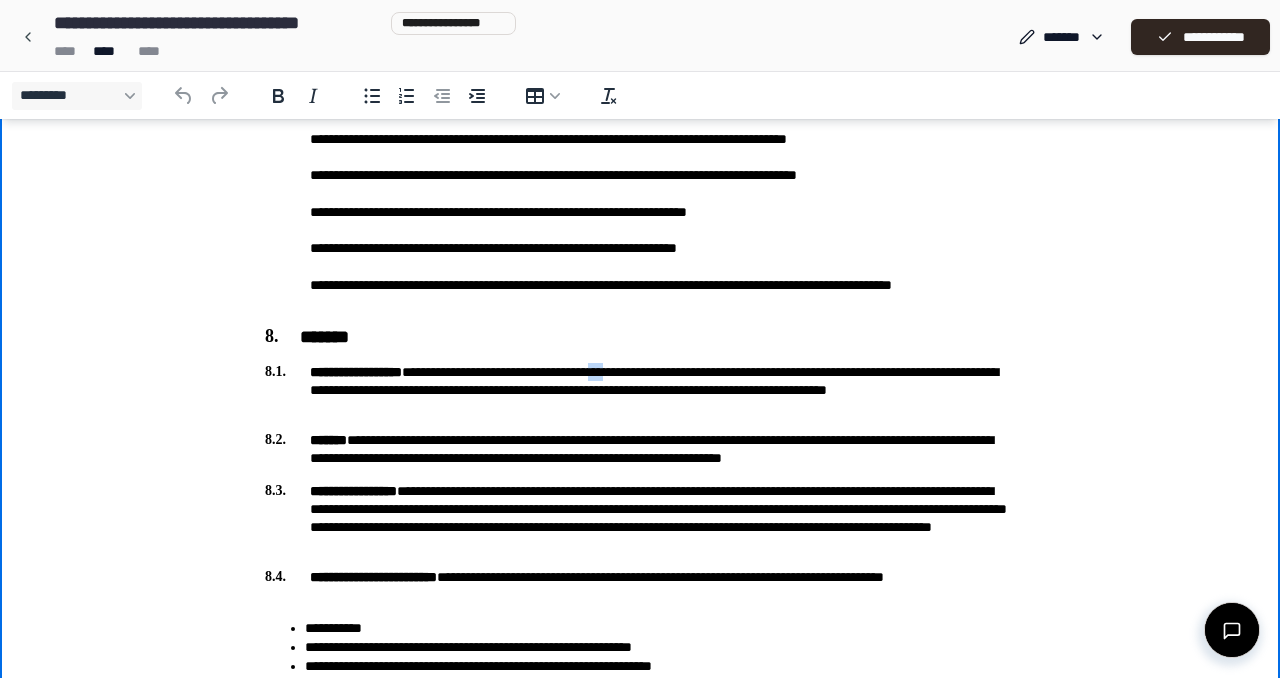 drag, startPoint x: 682, startPoint y: 372, endPoint x: 704, endPoint y: 373, distance: 22.022715 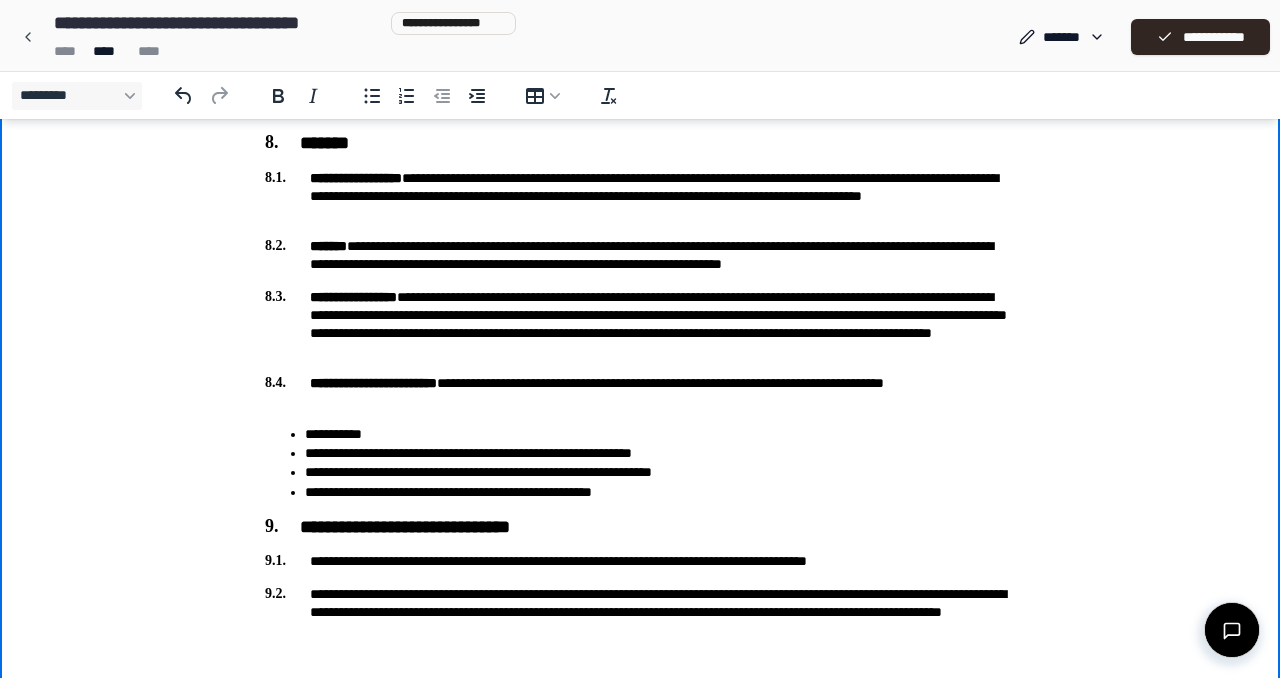 scroll, scrollTop: 2550, scrollLeft: 0, axis: vertical 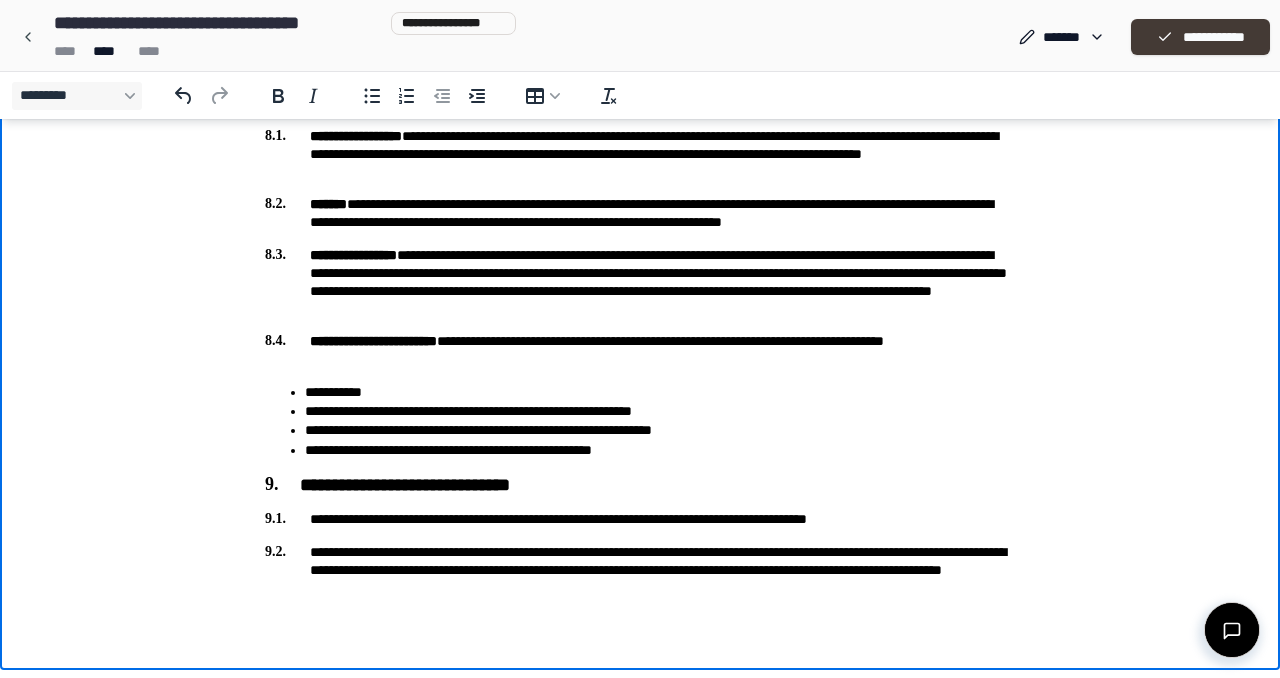 click on "**********" at bounding box center (1200, 37) 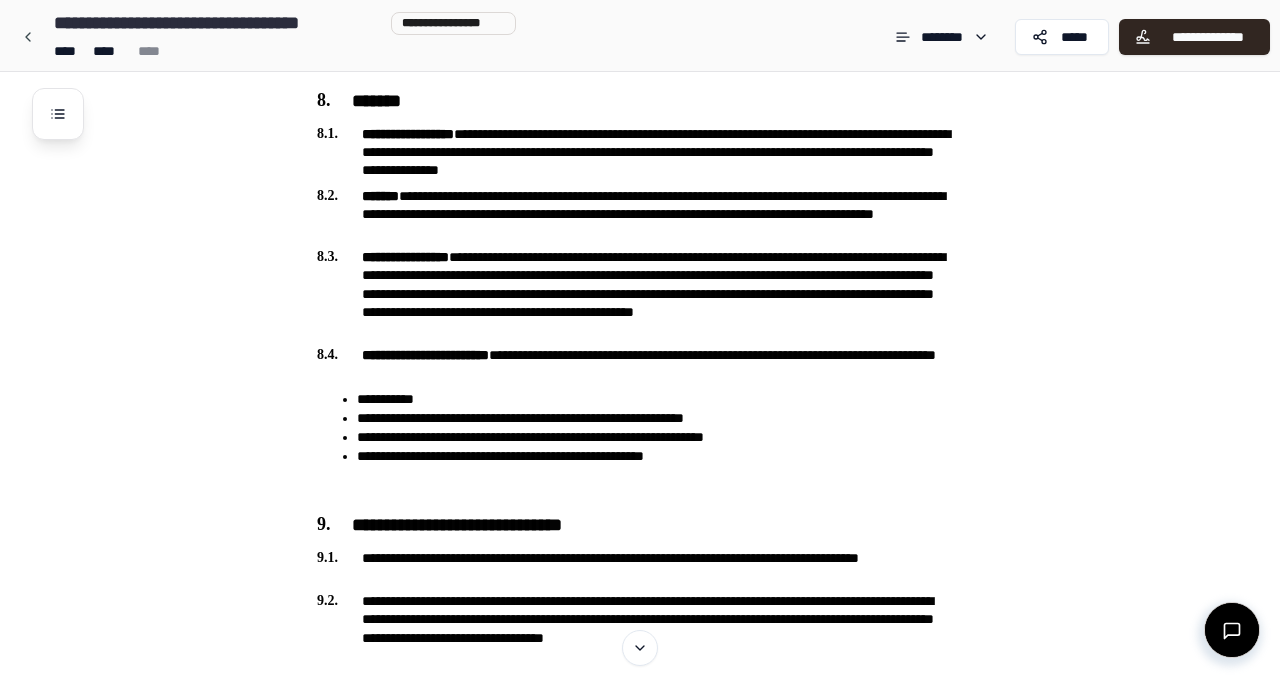 scroll, scrollTop: 3153, scrollLeft: 0, axis: vertical 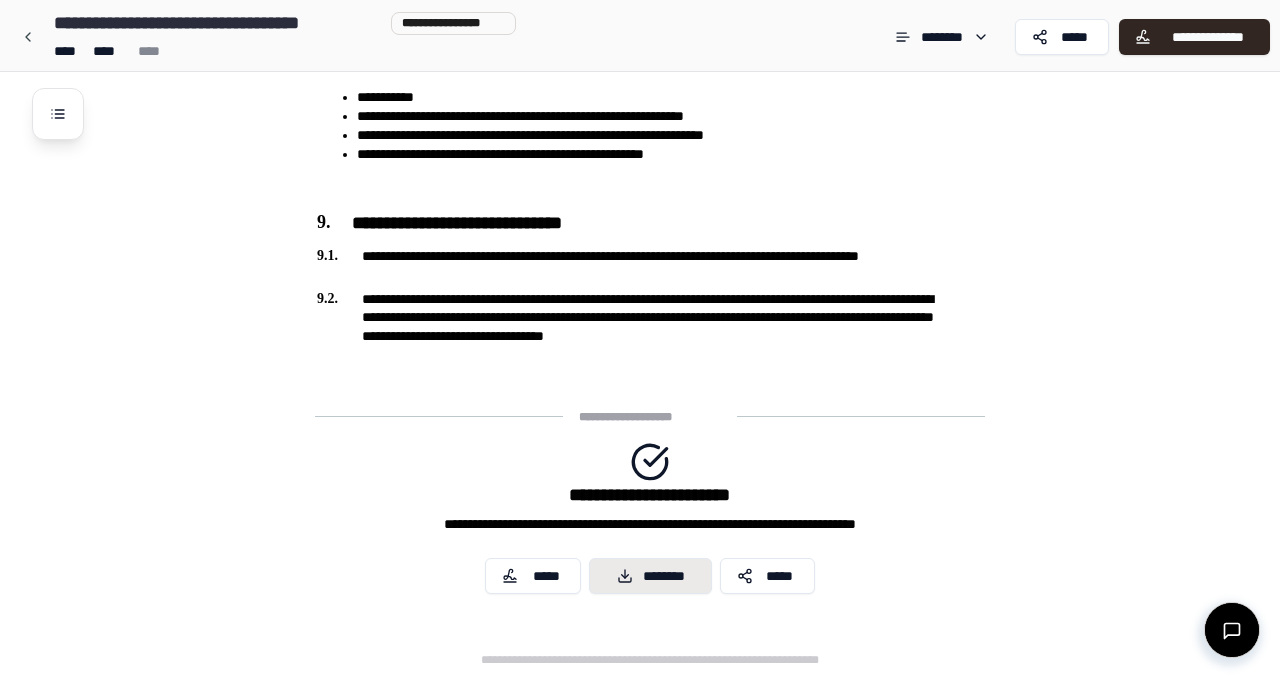 click on "********" at bounding box center [650, 576] 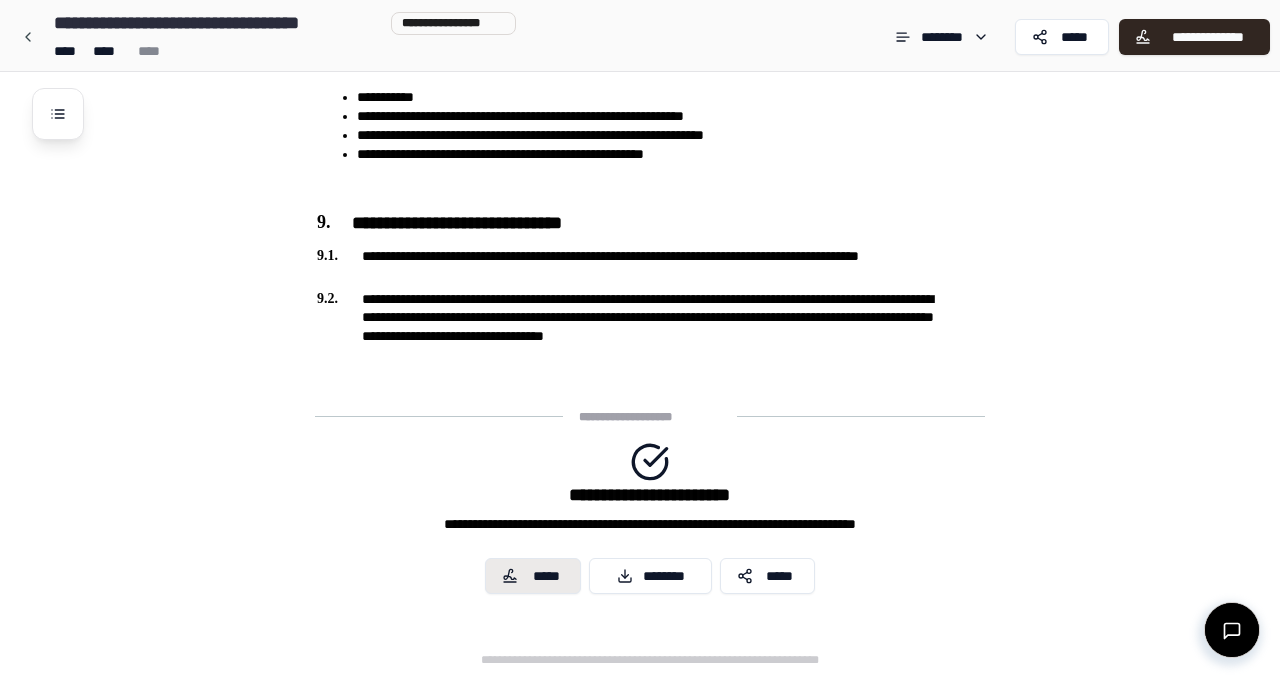 click on "*****" at bounding box center [546, 576] 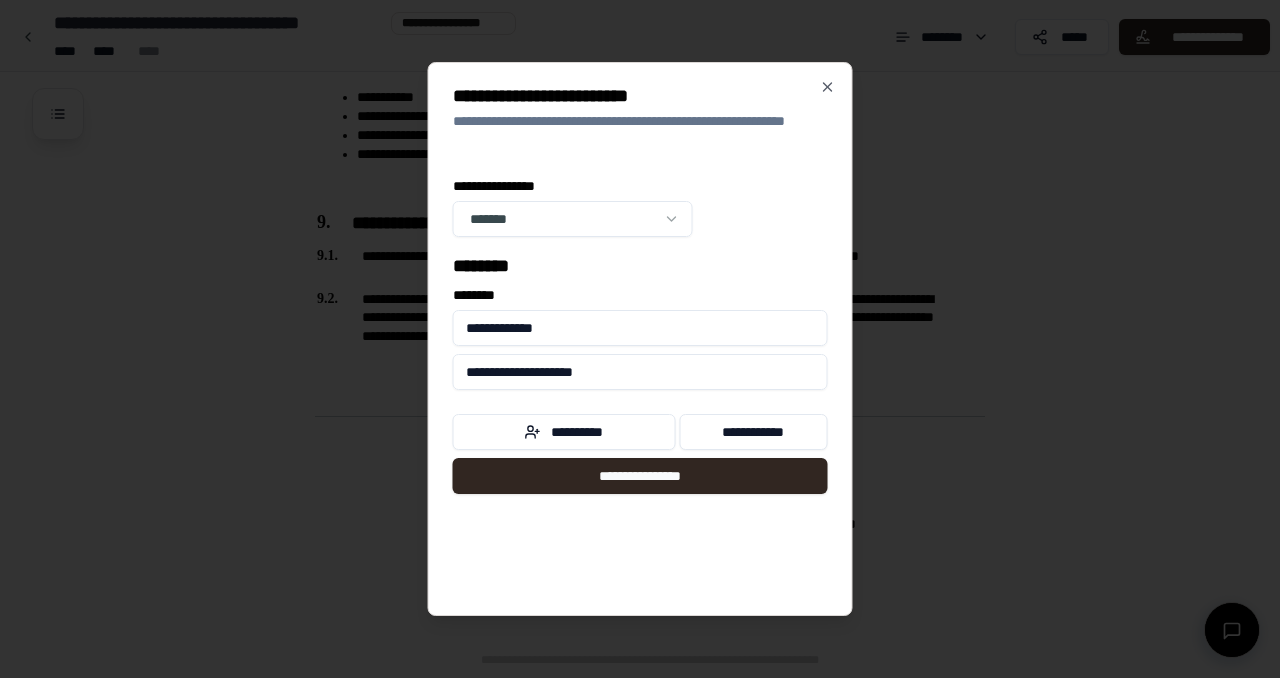click on "**********" at bounding box center (640, 328) 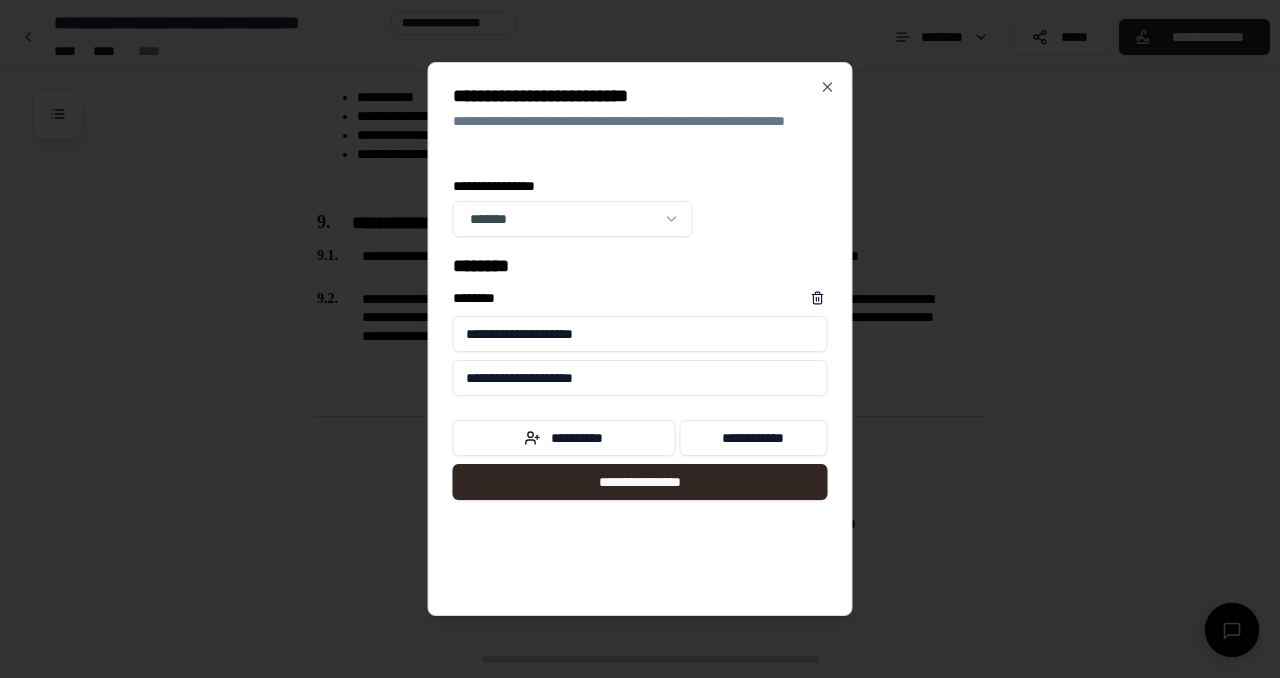 click on "**********" at bounding box center [640, 334] 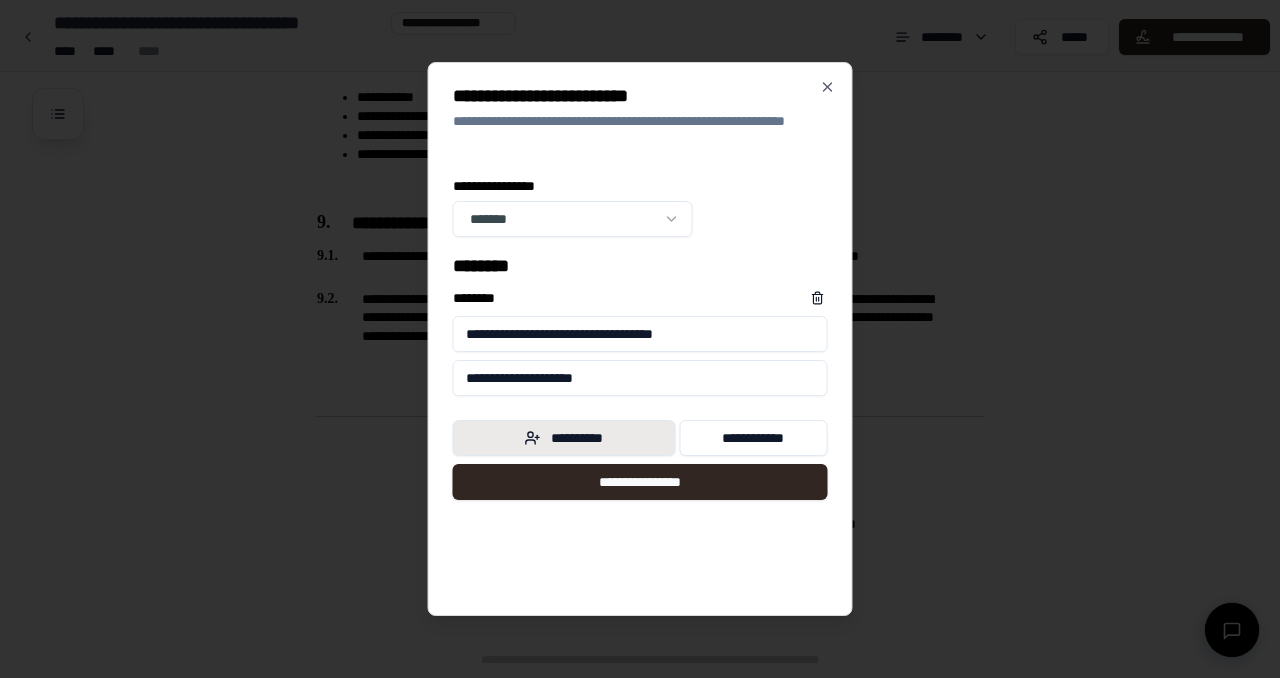 type on "**********" 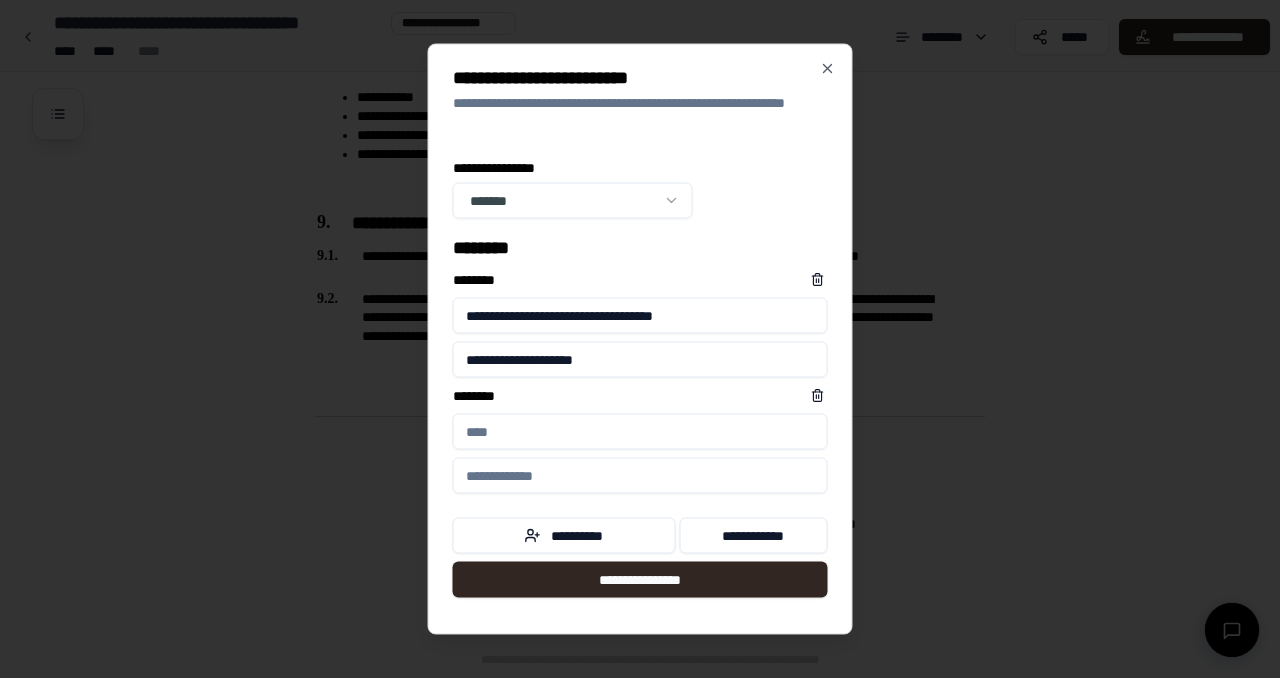 click on "******   *" at bounding box center [640, 432] 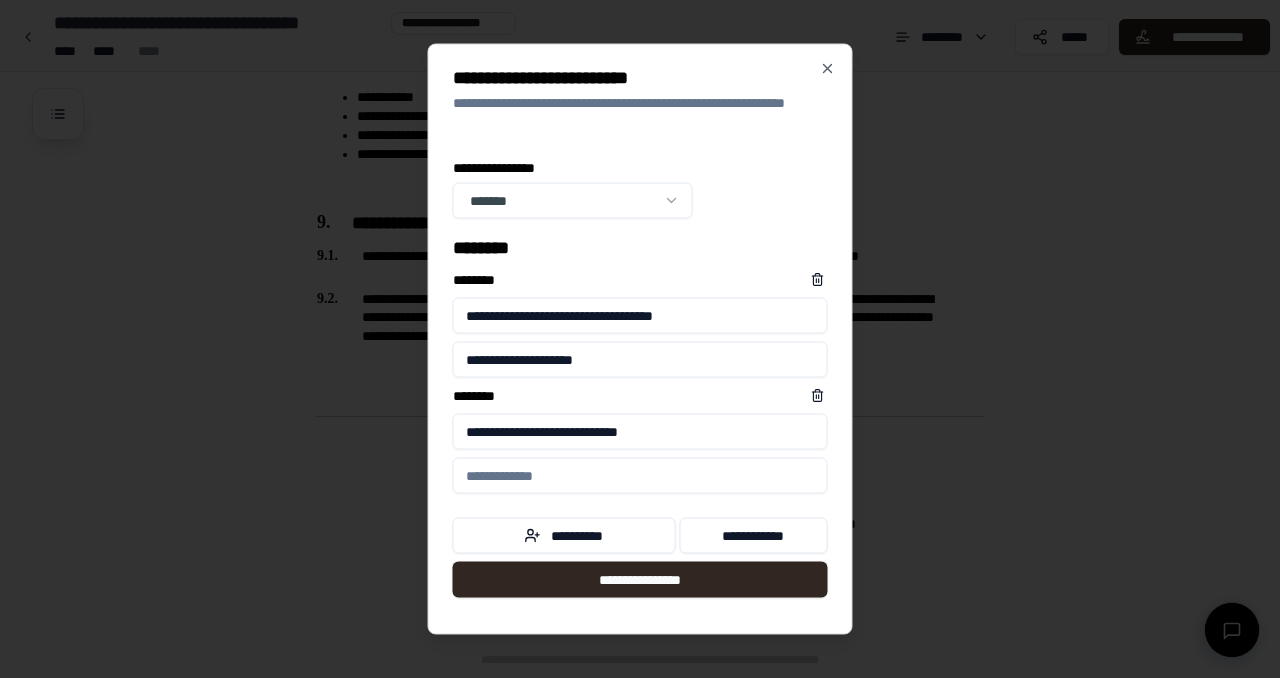 type on "**********" 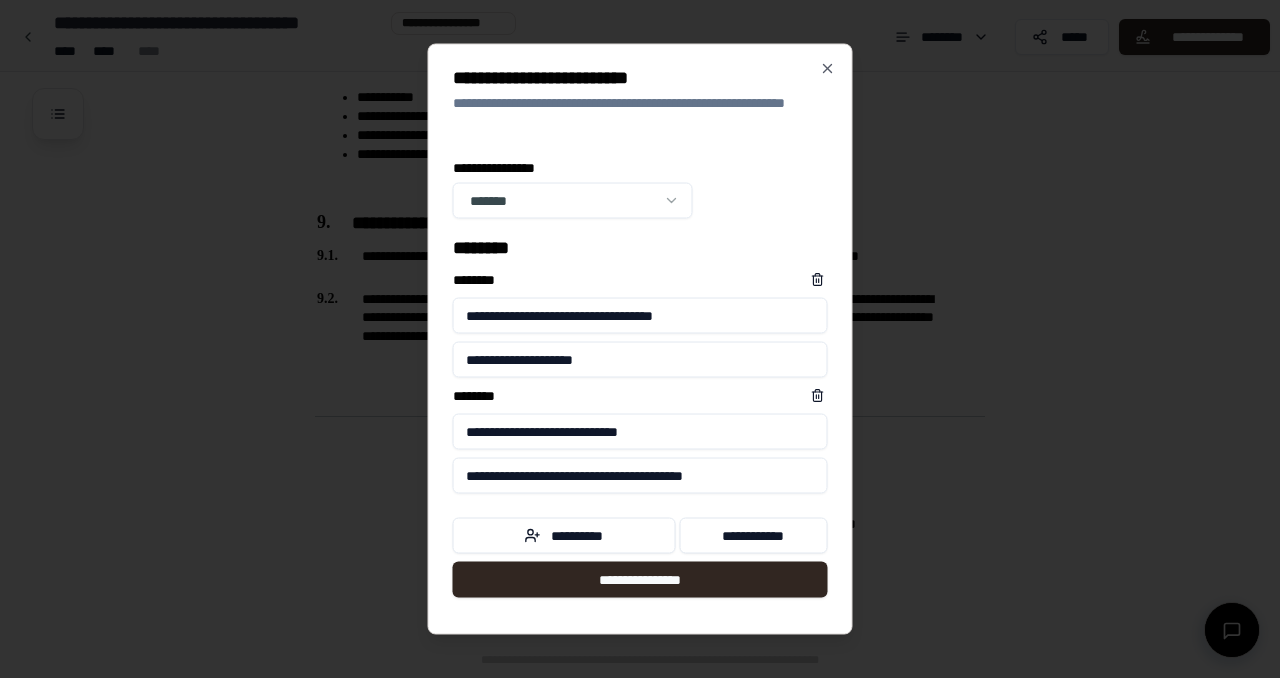 drag, startPoint x: 663, startPoint y: 478, endPoint x: 787, endPoint y: 483, distance: 124.10077 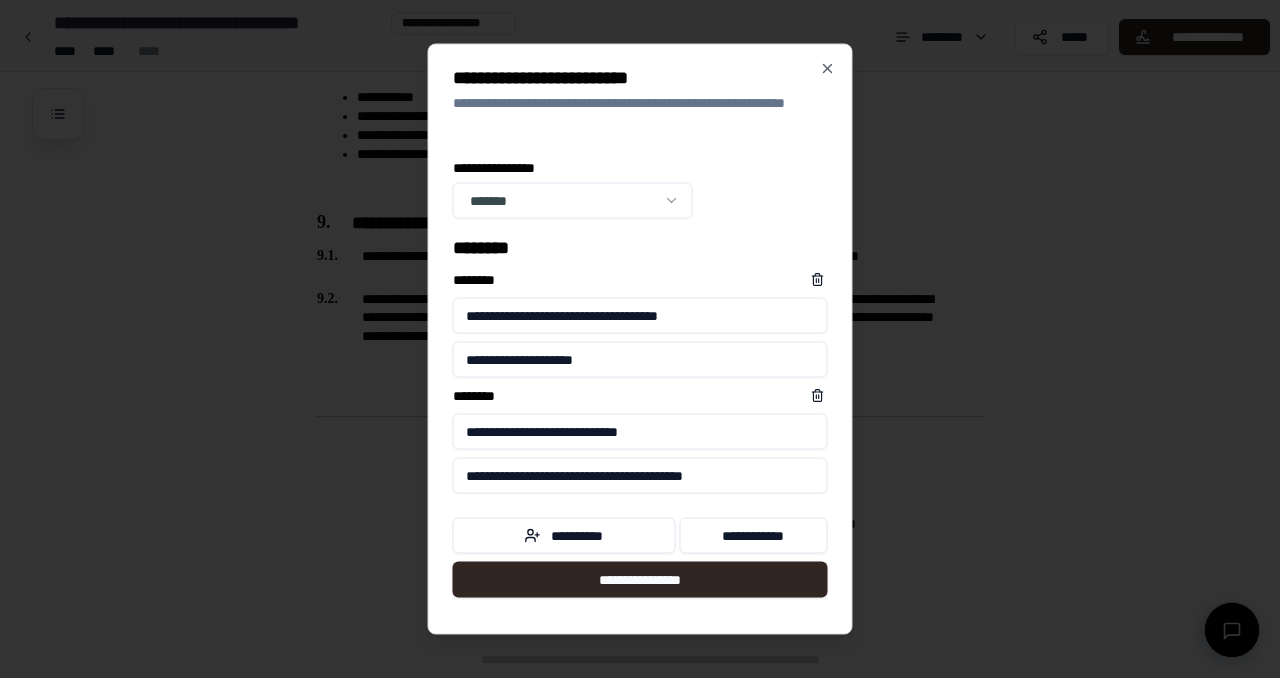 click on "**********" at bounding box center (640, 316) 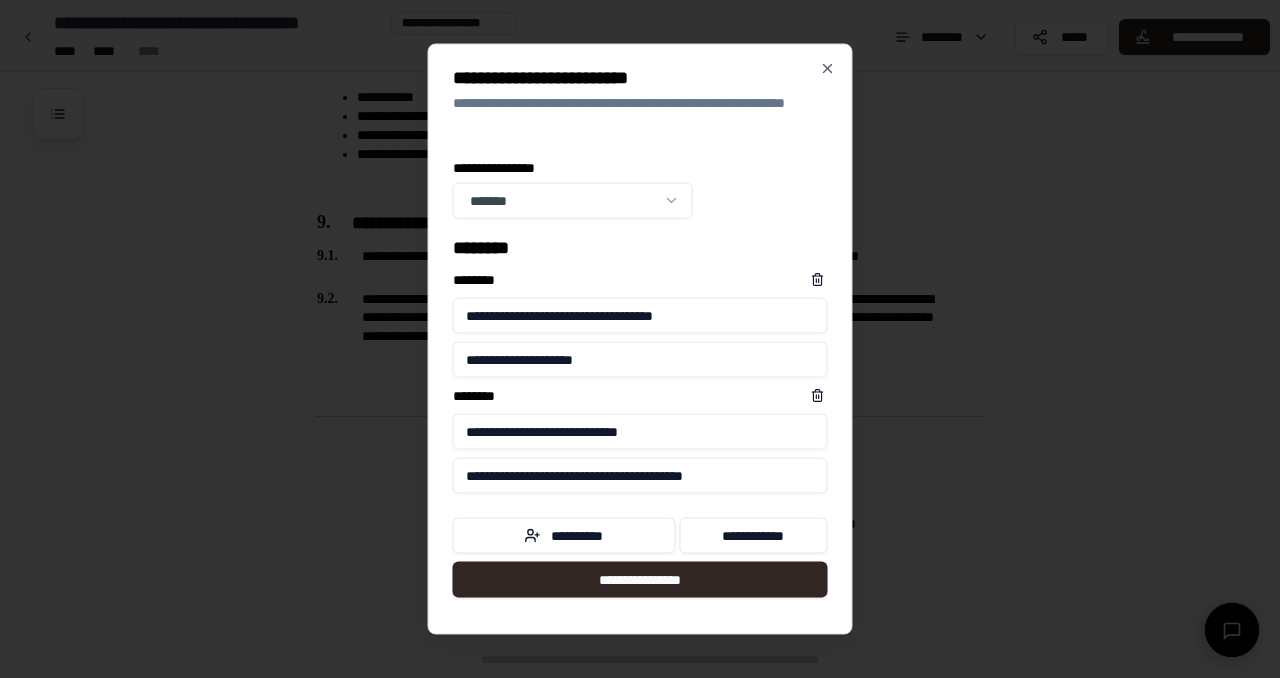 type on "**********" 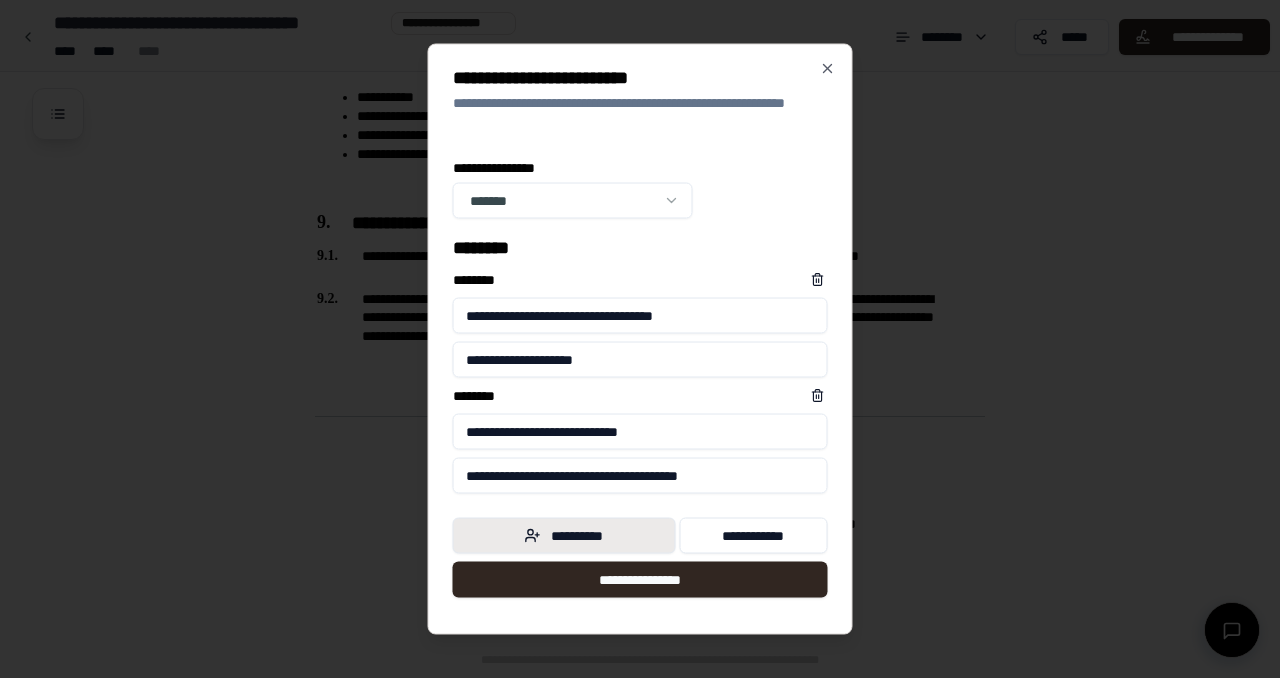 type on "**********" 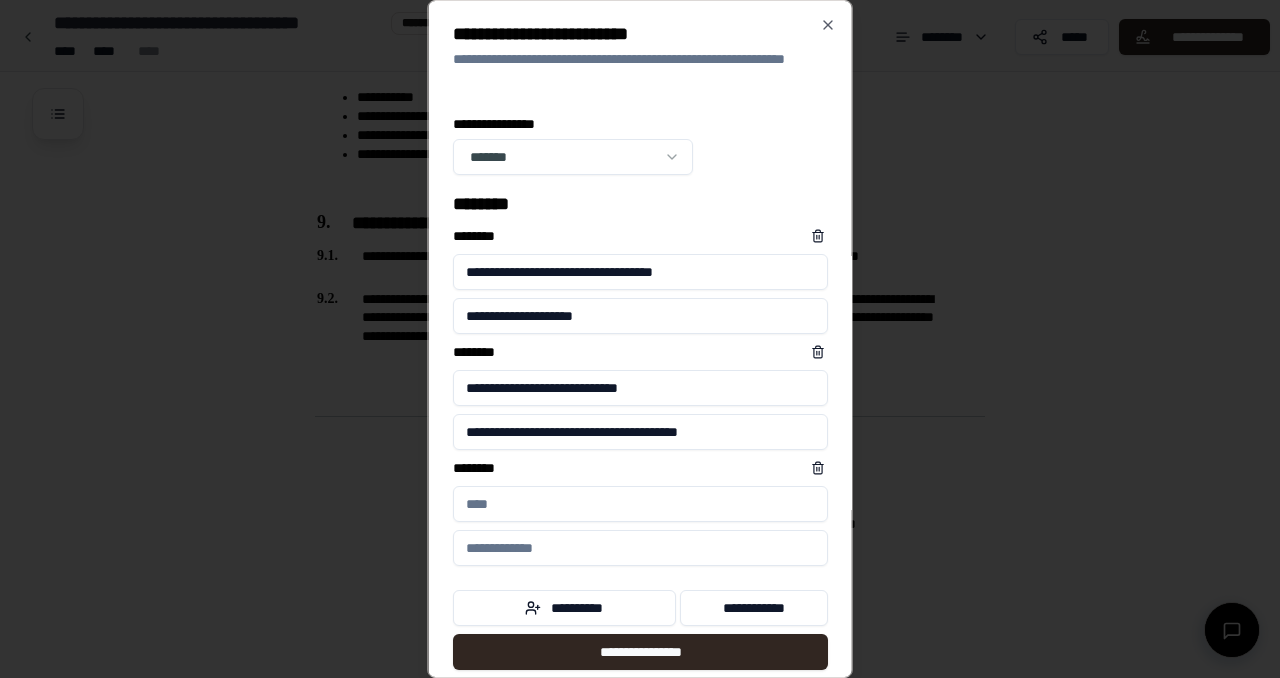 click on "******   *" at bounding box center (640, 504) 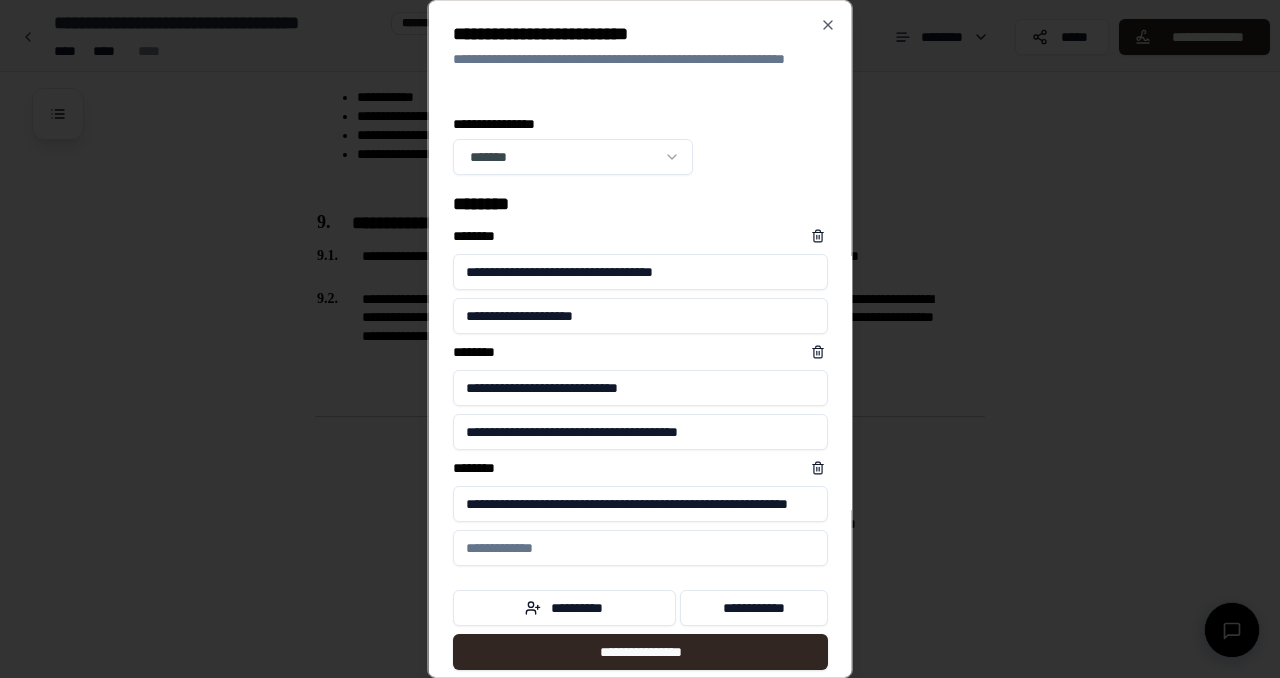 scroll, scrollTop: 29, scrollLeft: 0, axis: vertical 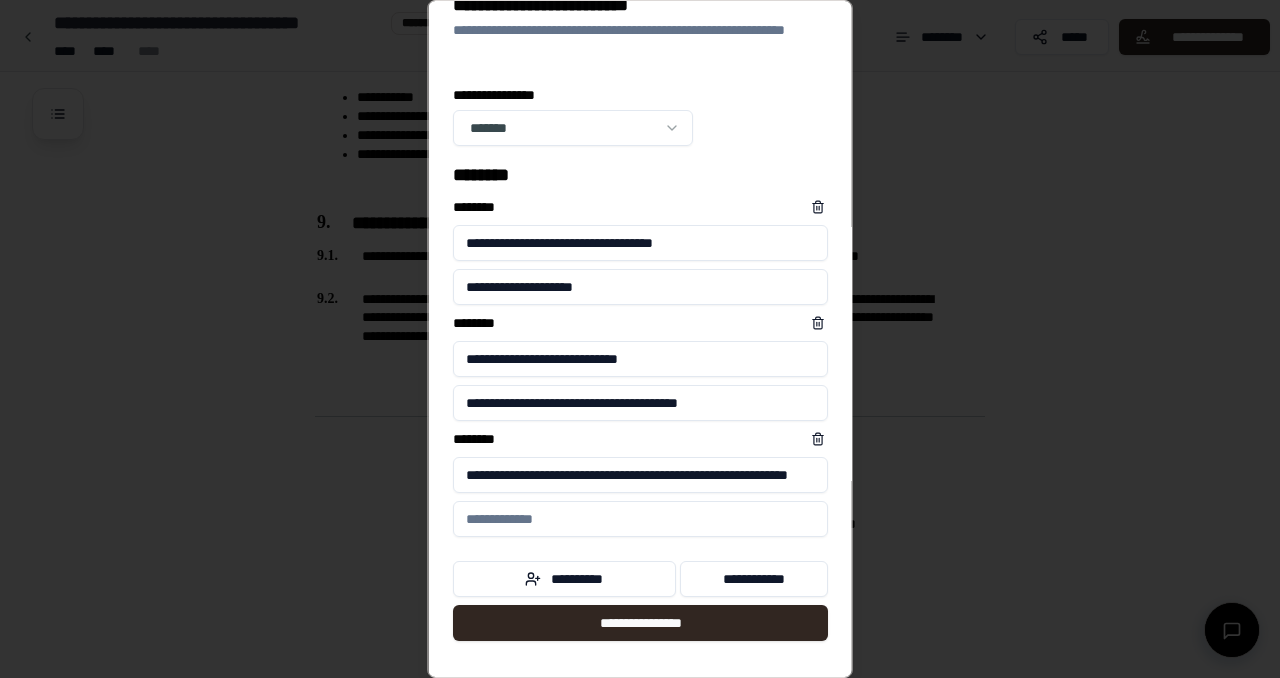 type on "********" 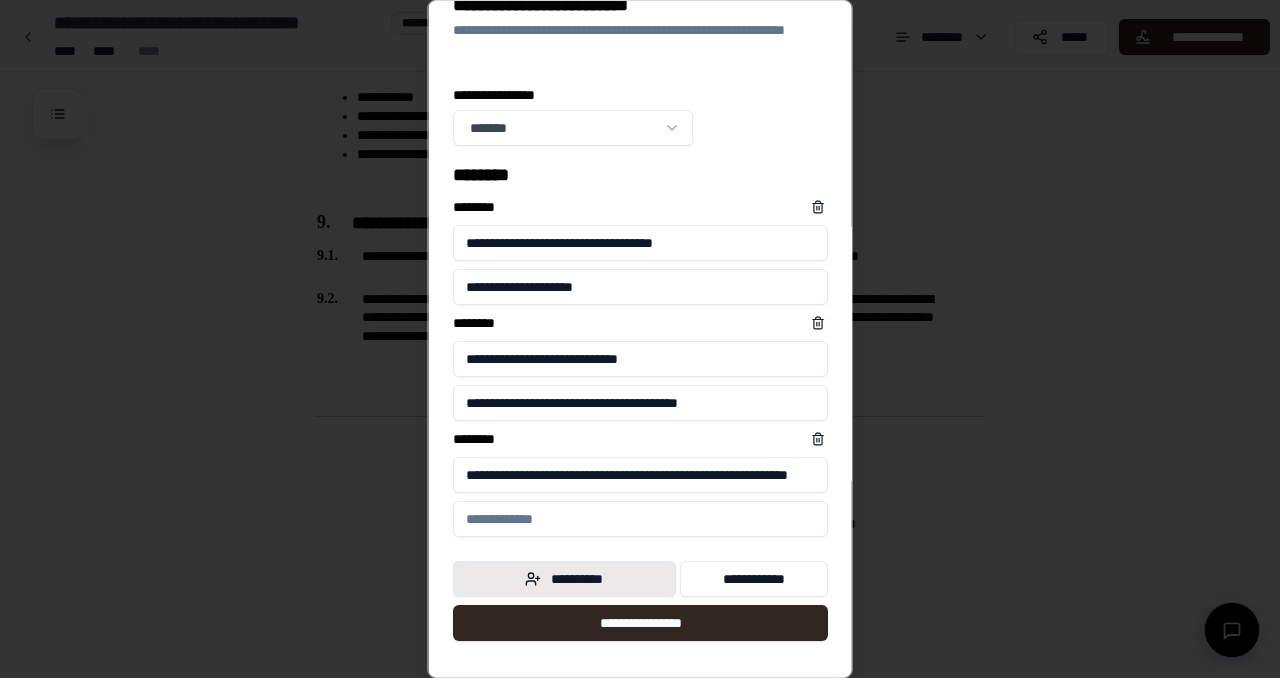 click on "**********" at bounding box center [564, 579] 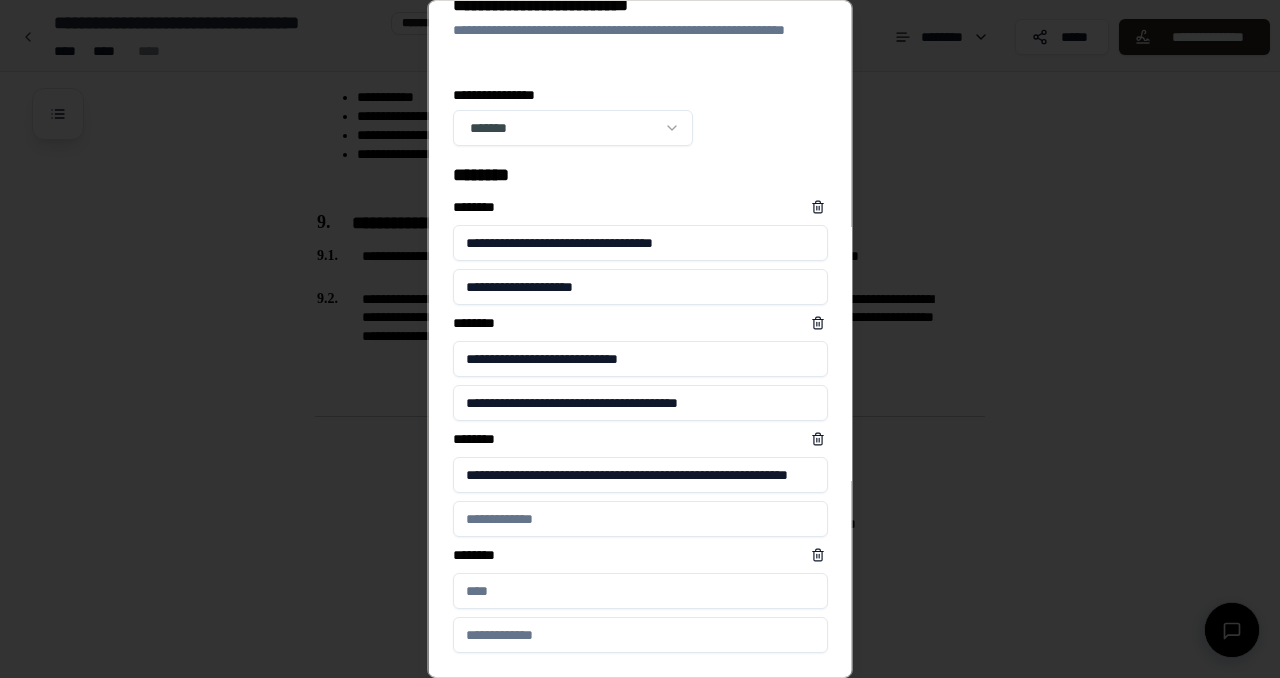 click on "******   *" at bounding box center [640, 591] 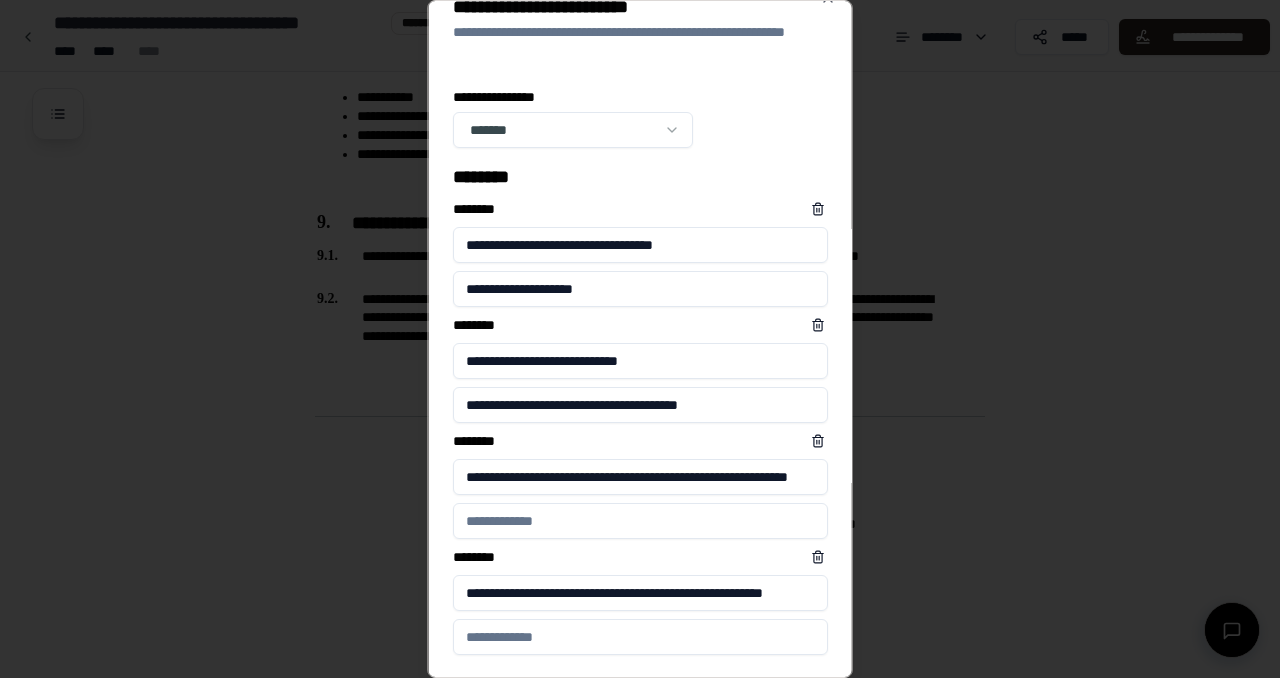 scroll, scrollTop: 0, scrollLeft: 0, axis: both 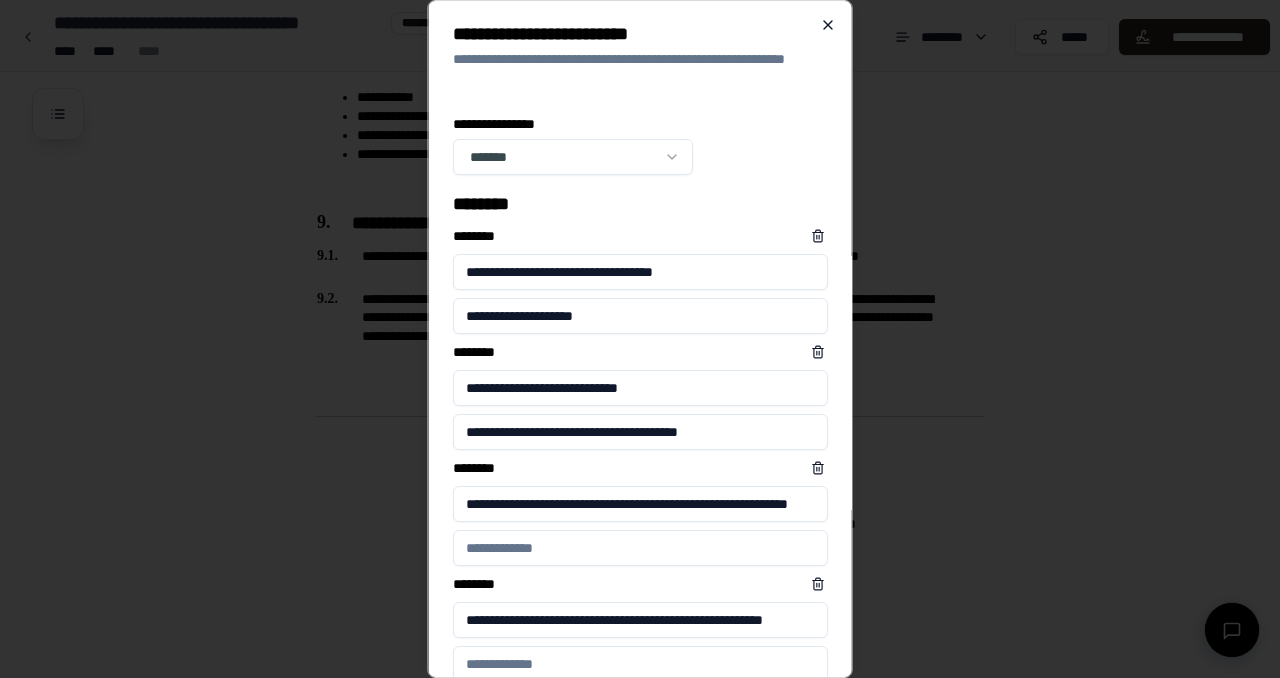 type 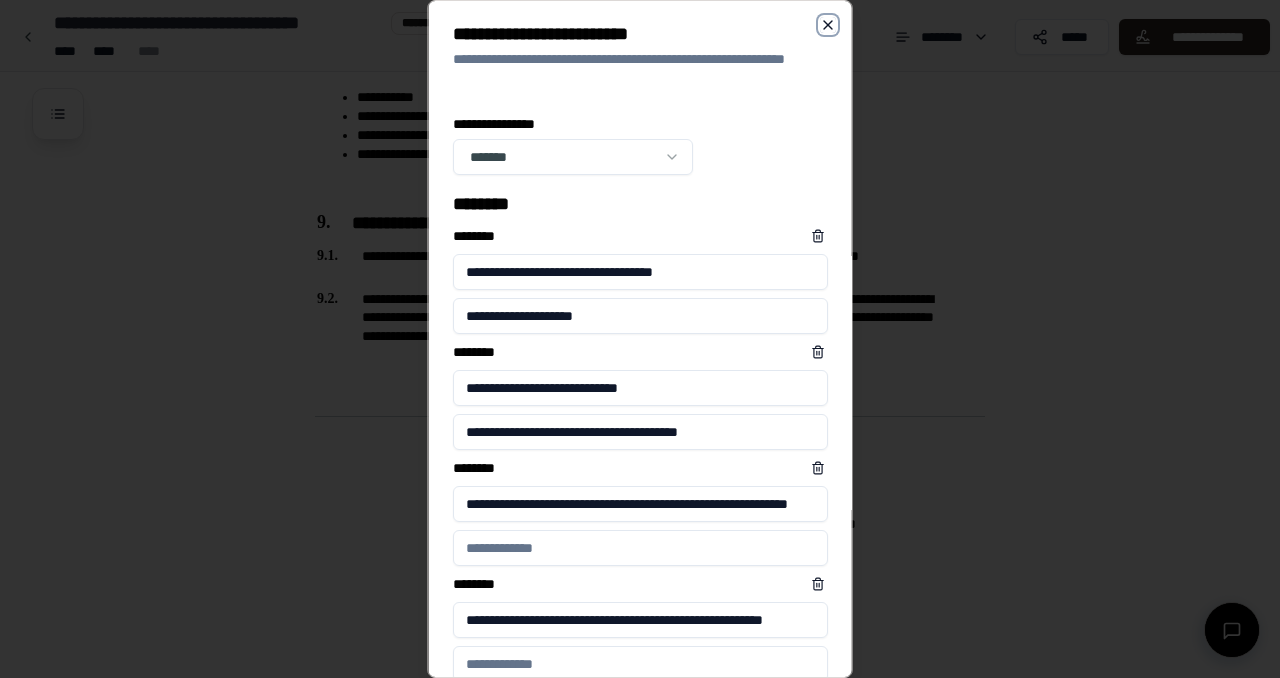 click 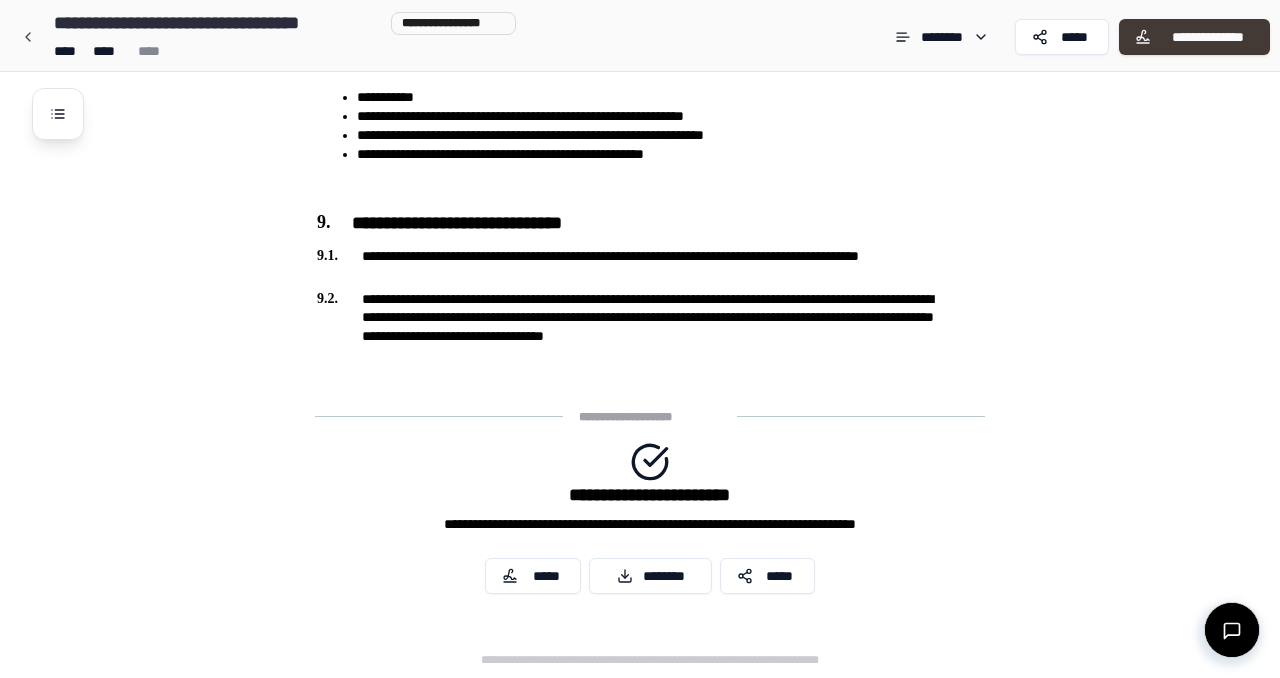 click on "**********" at bounding box center [1207, 37] 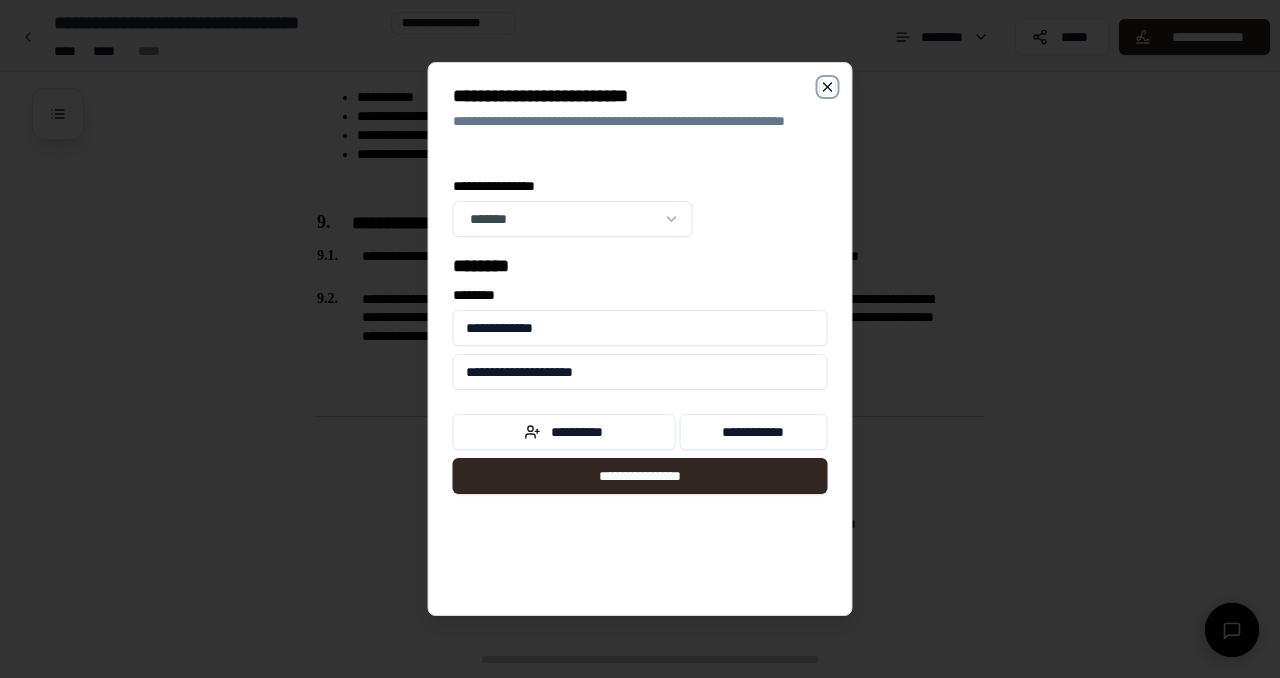 click 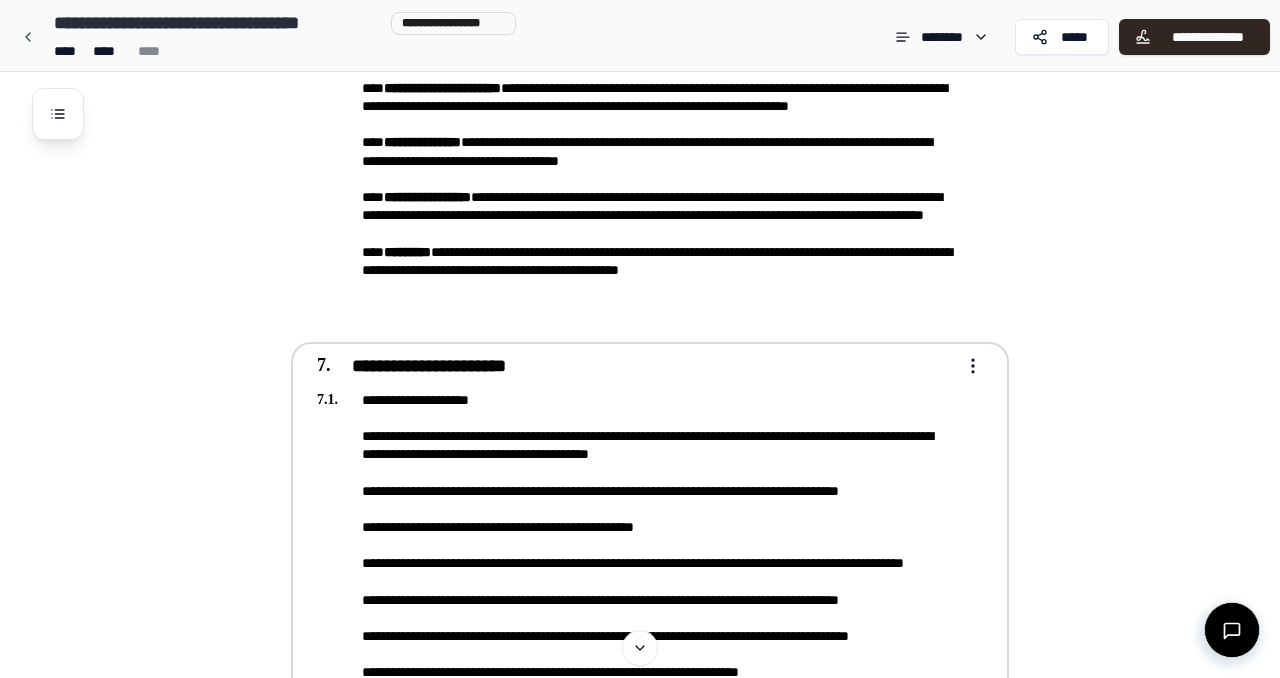 scroll, scrollTop: 2109, scrollLeft: 0, axis: vertical 